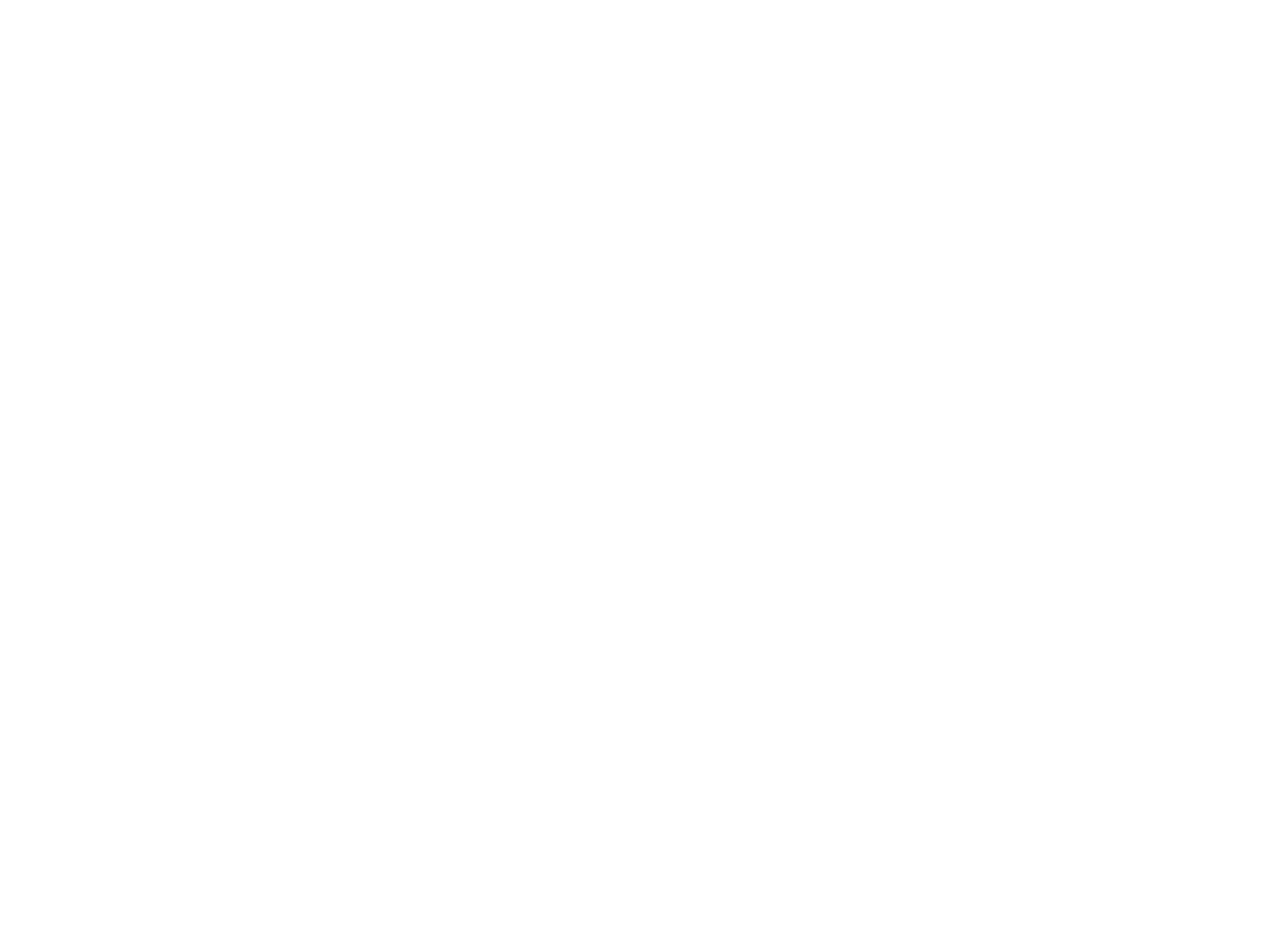 scroll, scrollTop: 0, scrollLeft: 0, axis: both 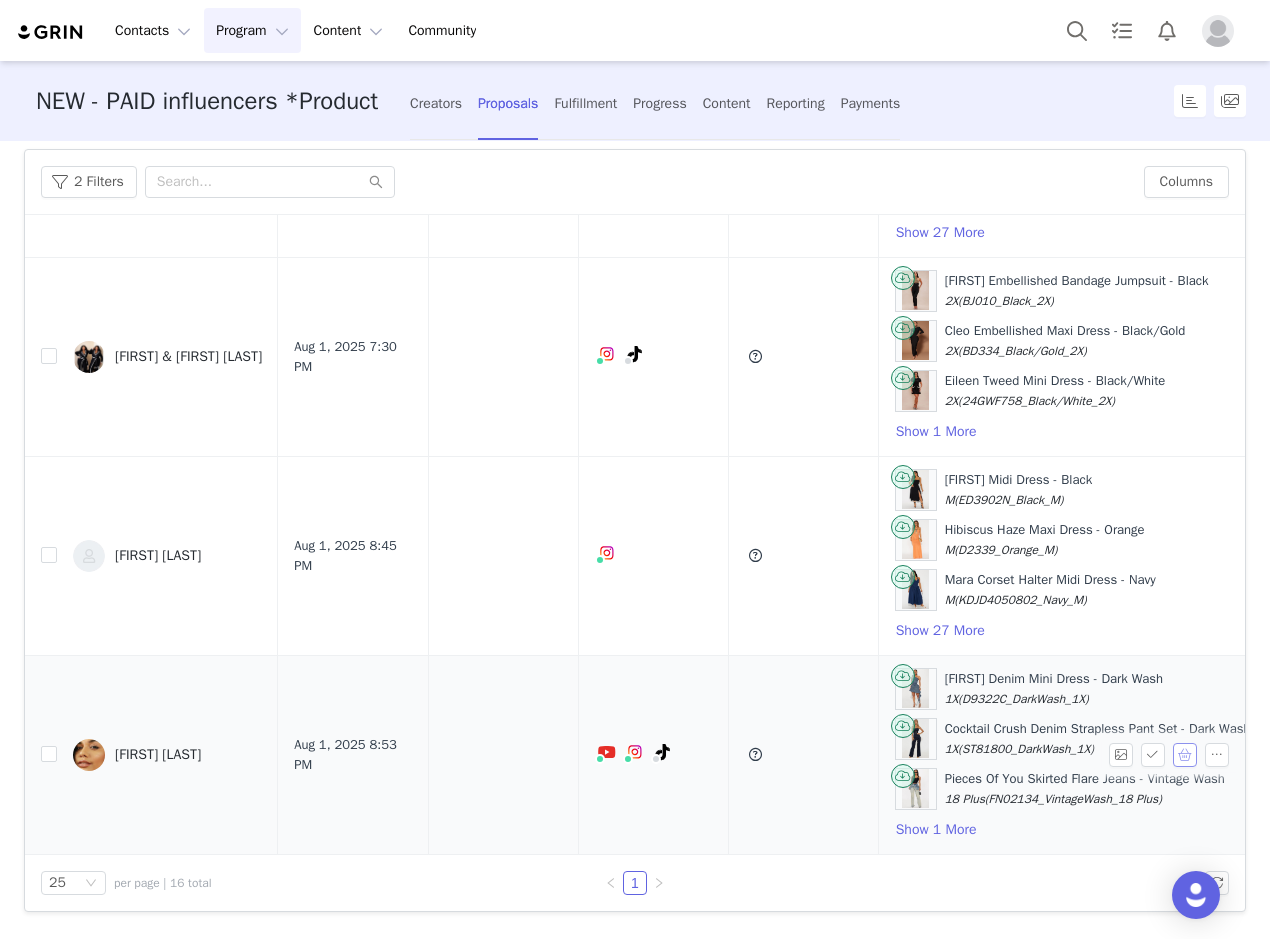 click at bounding box center (1185, 755) 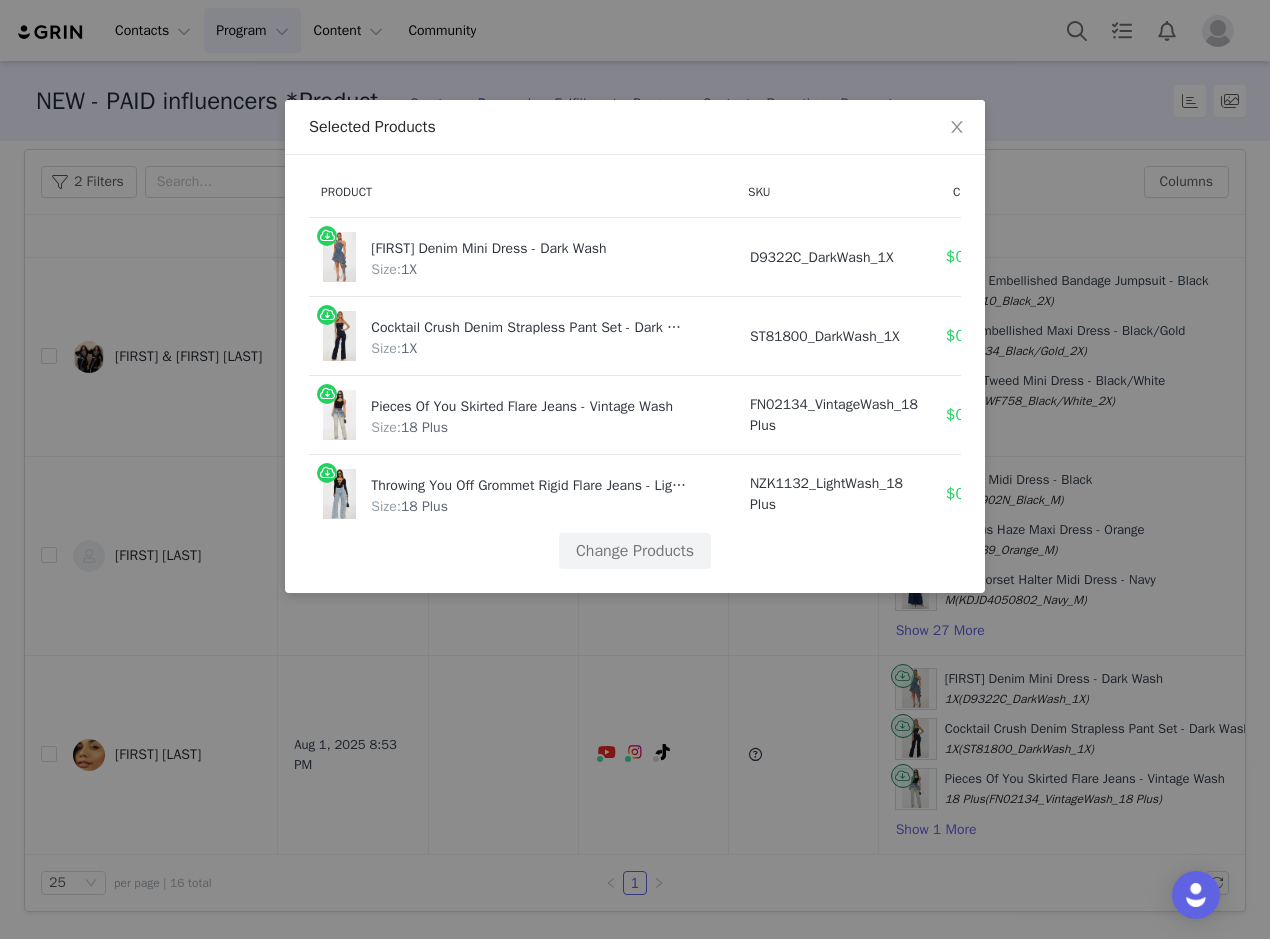 scroll, scrollTop: 17, scrollLeft: 0, axis: vertical 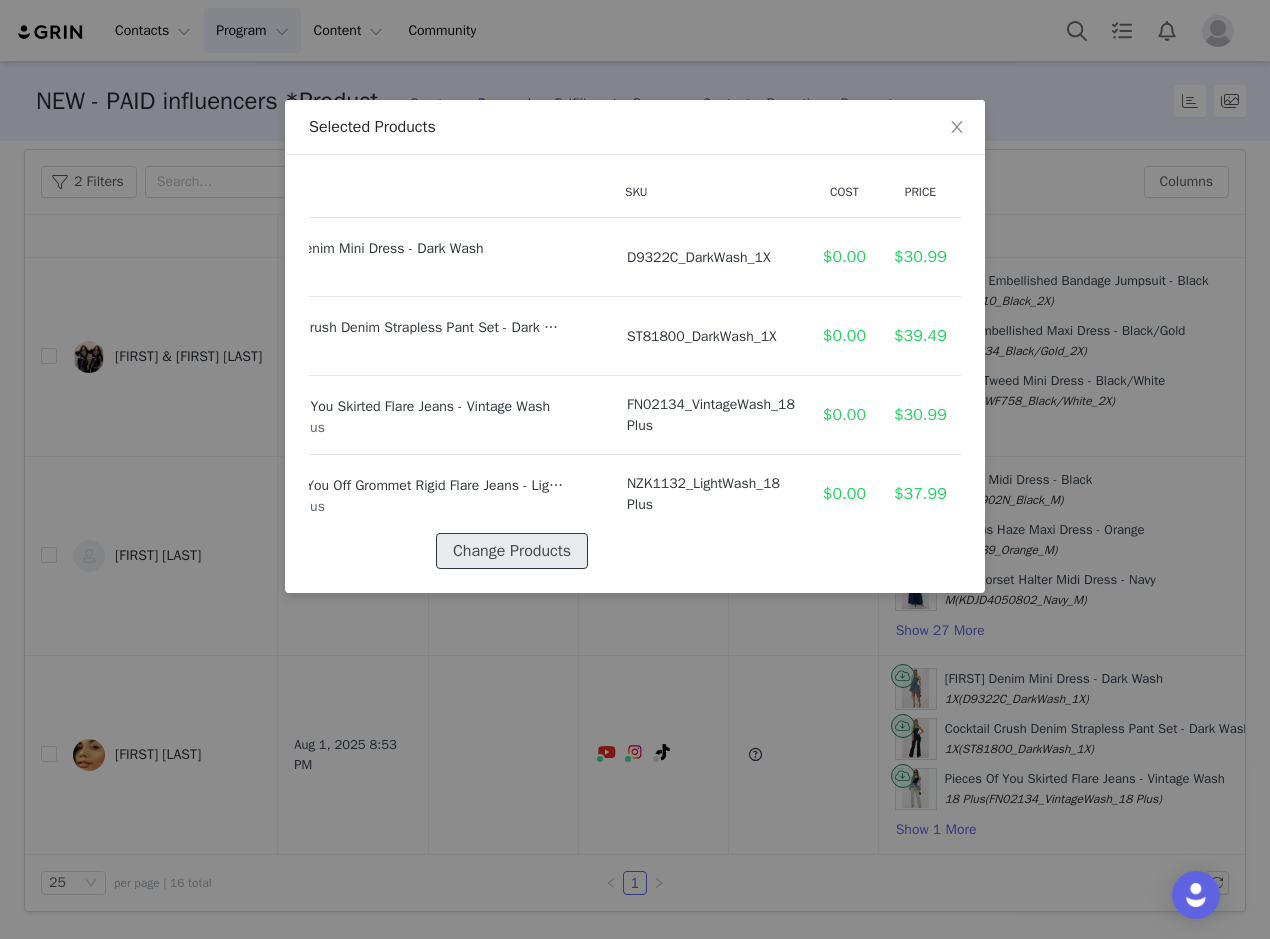 click on "Change Products" at bounding box center (512, 551) 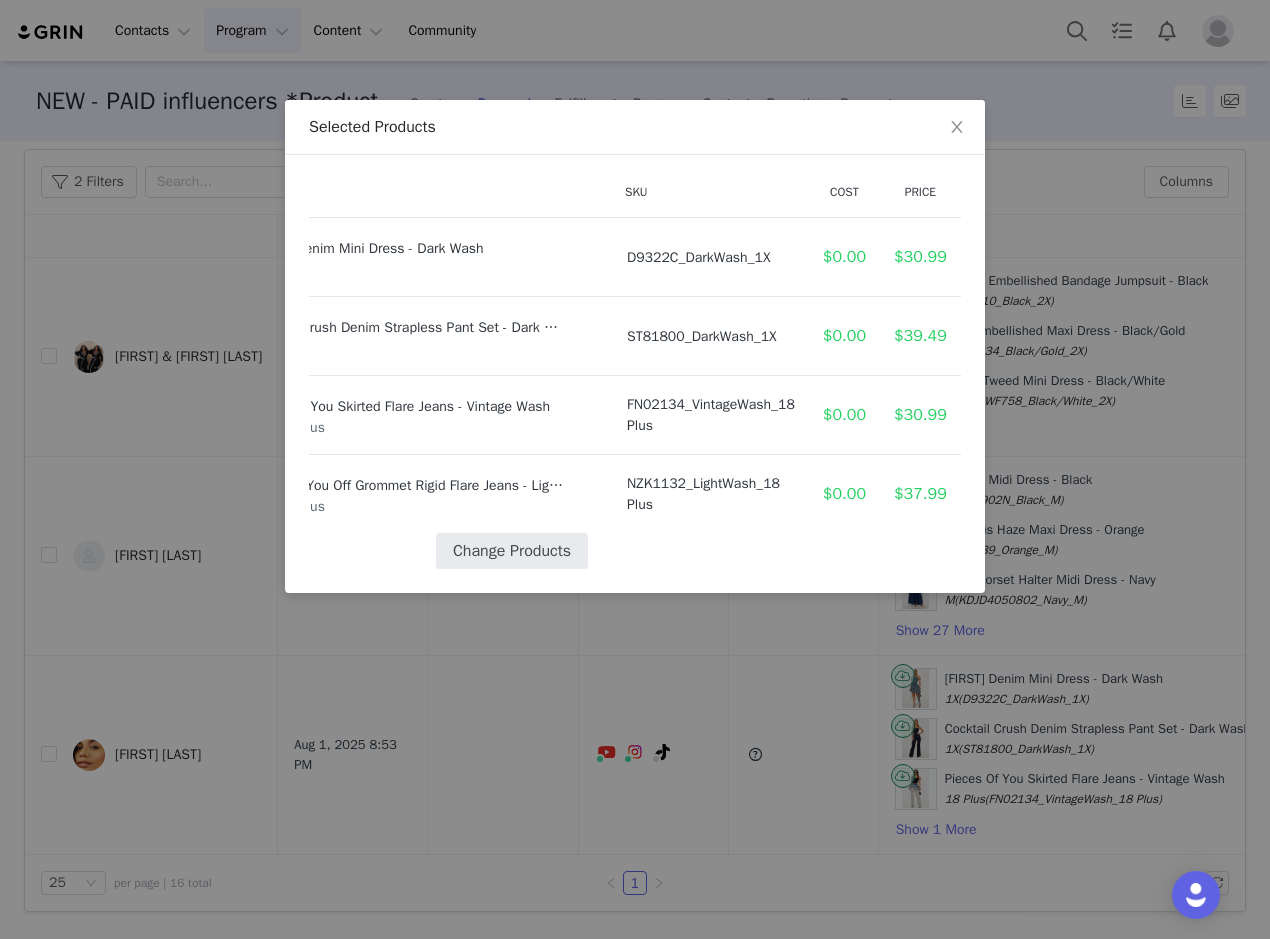 select on "20994805" 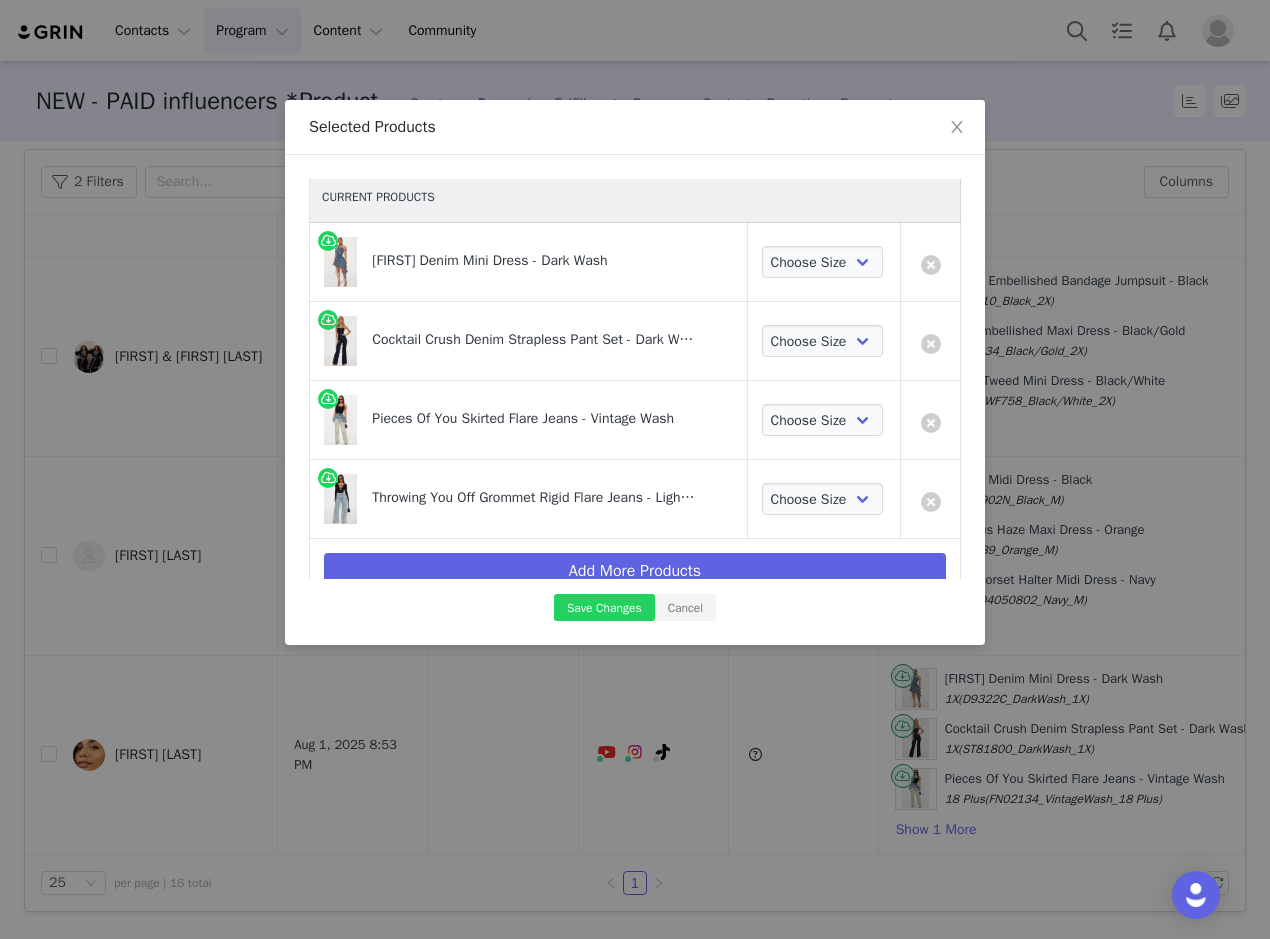 scroll, scrollTop: 0, scrollLeft: 0, axis: both 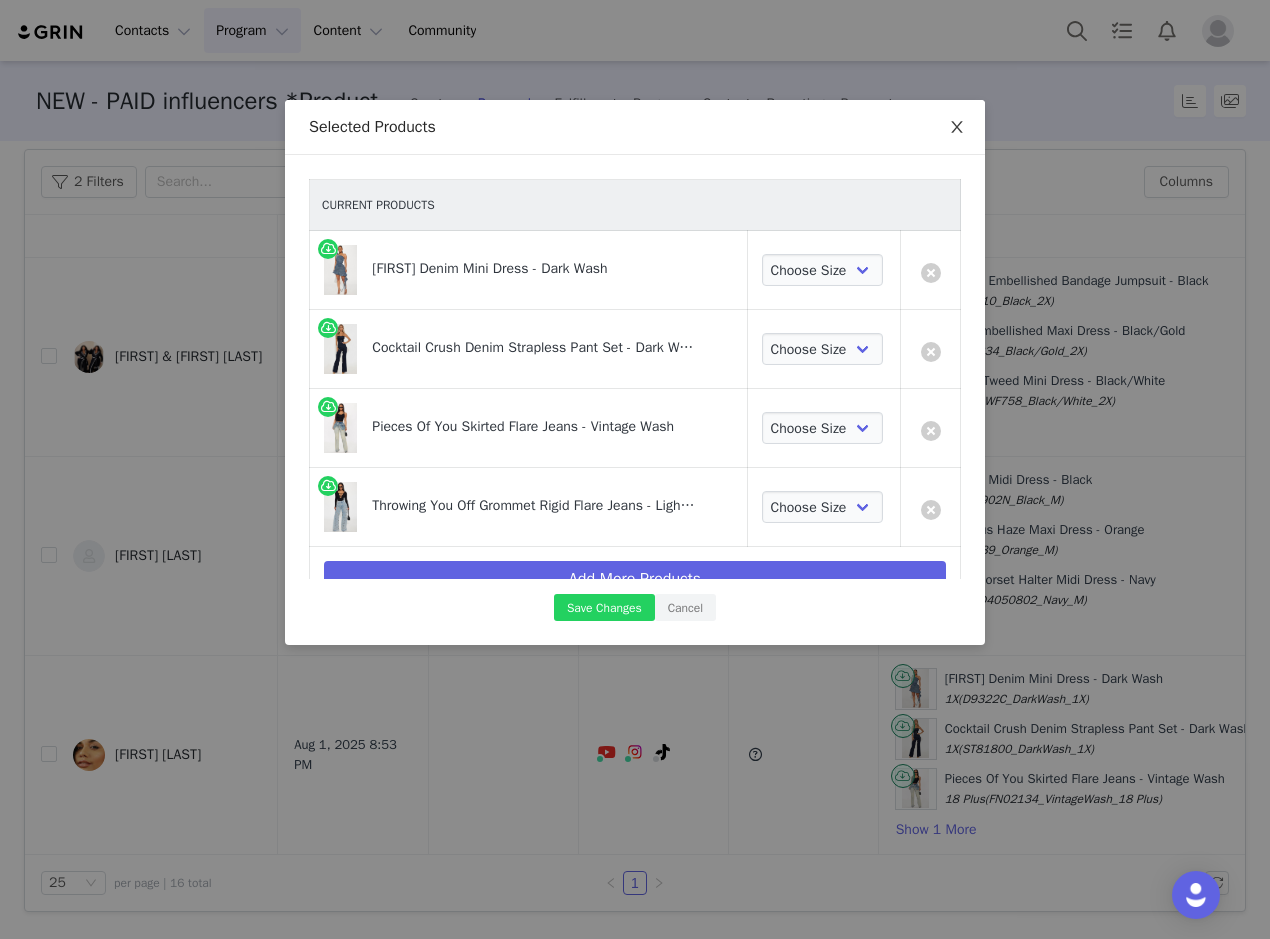 click 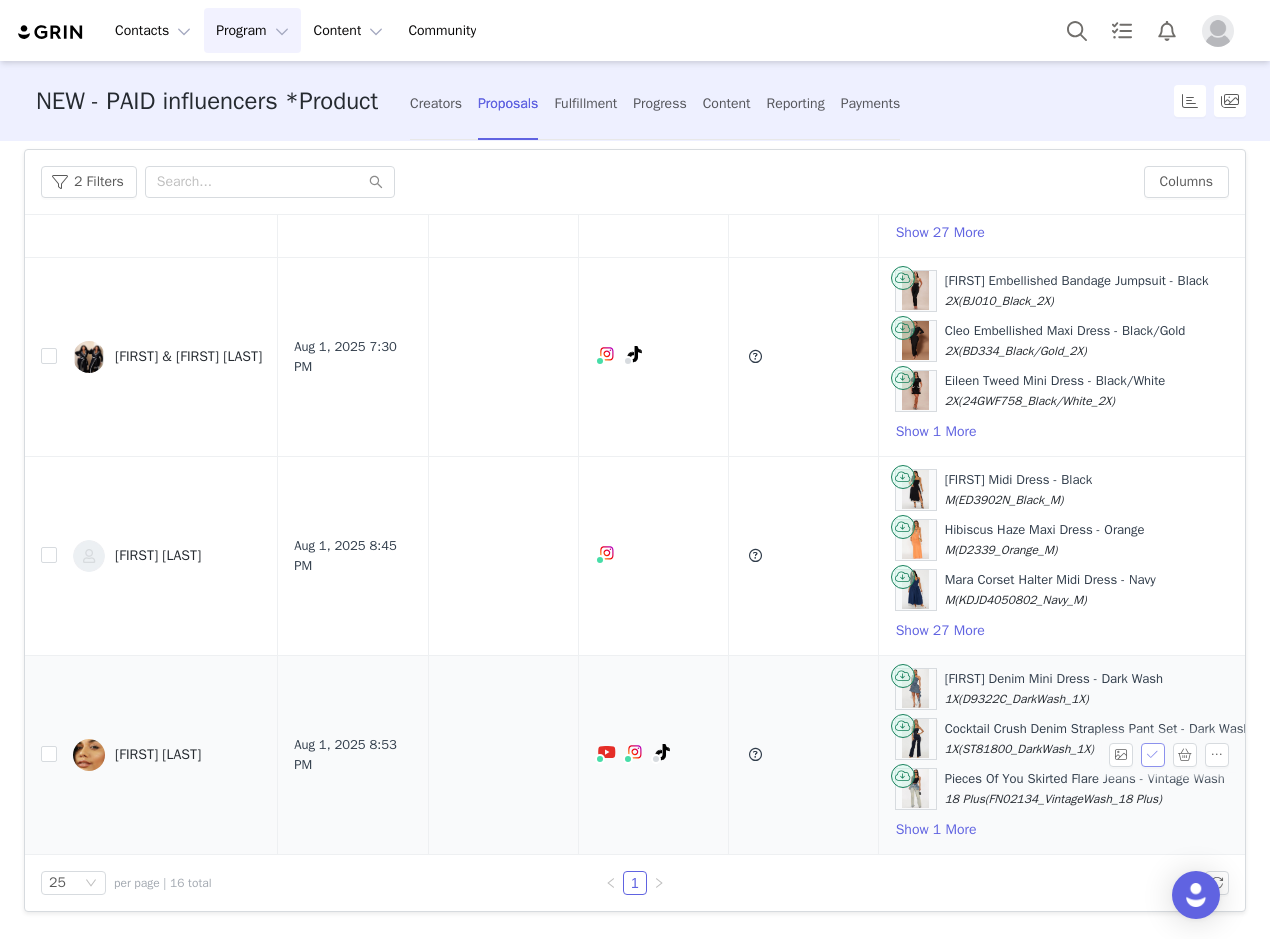 click at bounding box center (1153, 755) 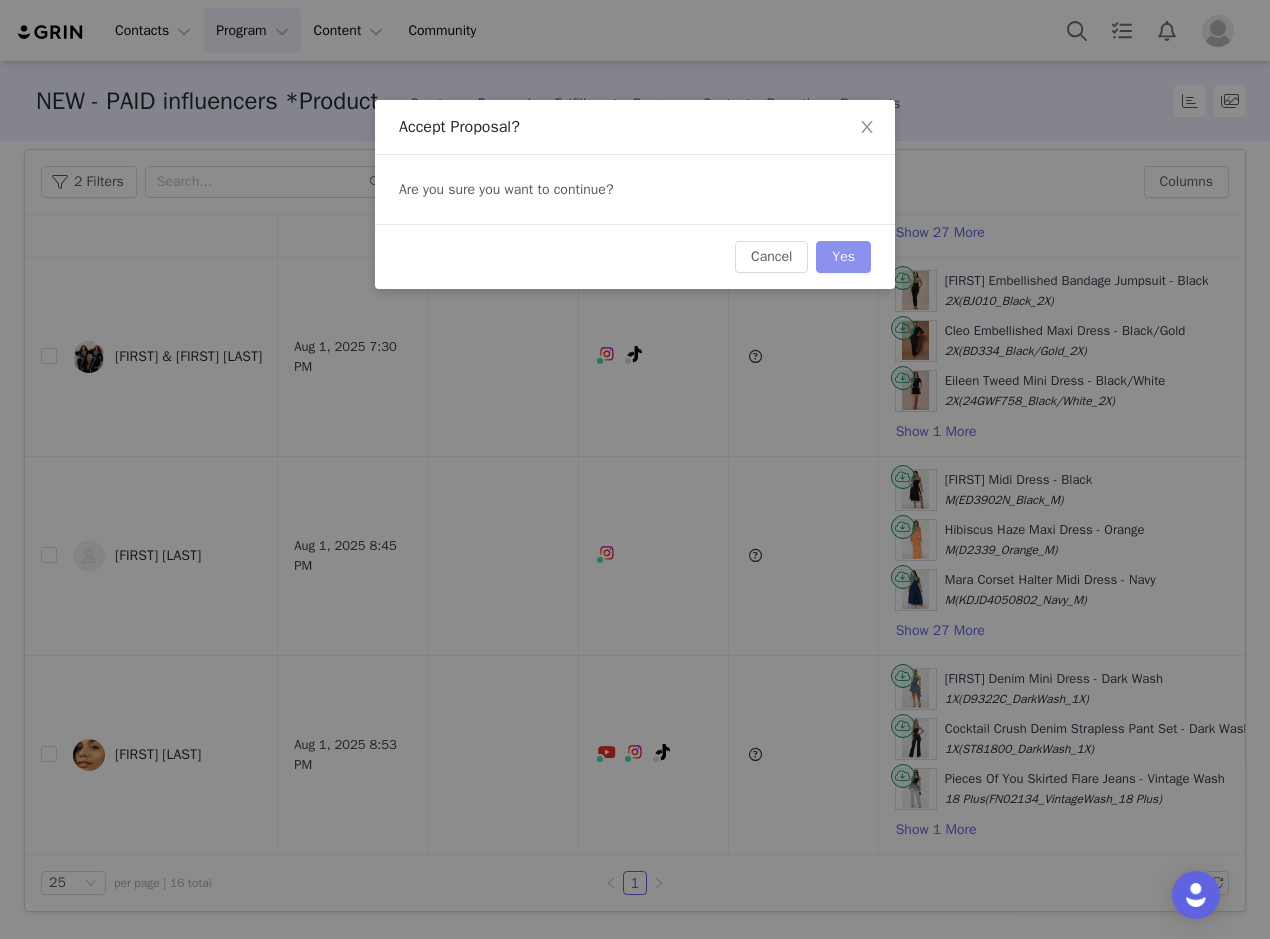 click on "Yes" at bounding box center (843, 257) 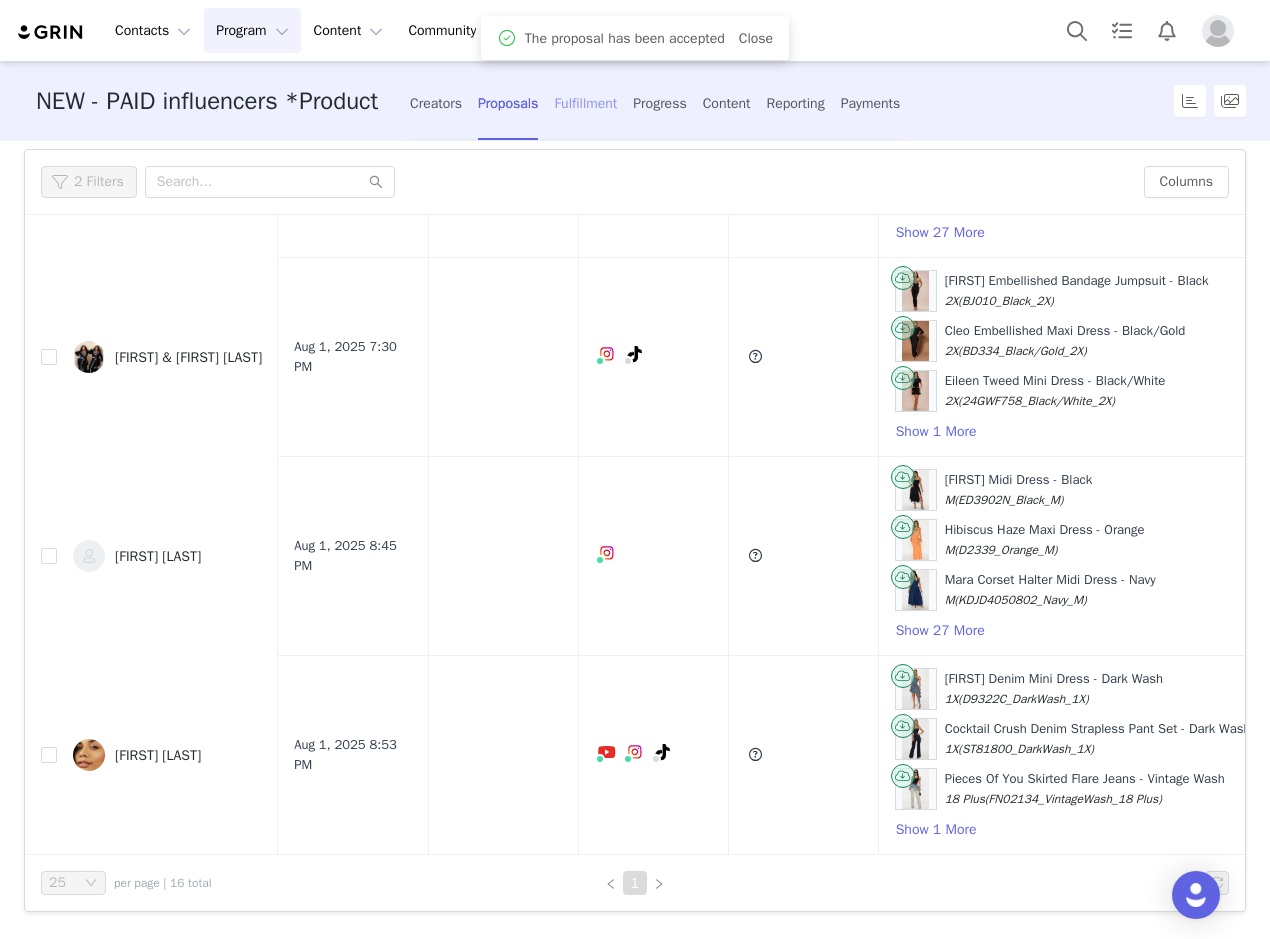 scroll, scrollTop: 90, scrollLeft: 0, axis: vertical 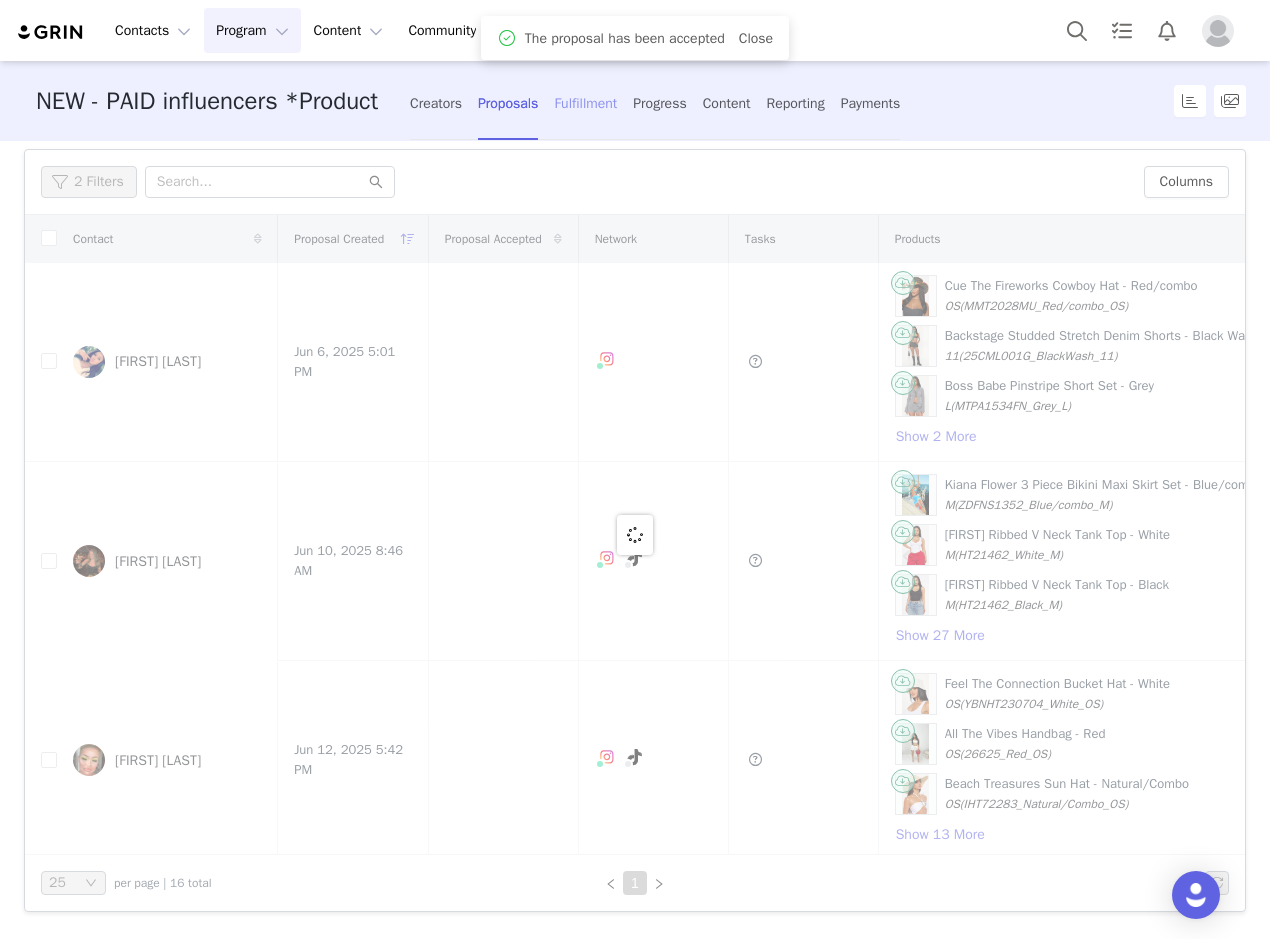 click on "Fulfillment" at bounding box center (585, 103) 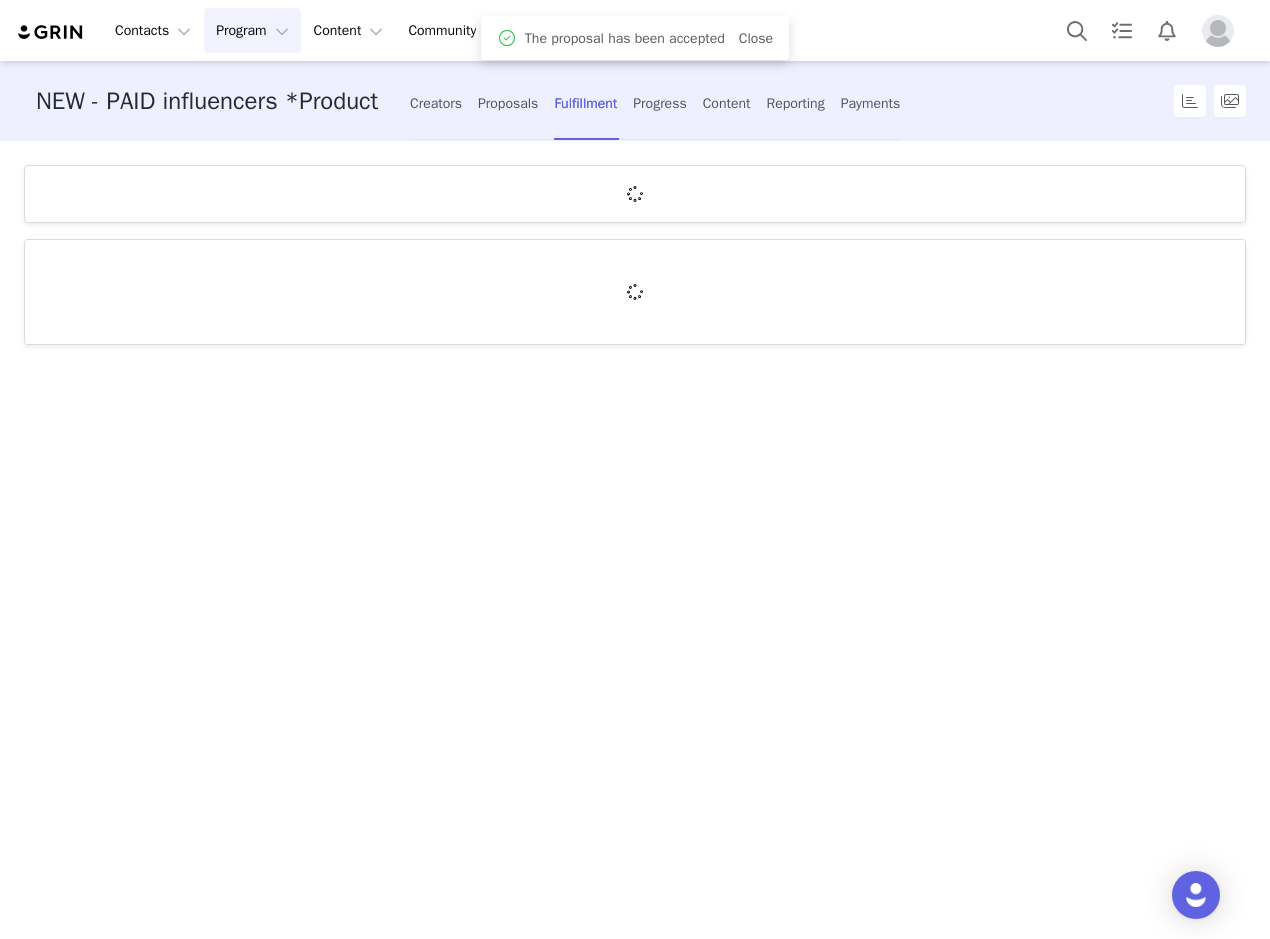 scroll, scrollTop: 0, scrollLeft: 0, axis: both 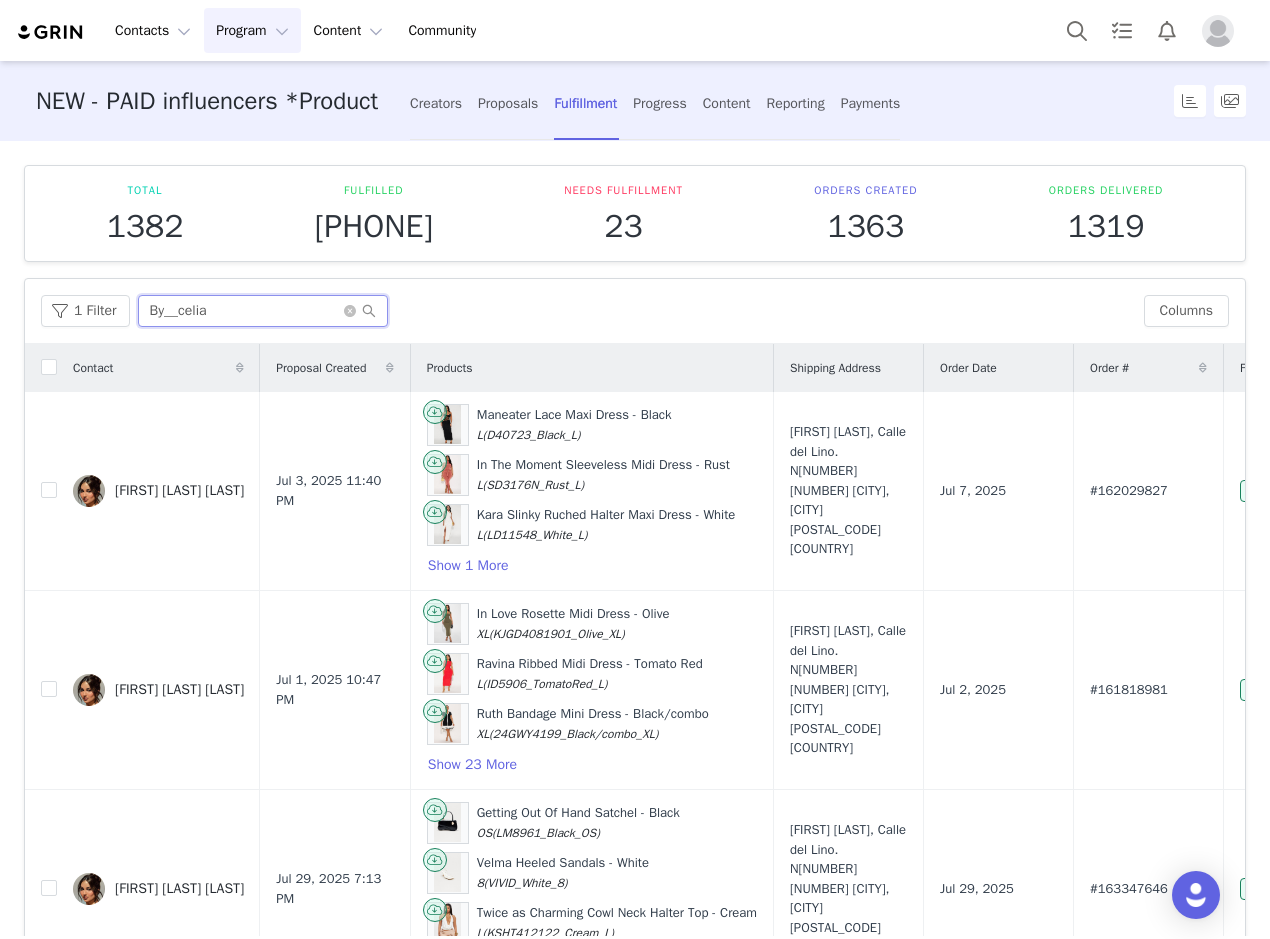 click on "By__celia" at bounding box center [263, 311] 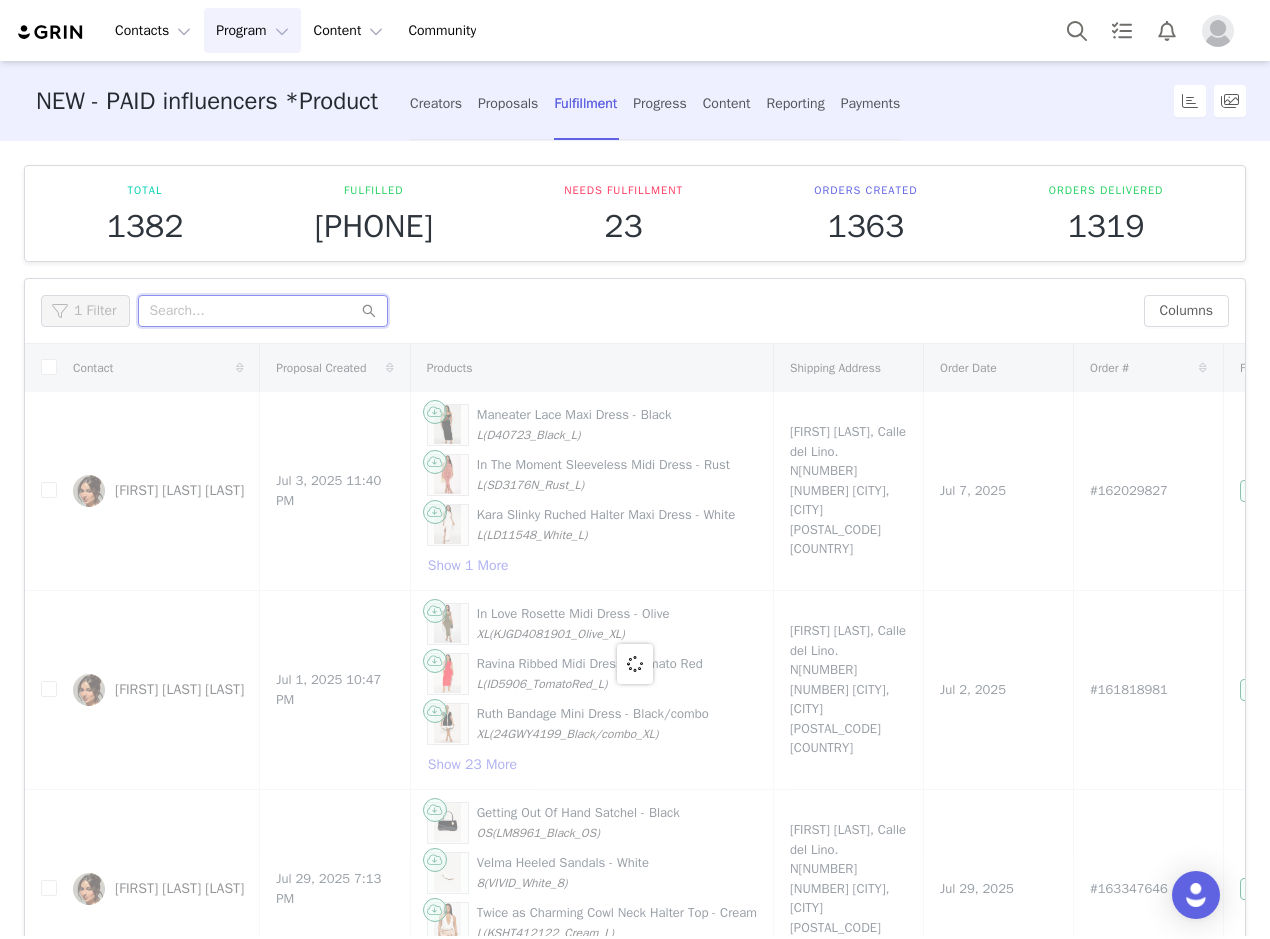 paste on "dianasirokai" 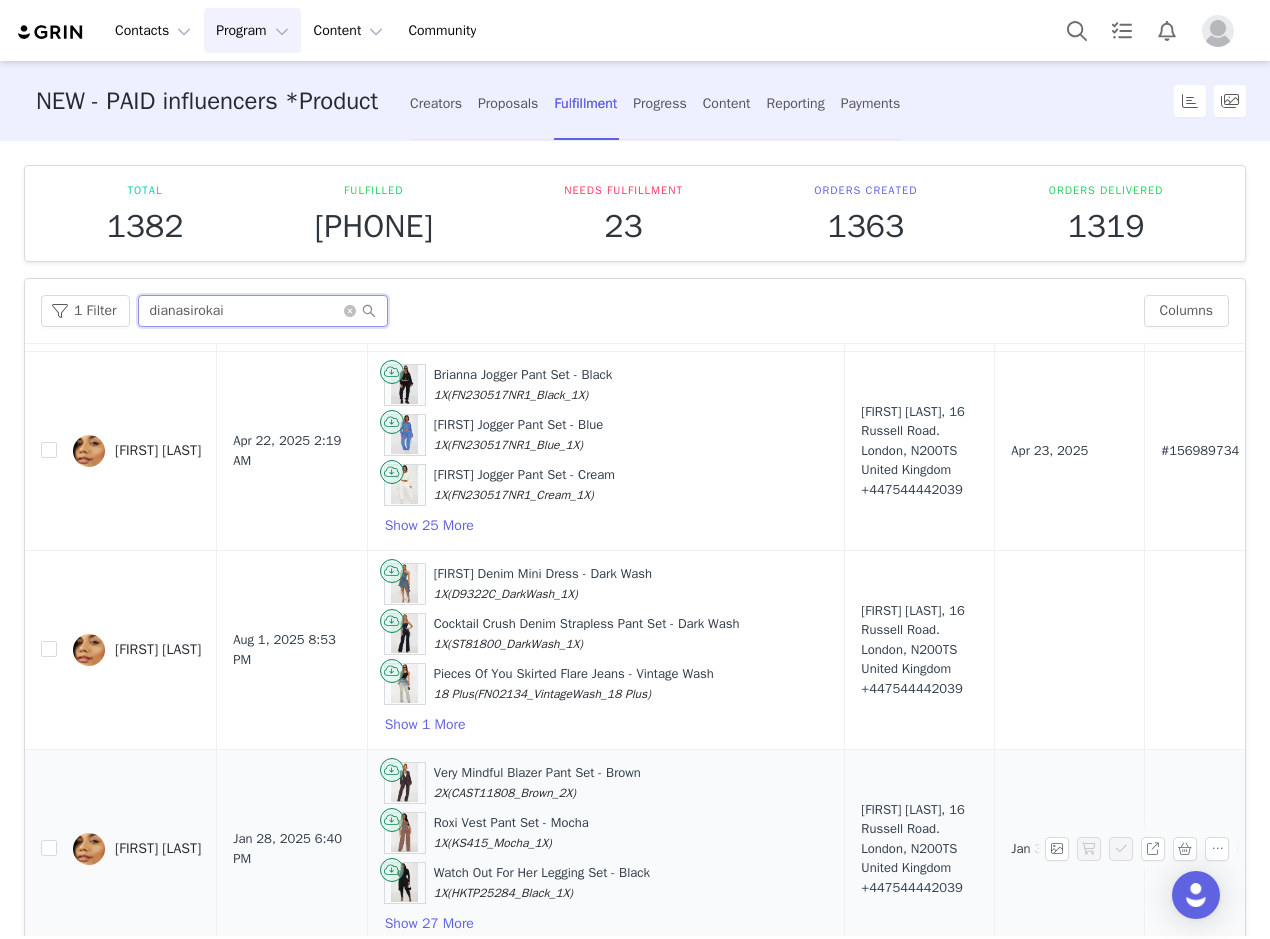 scroll, scrollTop: 1779, scrollLeft: 0, axis: vertical 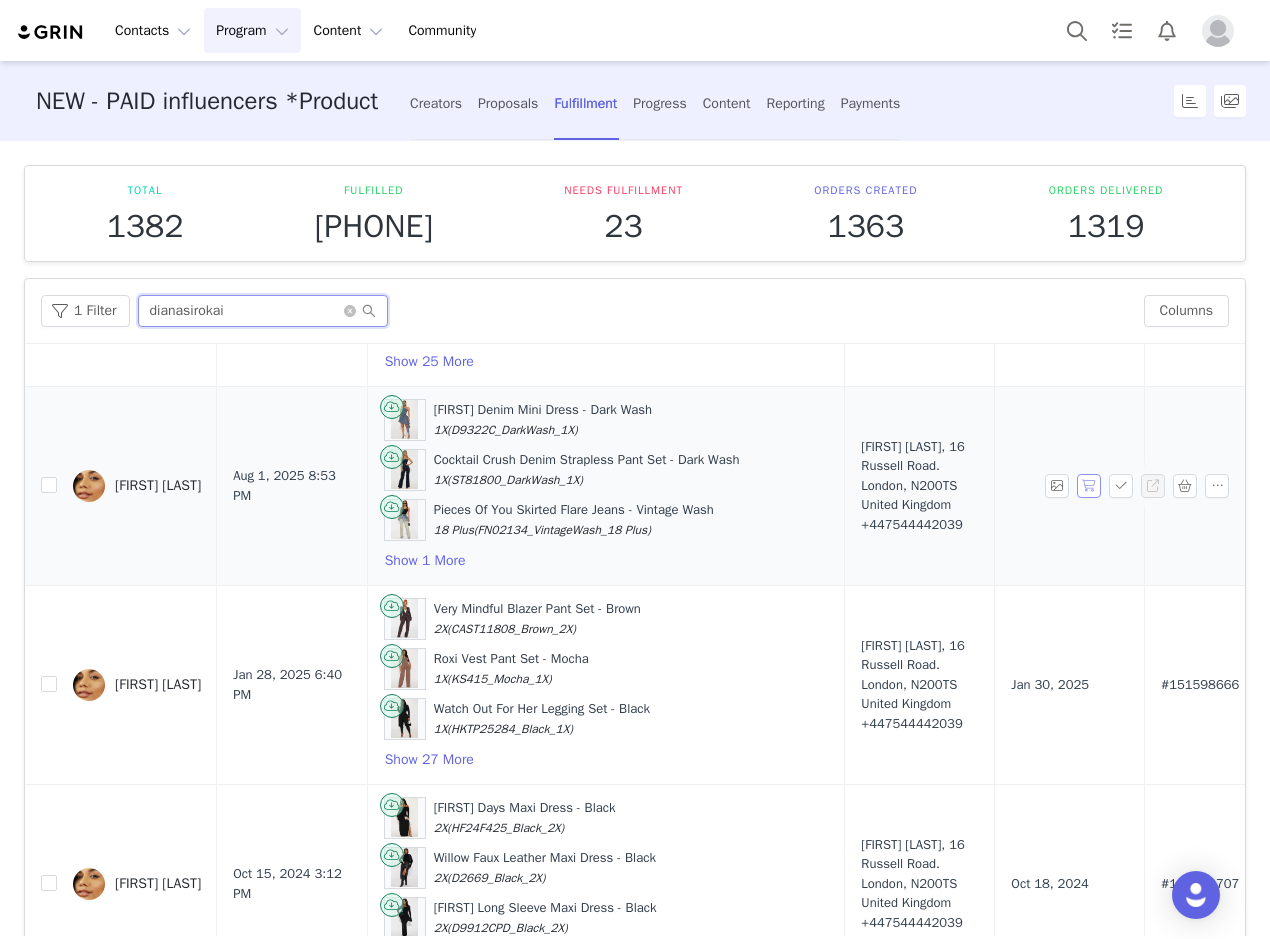 type on "dianasirokai" 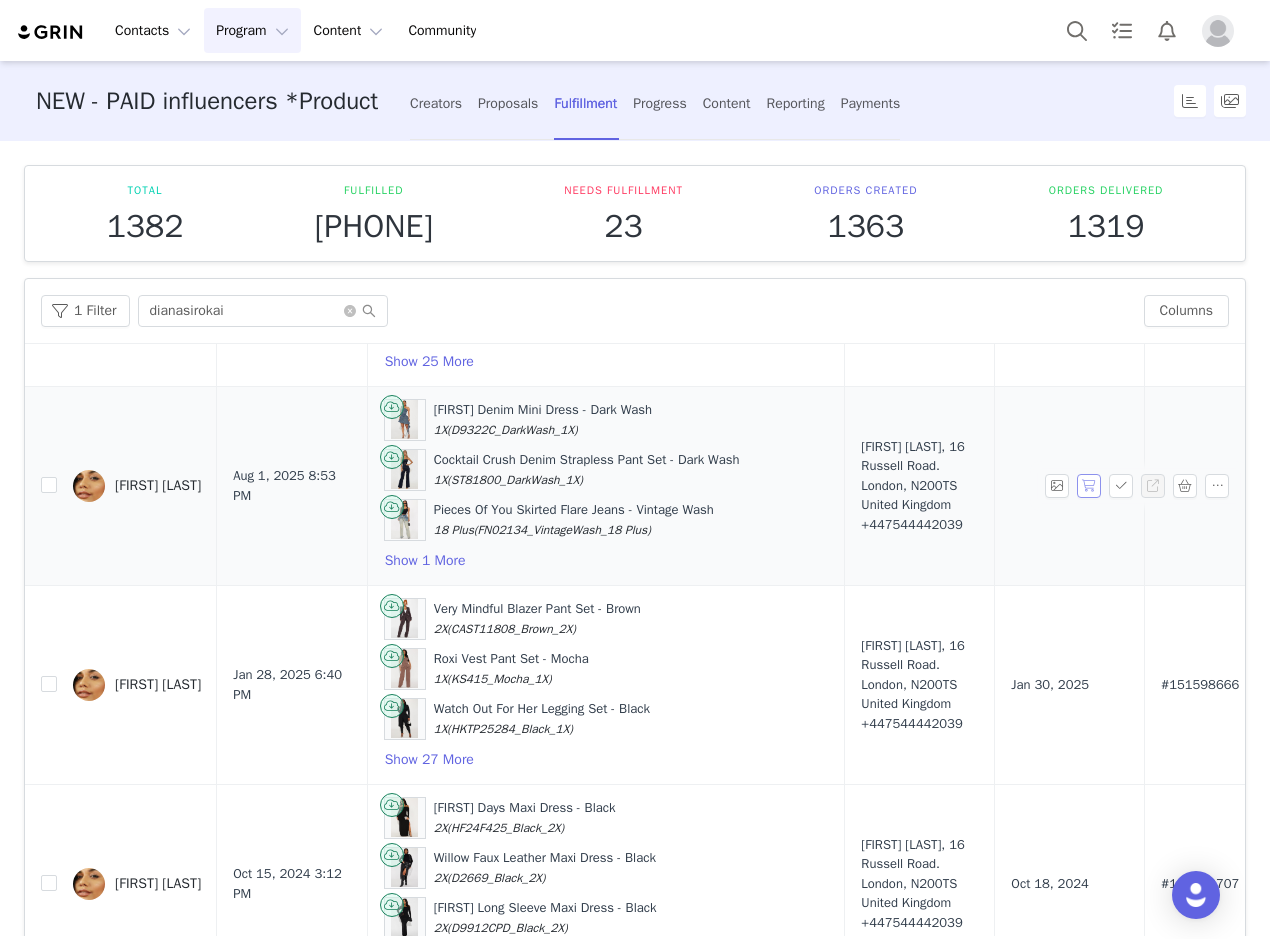 click at bounding box center (1089, 486) 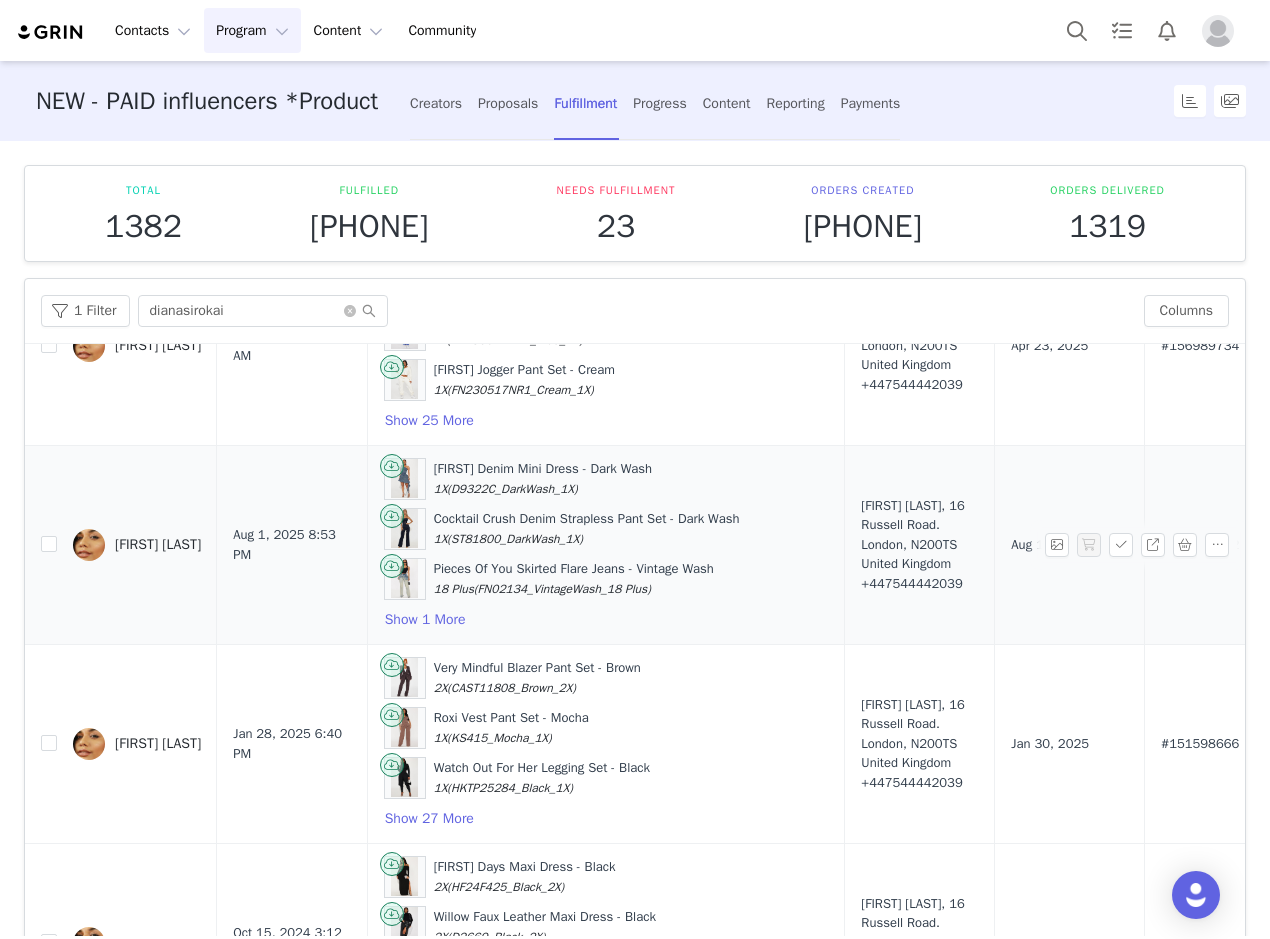 scroll, scrollTop: 1779, scrollLeft: 0, axis: vertical 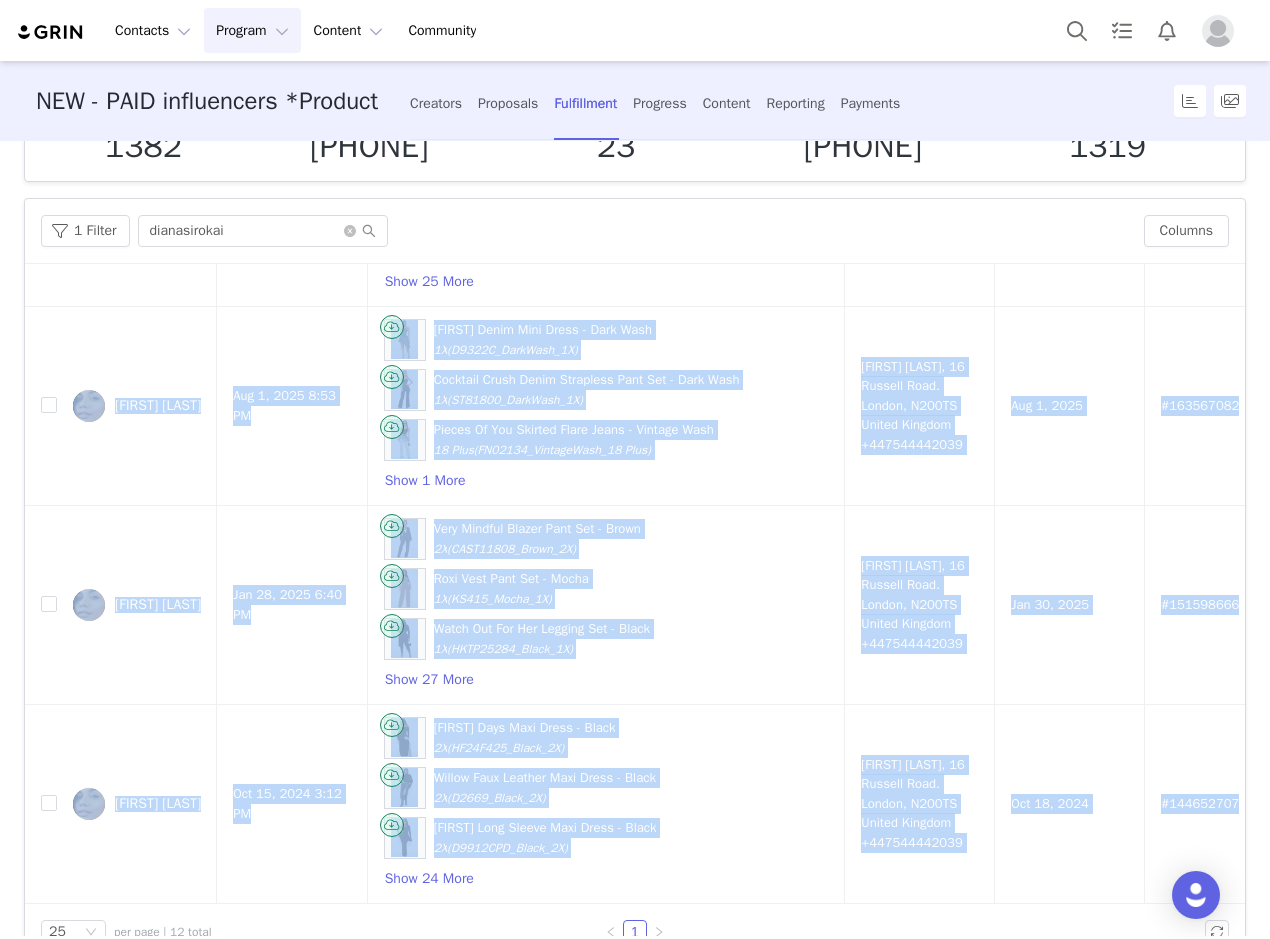 drag, startPoint x: 622, startPoint y: 902, endPoint x: 795, endPoint y: 895, distance: 173.14156 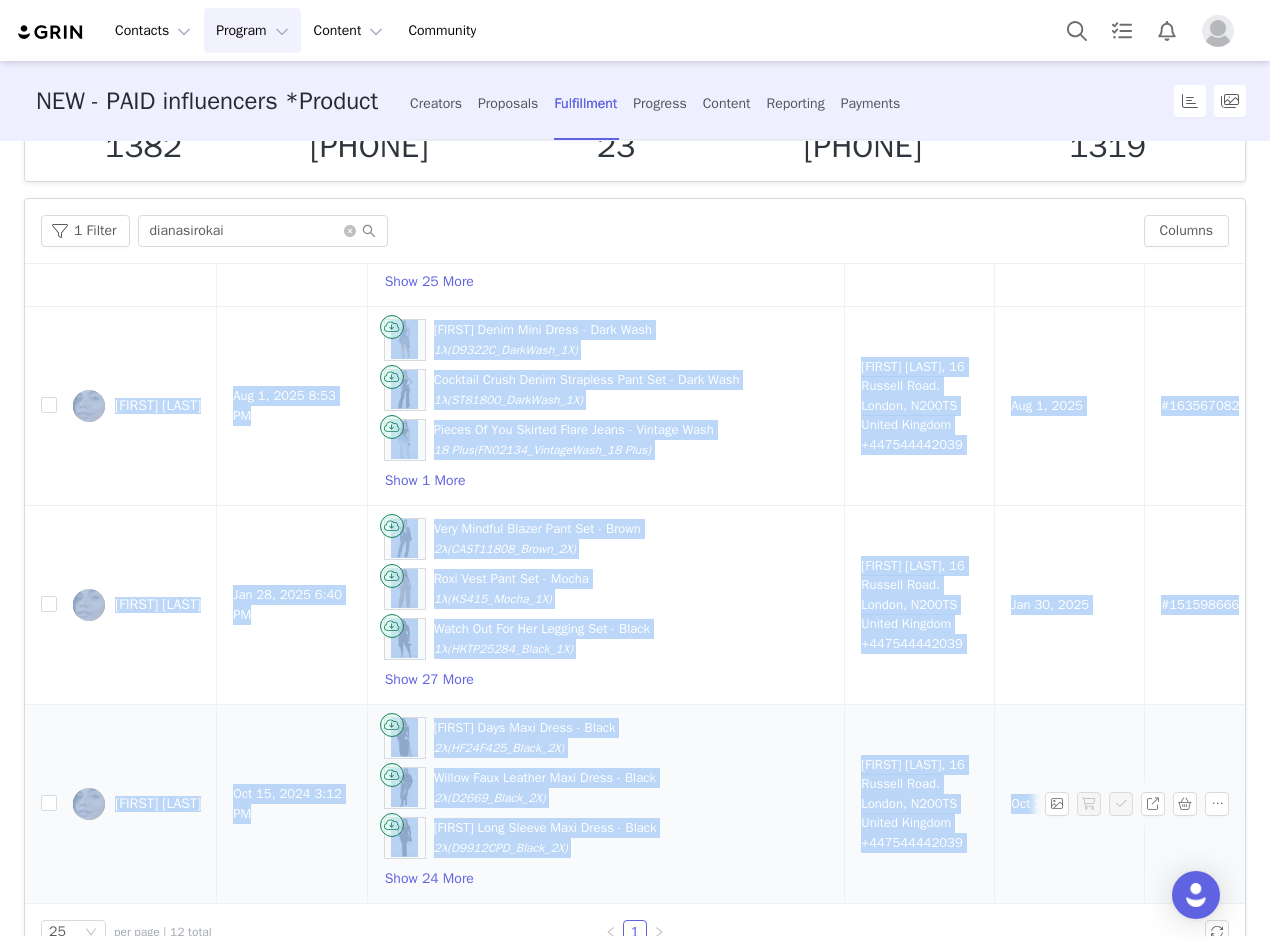 drag, startPoint x: 795, startPoint y: 895, endPoint x: 687, endPoint y: 840, distance: 121.19818 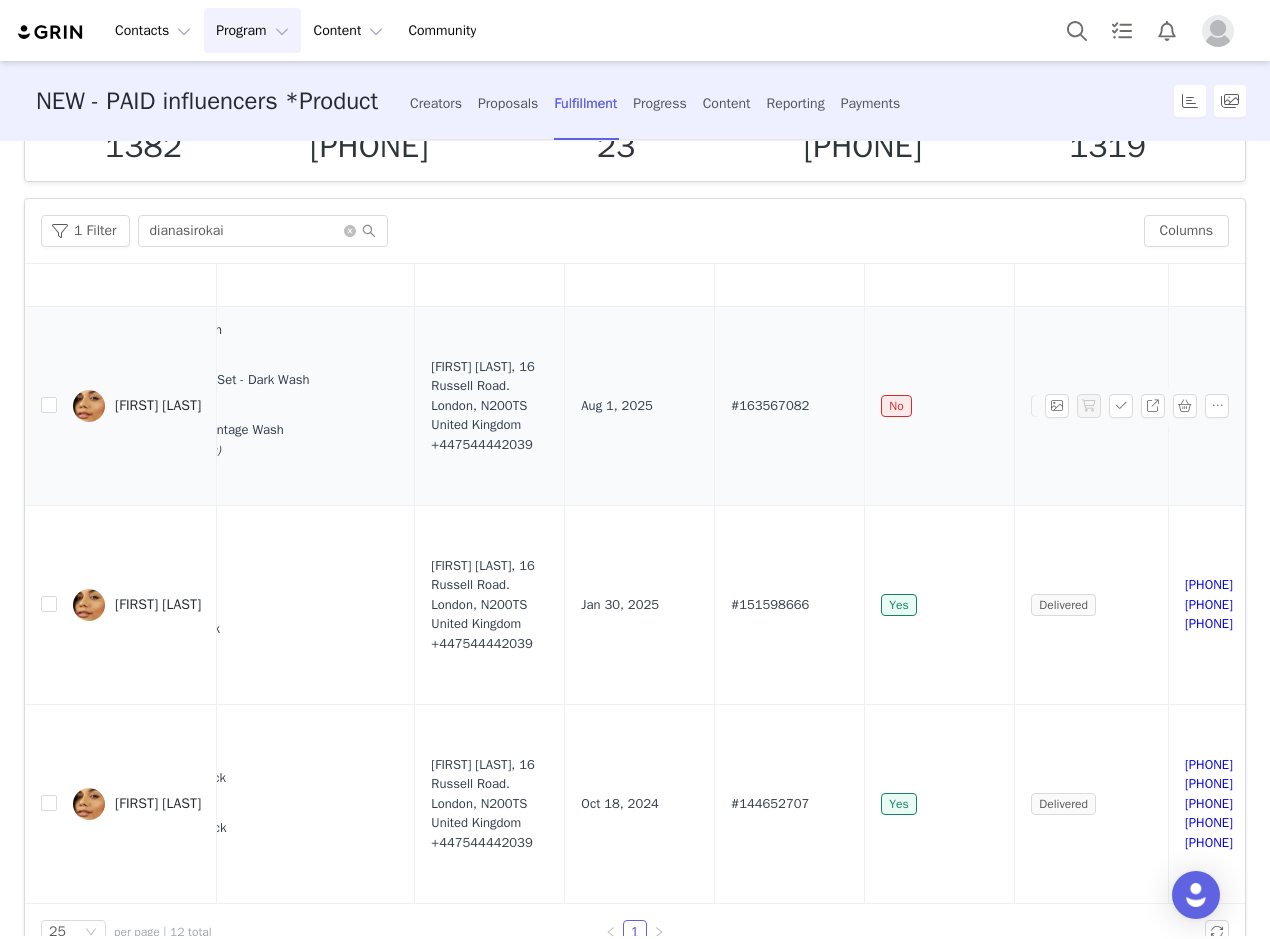 scroll, scrollTop: 1779, scrollLeft: 421, axis: both 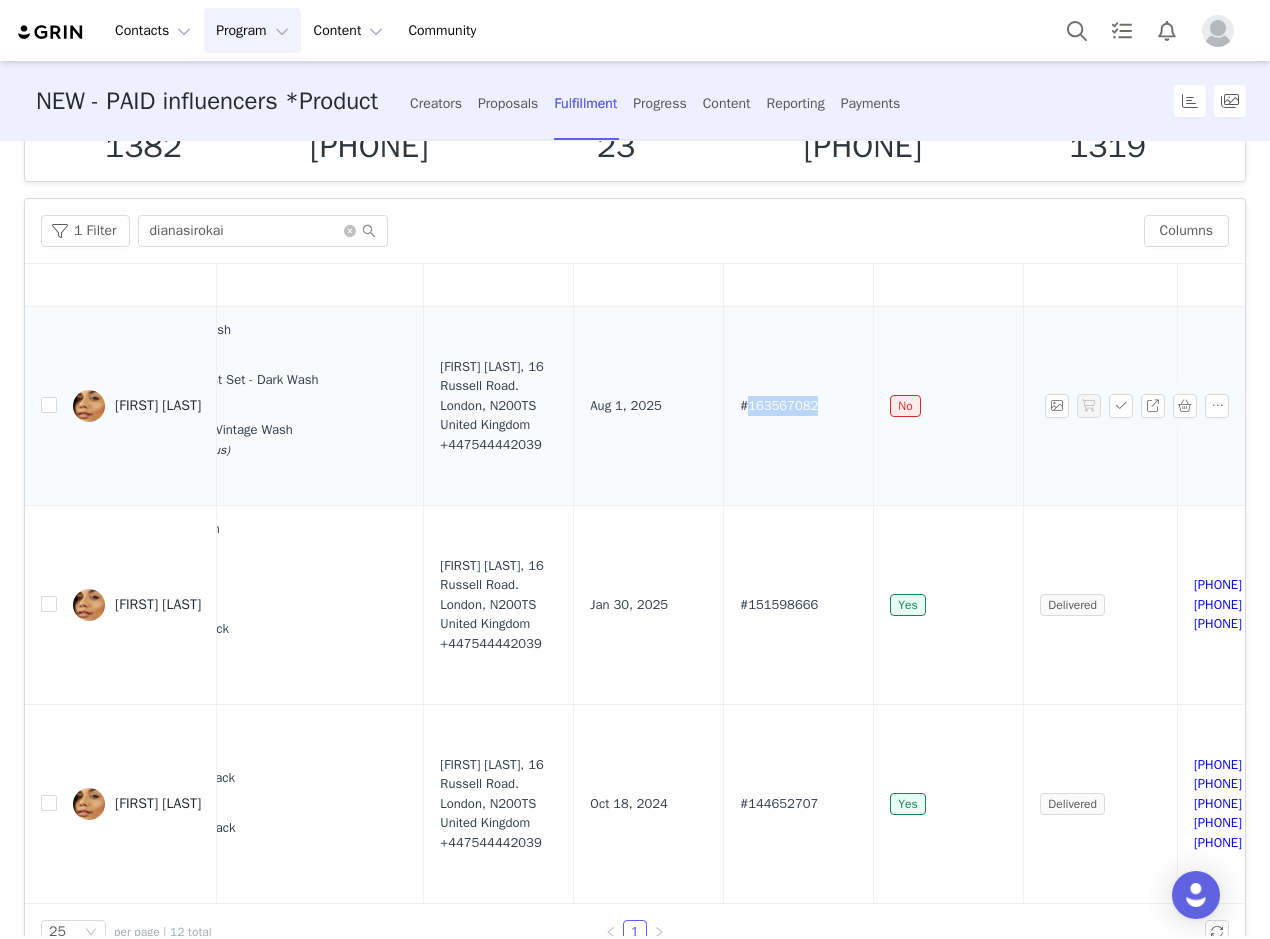 drag, startPoint x: 813, startPoint y: 387, endPoint x: 747, endPoint y: 393, distance: 66.27216 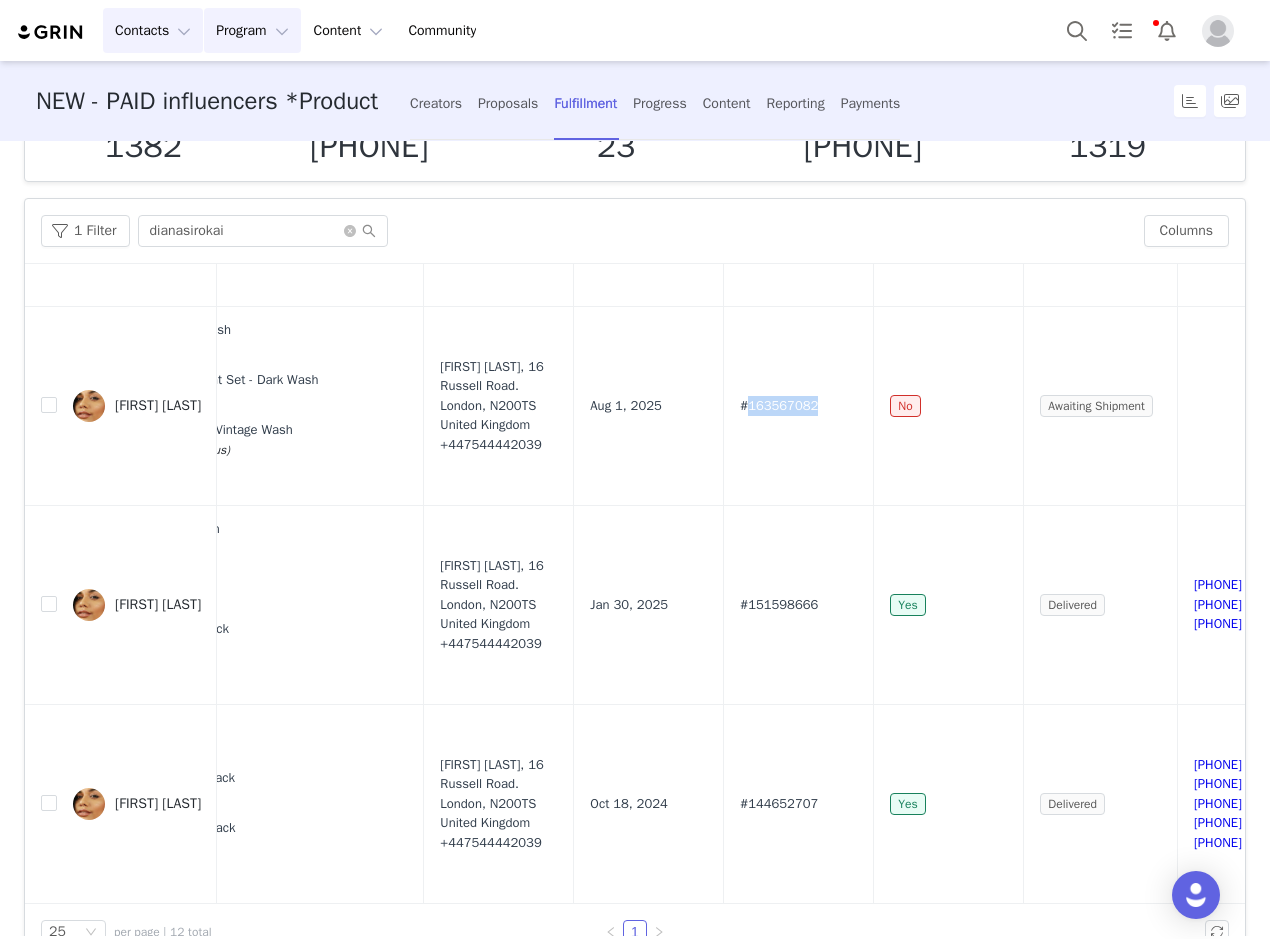 drag, startPoint x: 154, startPoint y: 28, endPoint x: 227, endPoint y: 62, distance: 80.529495 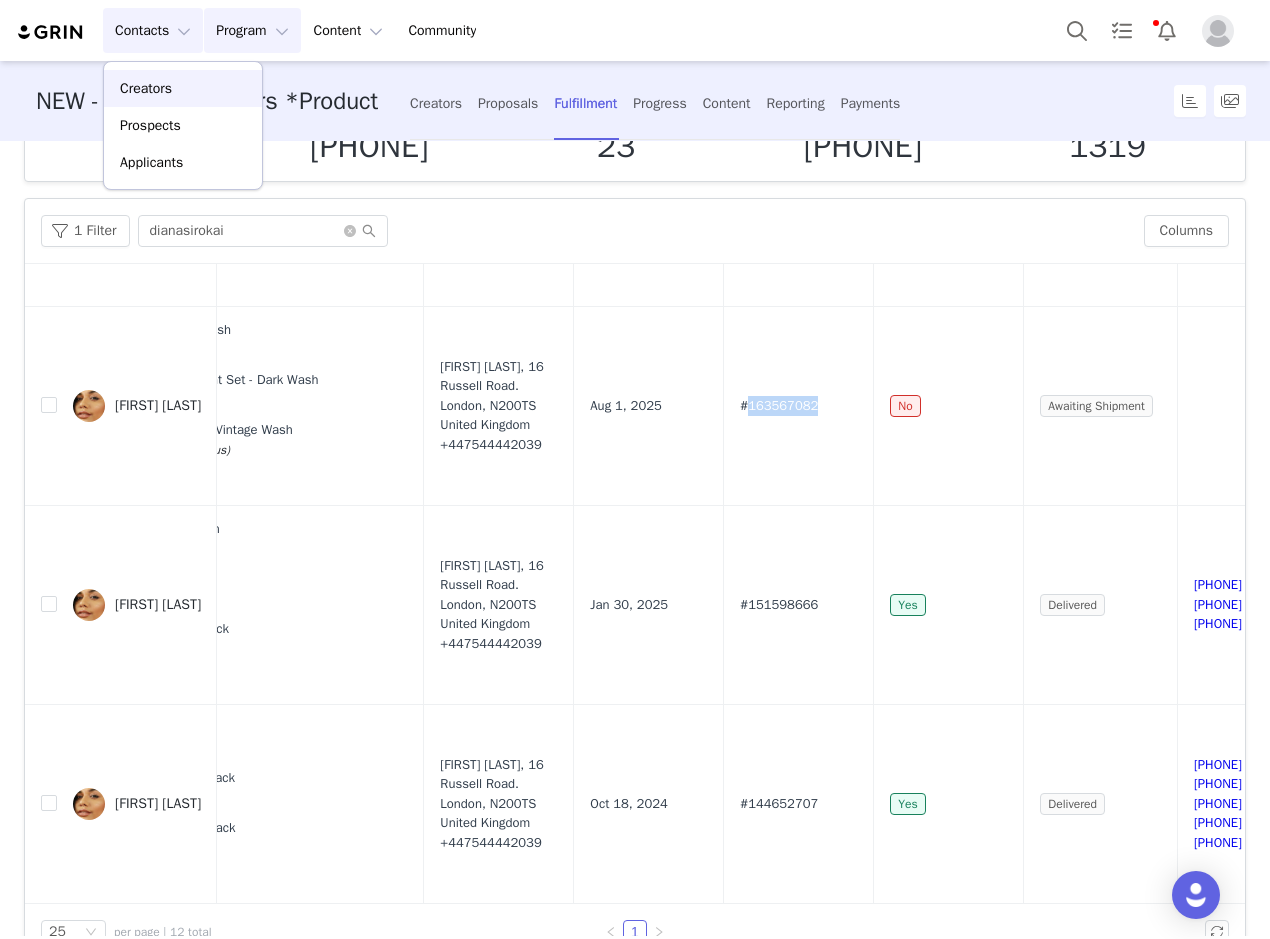 click on "Creators" at bounding box center [183, 88] 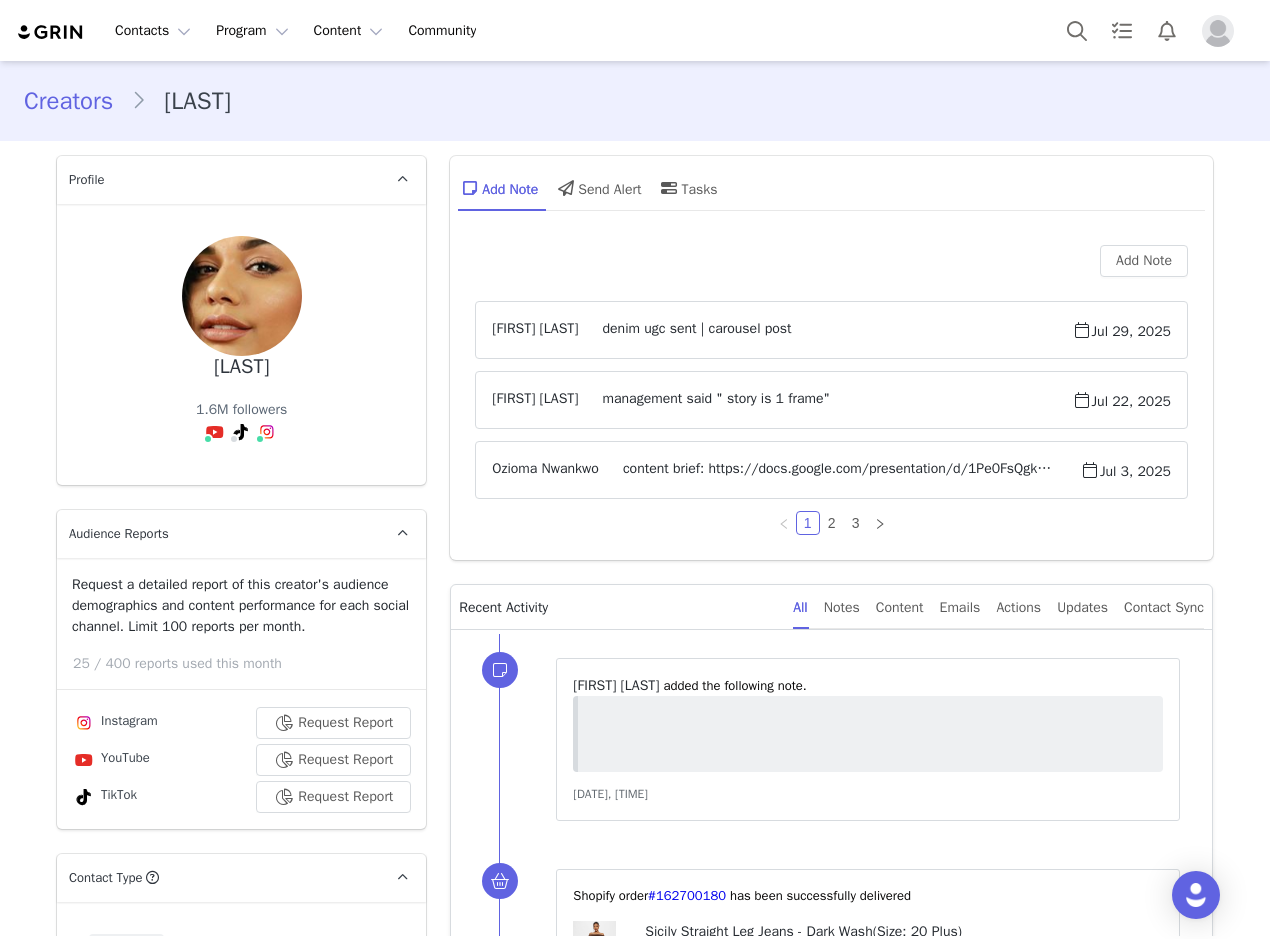 scroll, scrollTop: 0, scrollLeft: 0, axis: both 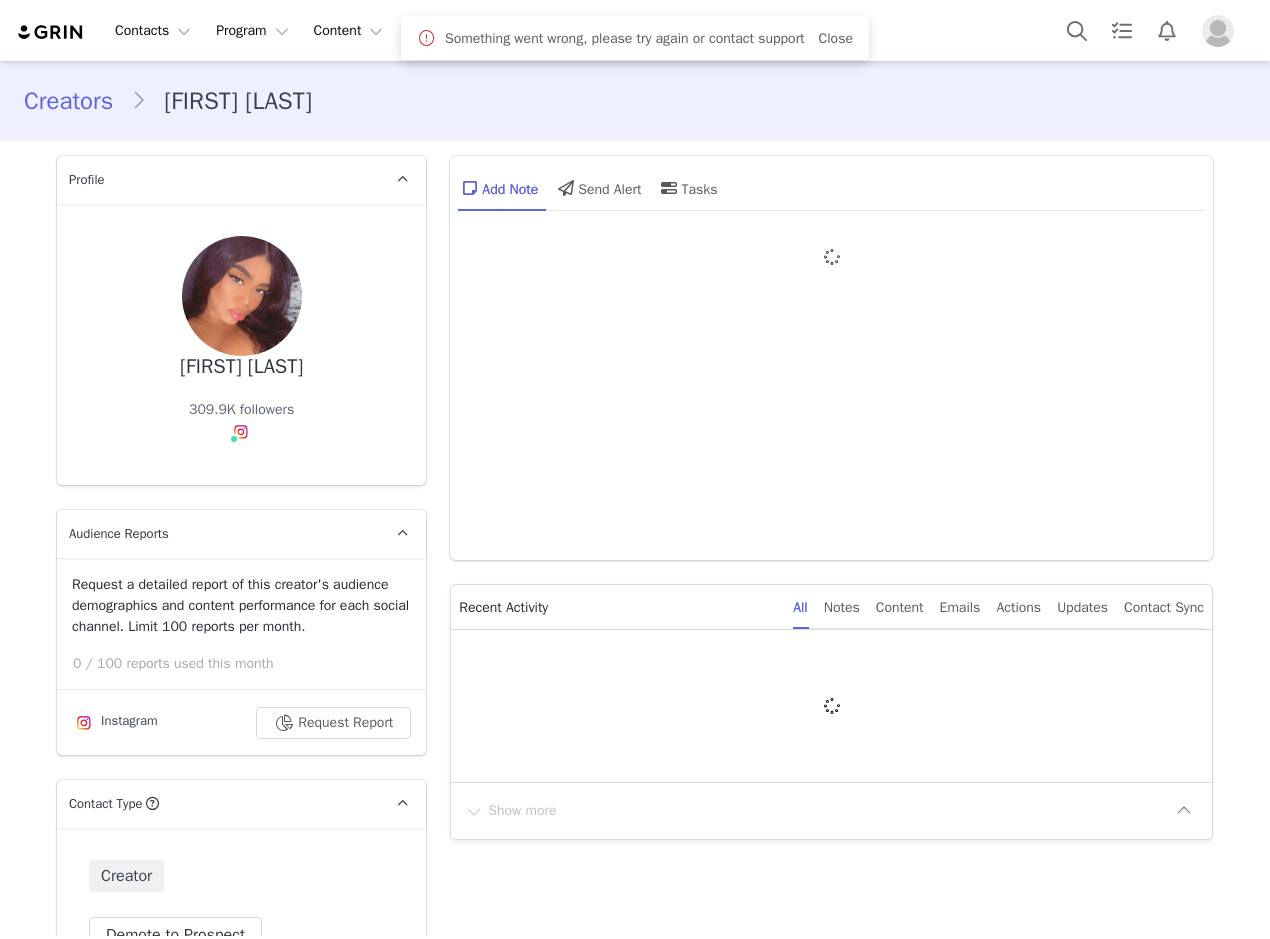 type on "+1 (United States)" 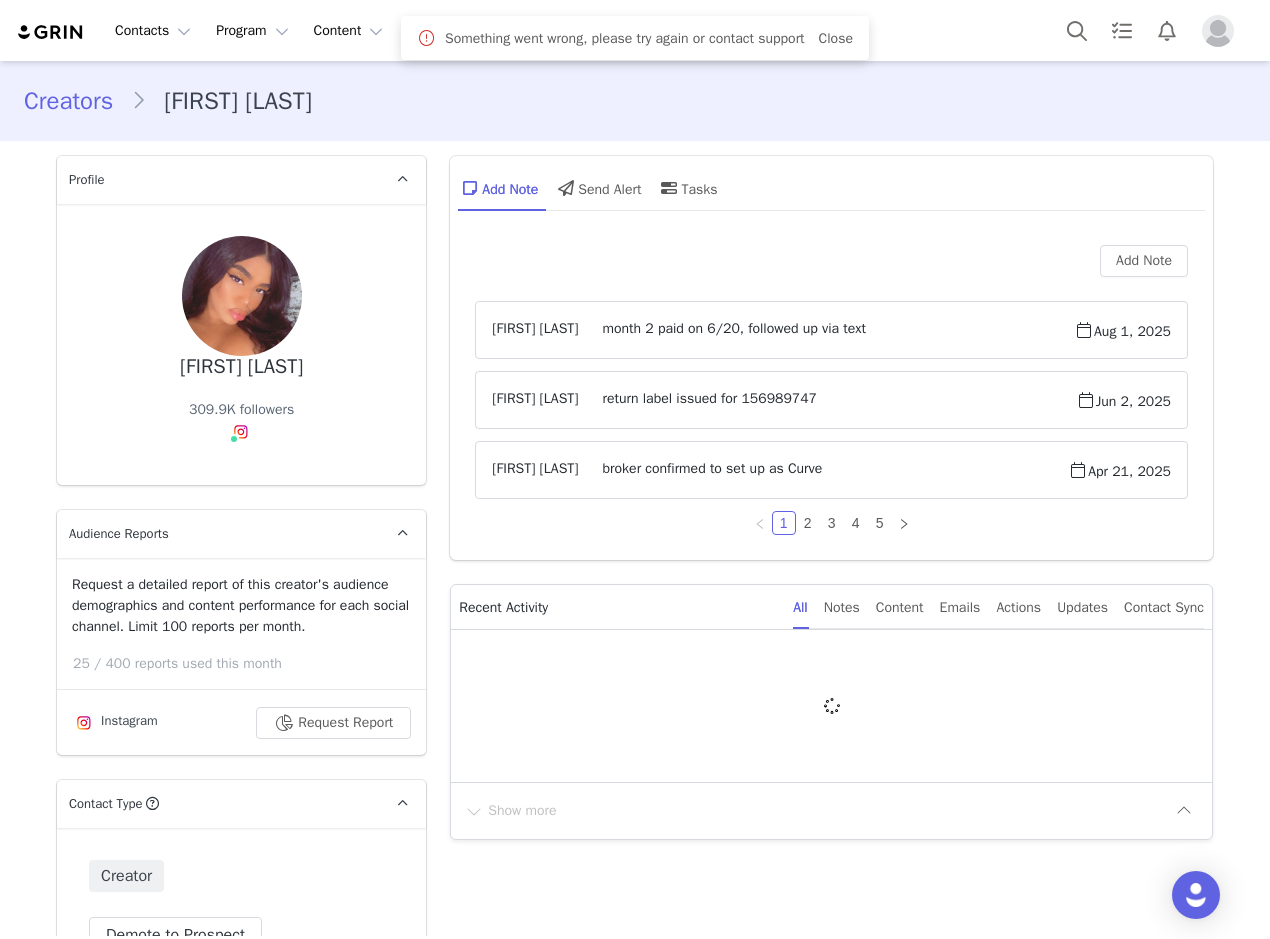 scroll, scrollTop: 0, scrollLeft: 0, axis: both 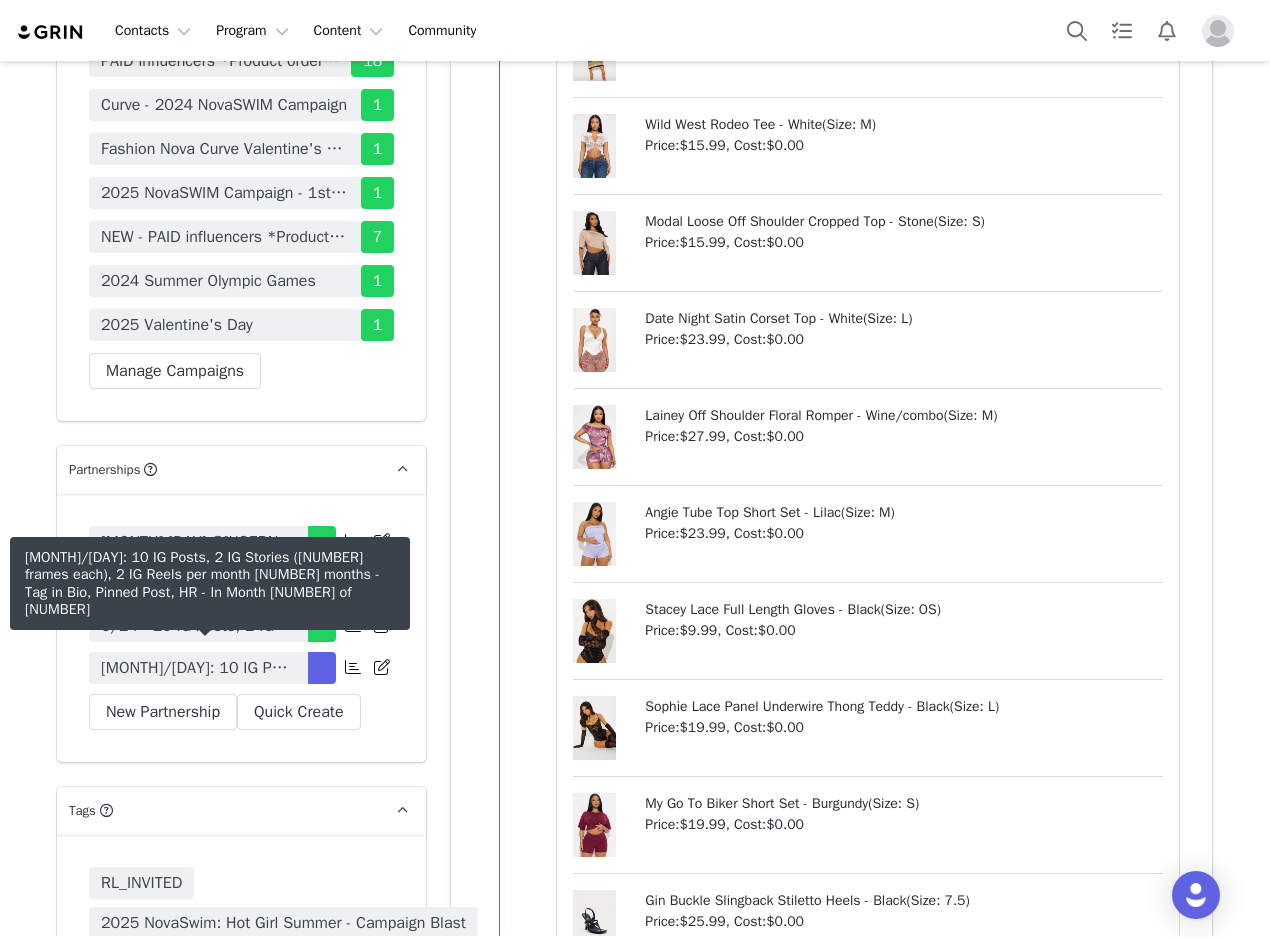 click on "[MONTH]/[DAY]: 10 IG Posts, 2 IG Stories ([NUMBER] frames each), 2 IG Reels per month [NUMBER] months - Tag in Bio, Pinned Post, HR" at bounding box center (198, 668) 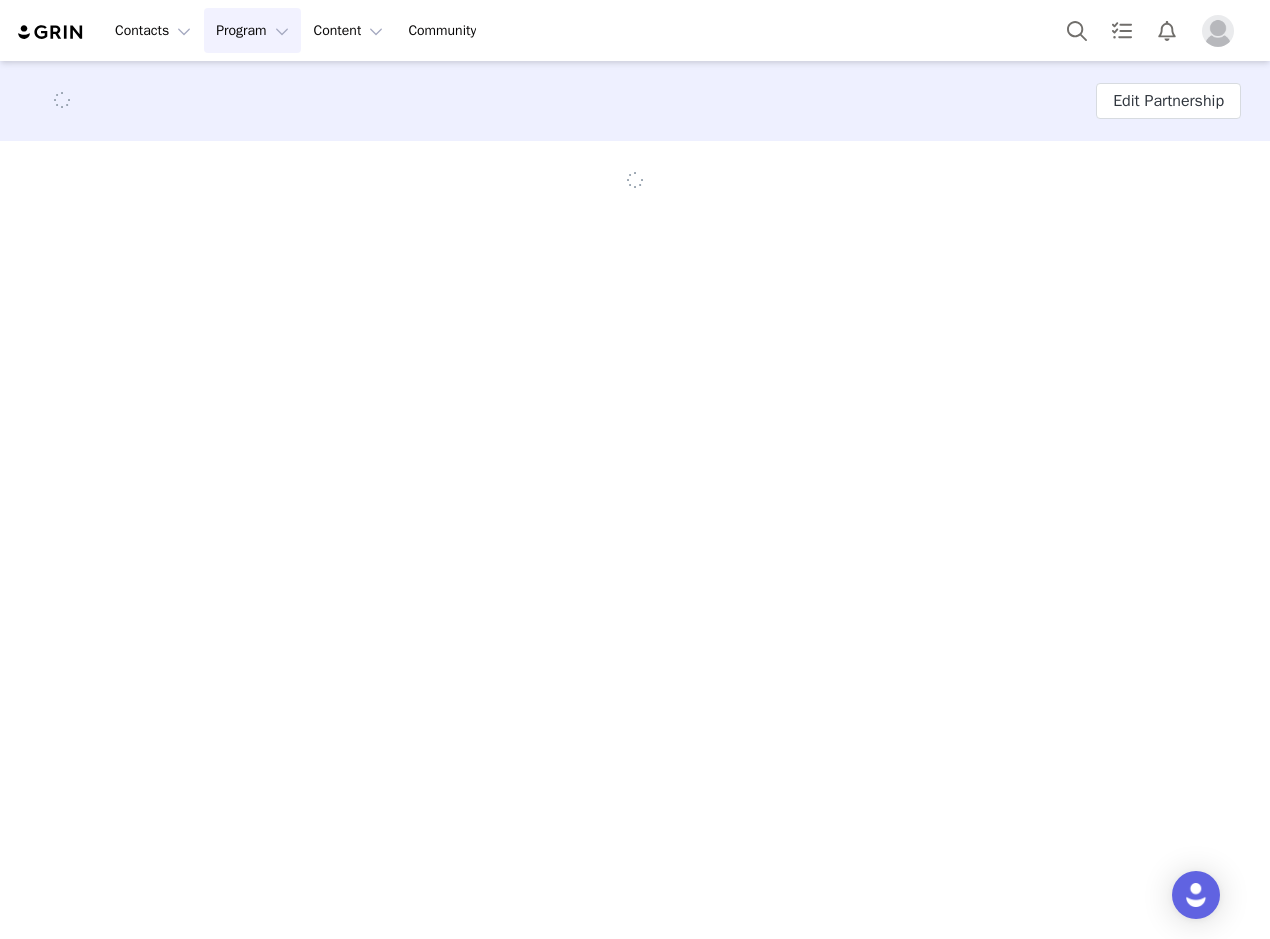 scroll, scrollTop: 0, scrollLeft: 0, axis: both 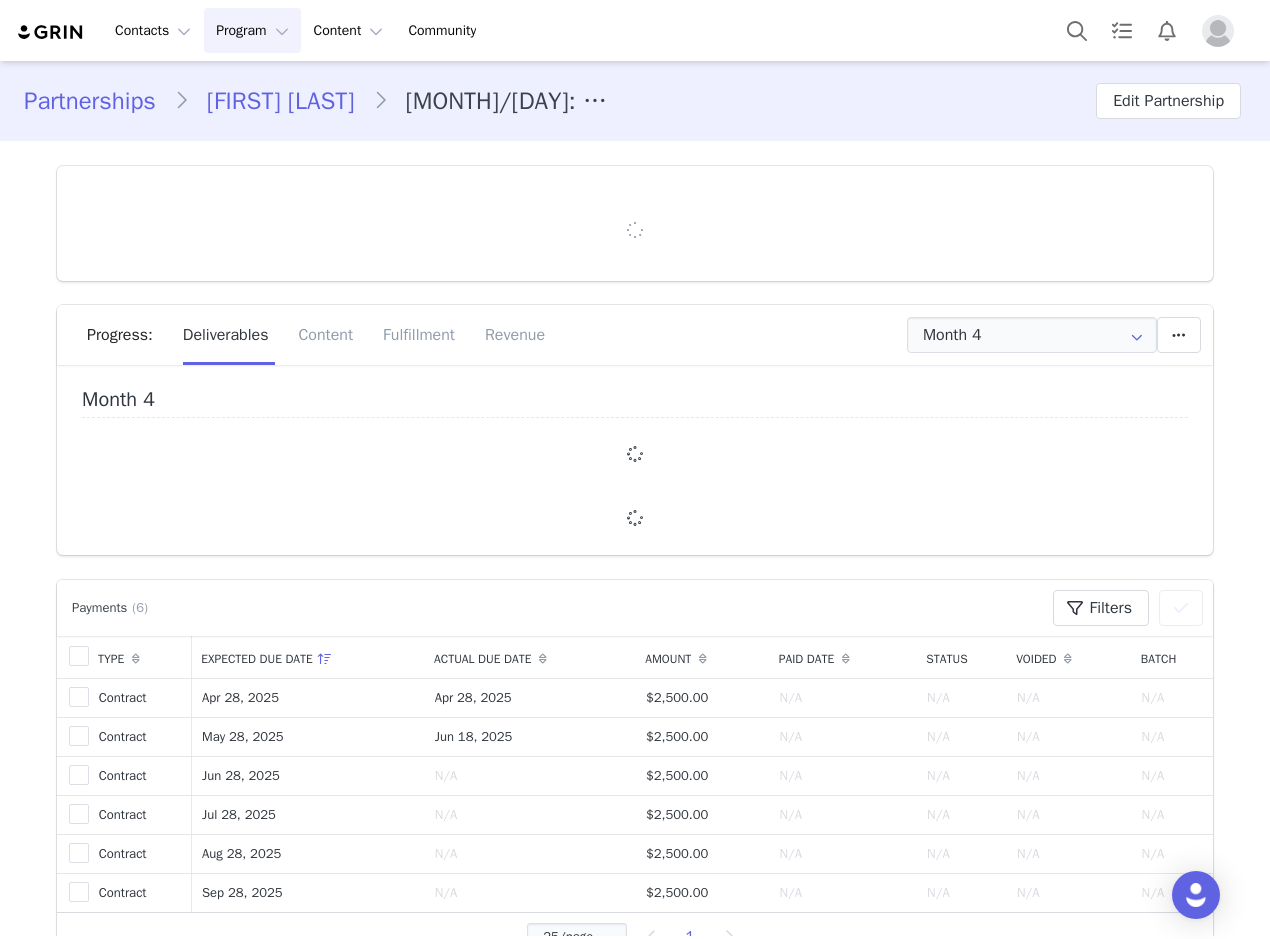 type on "+1 (United States)" 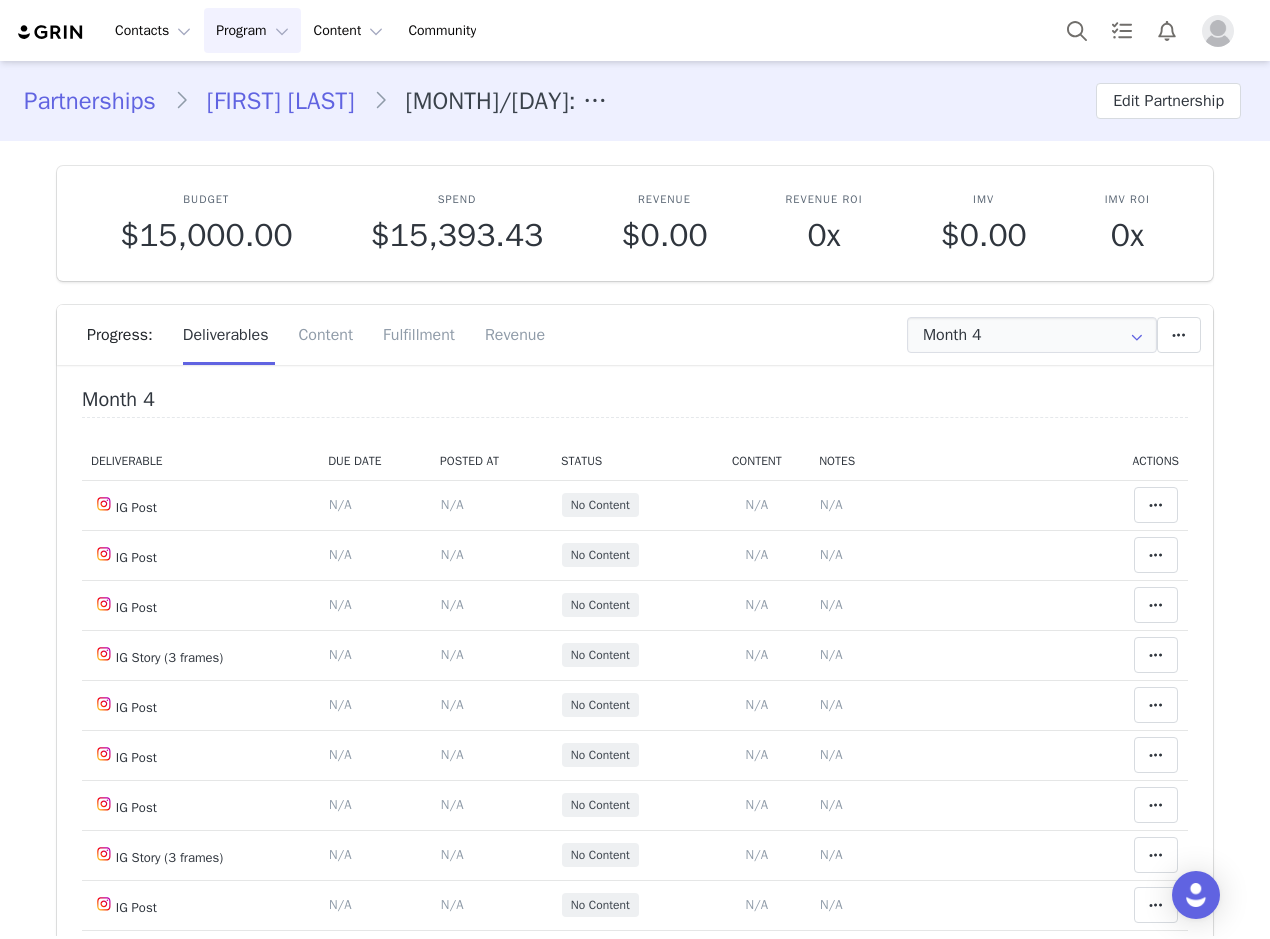 scroll, scrollTop: 0, scrollLeft: 0, axis: both 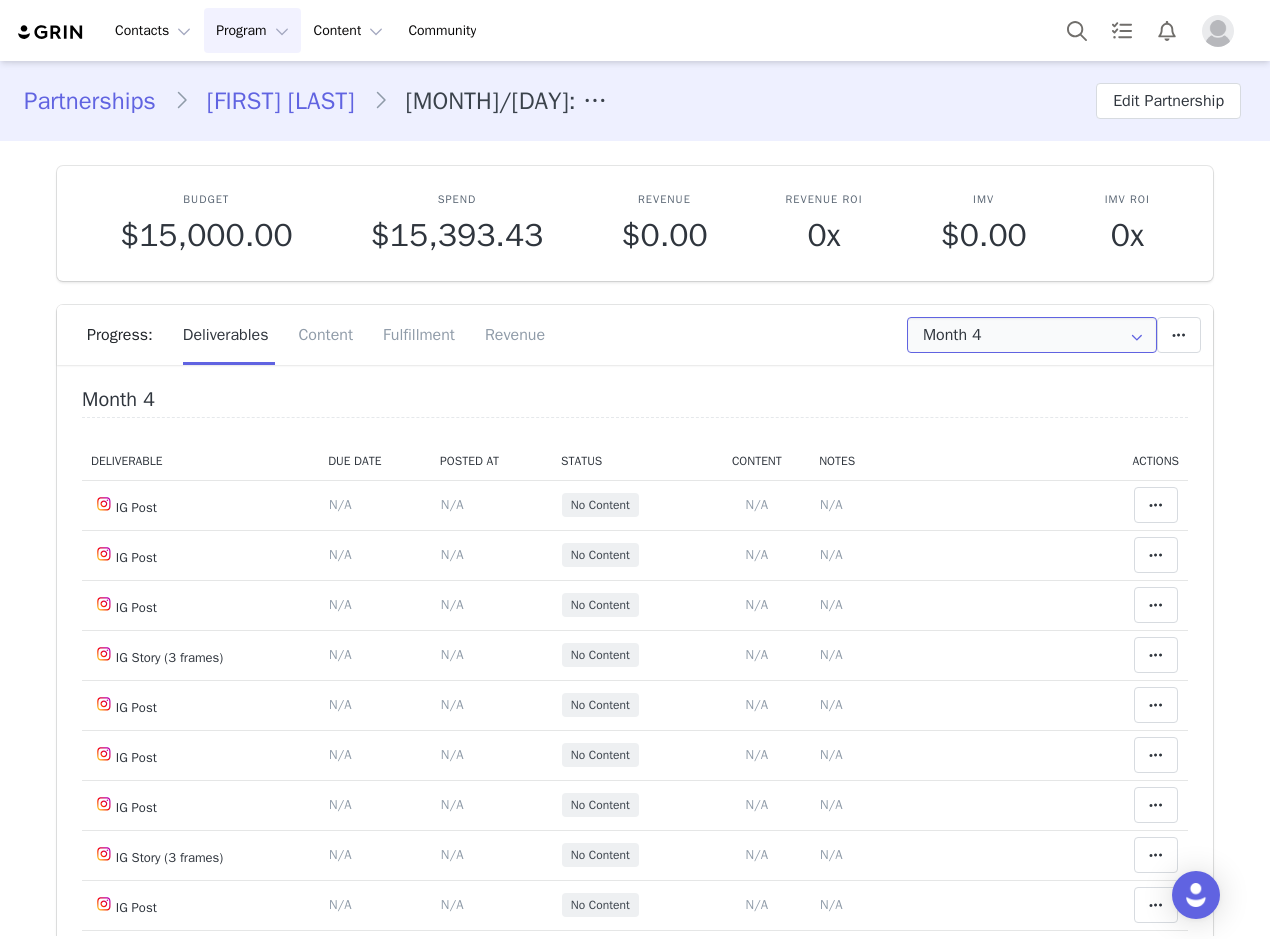 click on "Month 4" at bounding box center [1032, 335] 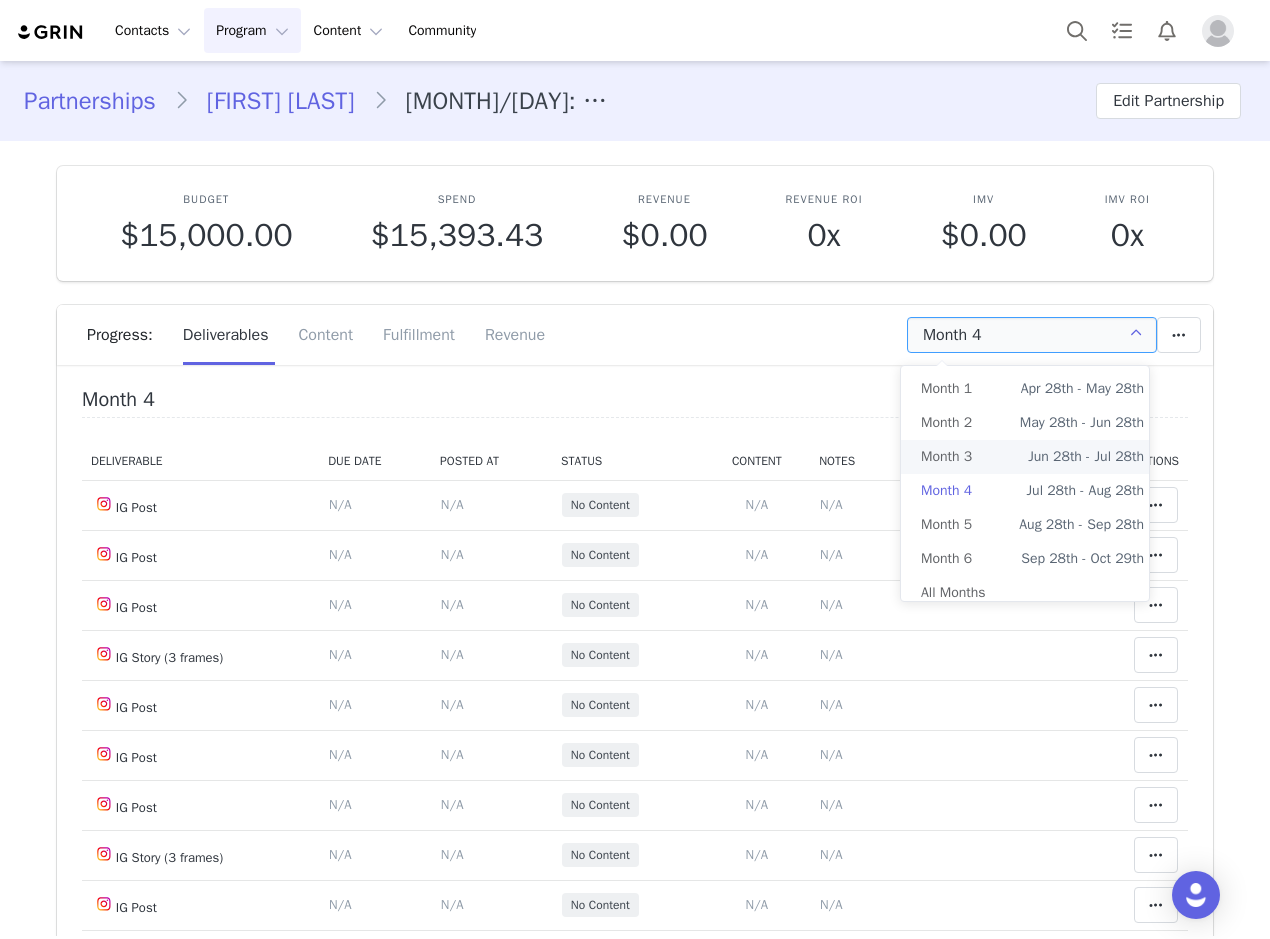 click on "Jun 28th - Jul 28th" at bounding box center [1086, 457] 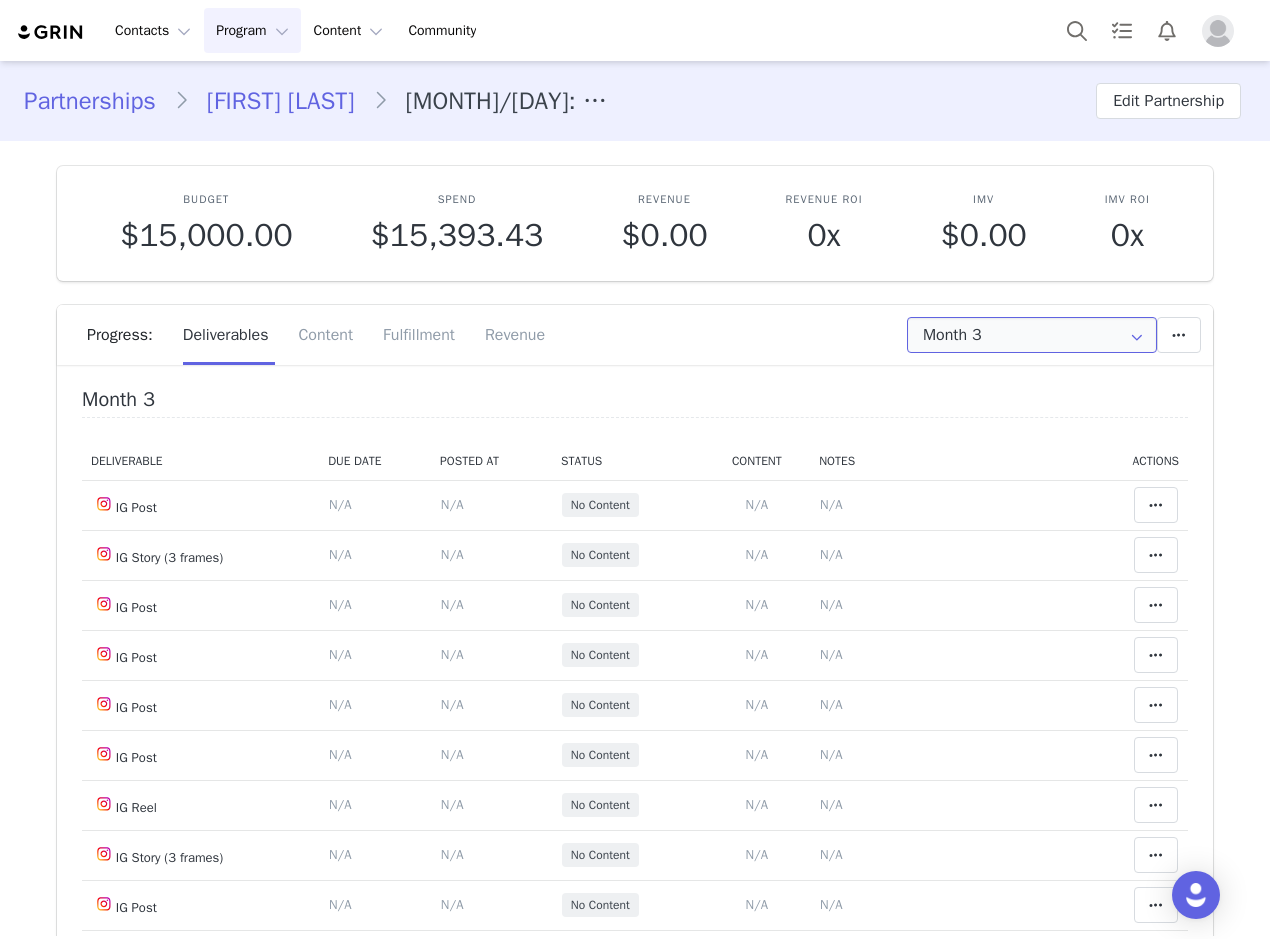 drag, startPoint x: 986, startPoint y: 333, endPoint x: 1000, endPoint y: 346, distance: 19.104973 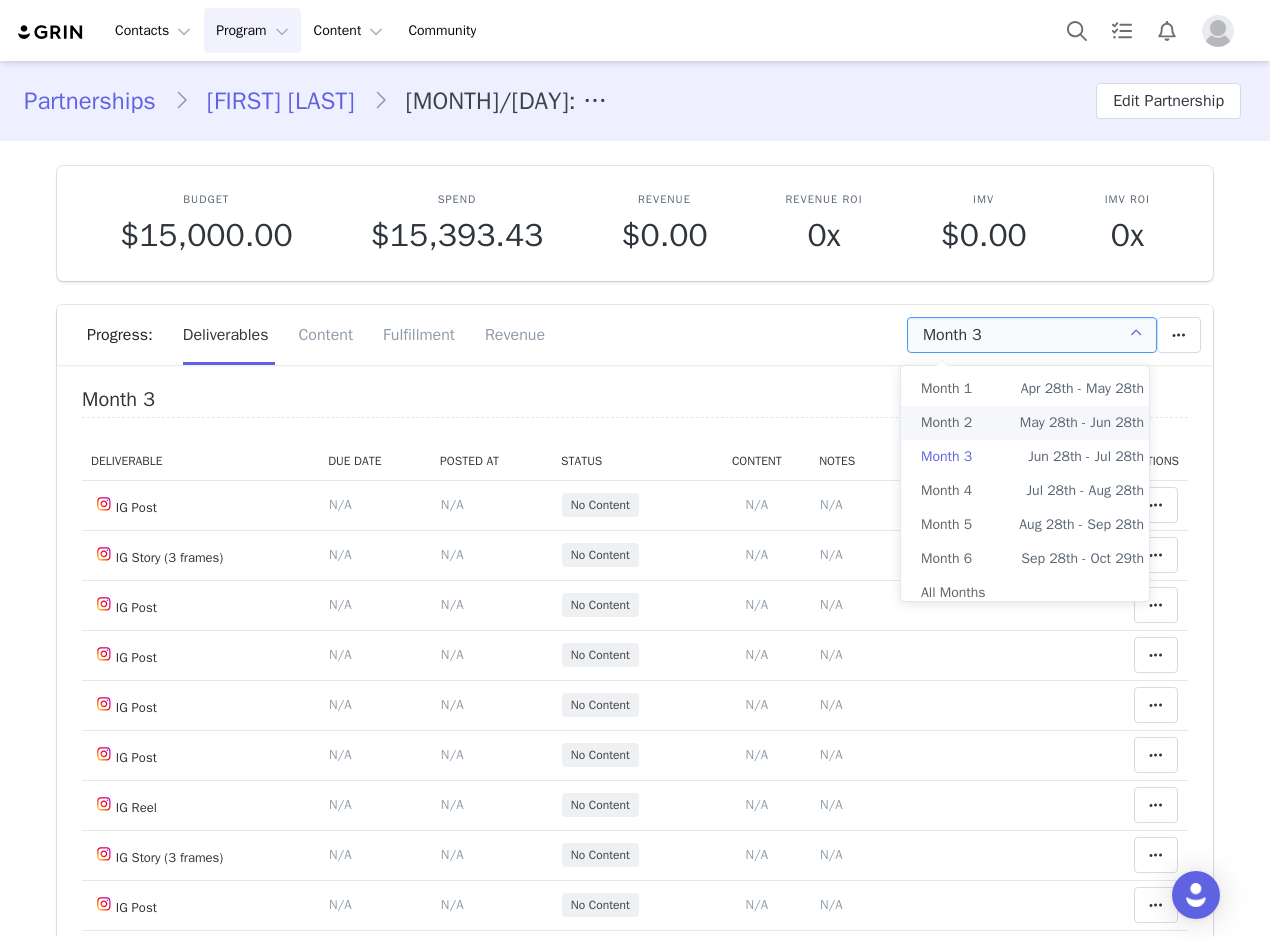 click on "Month [NUMBER] [MONTH] [DAY]th - [MONTH] [DAY]th" at bounding box center (1032, 423) 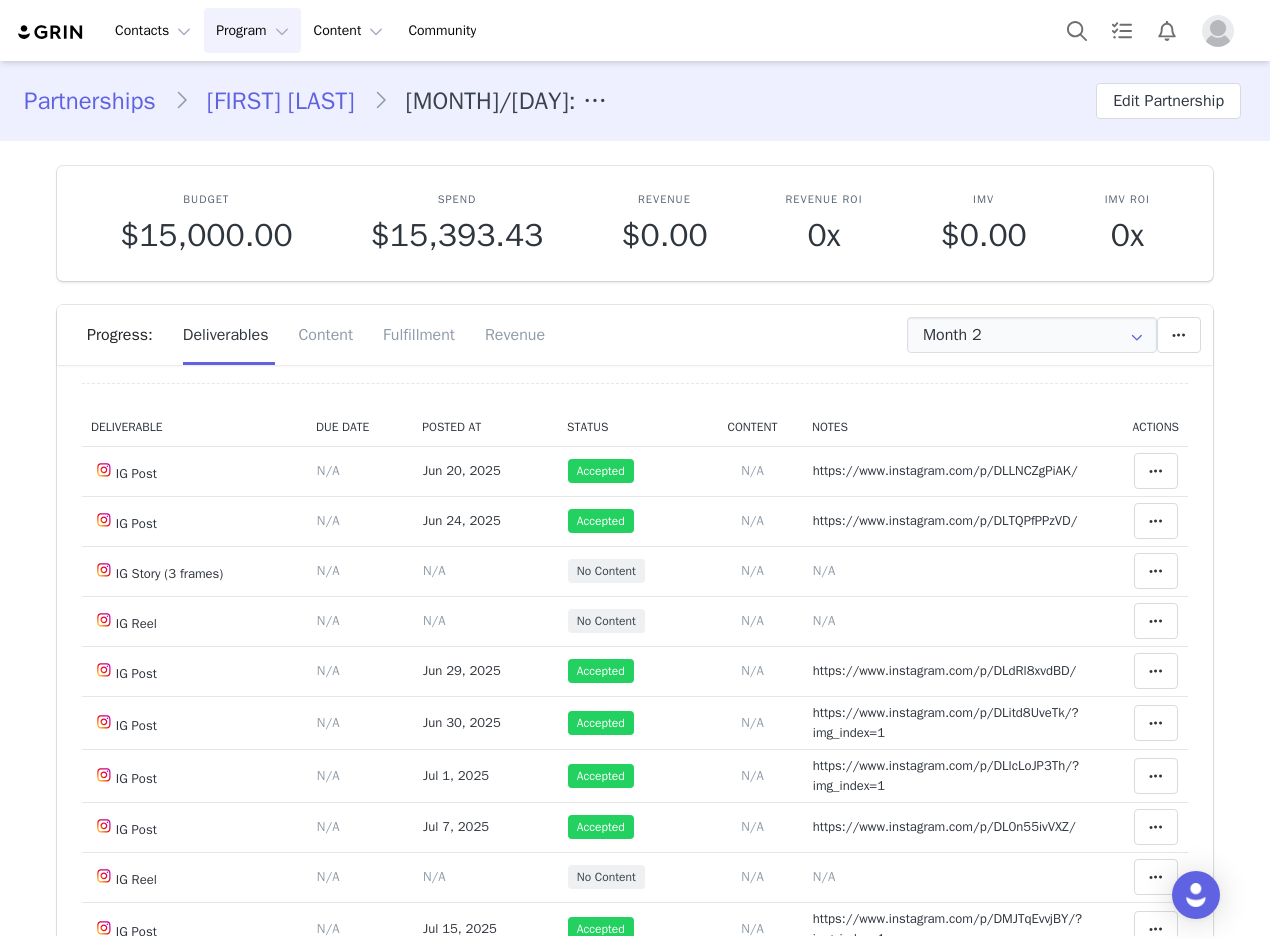 scroll, scrollTop: 0, scrollLeft: 0, axis: both 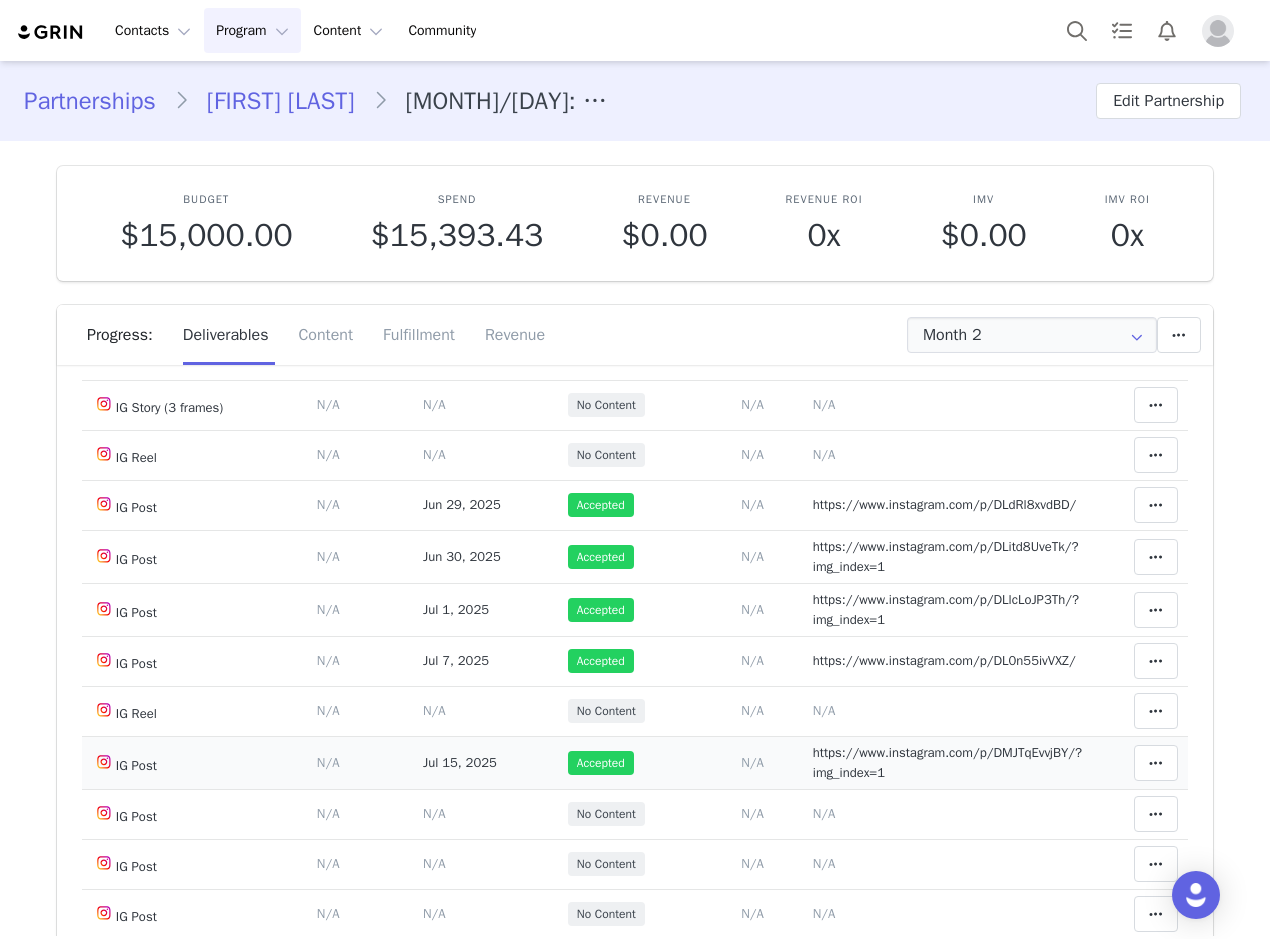 click on "https://www.instagram.com/p/DMJTqEvvjBY/?img_index=1" at bounding box center (947, 762) 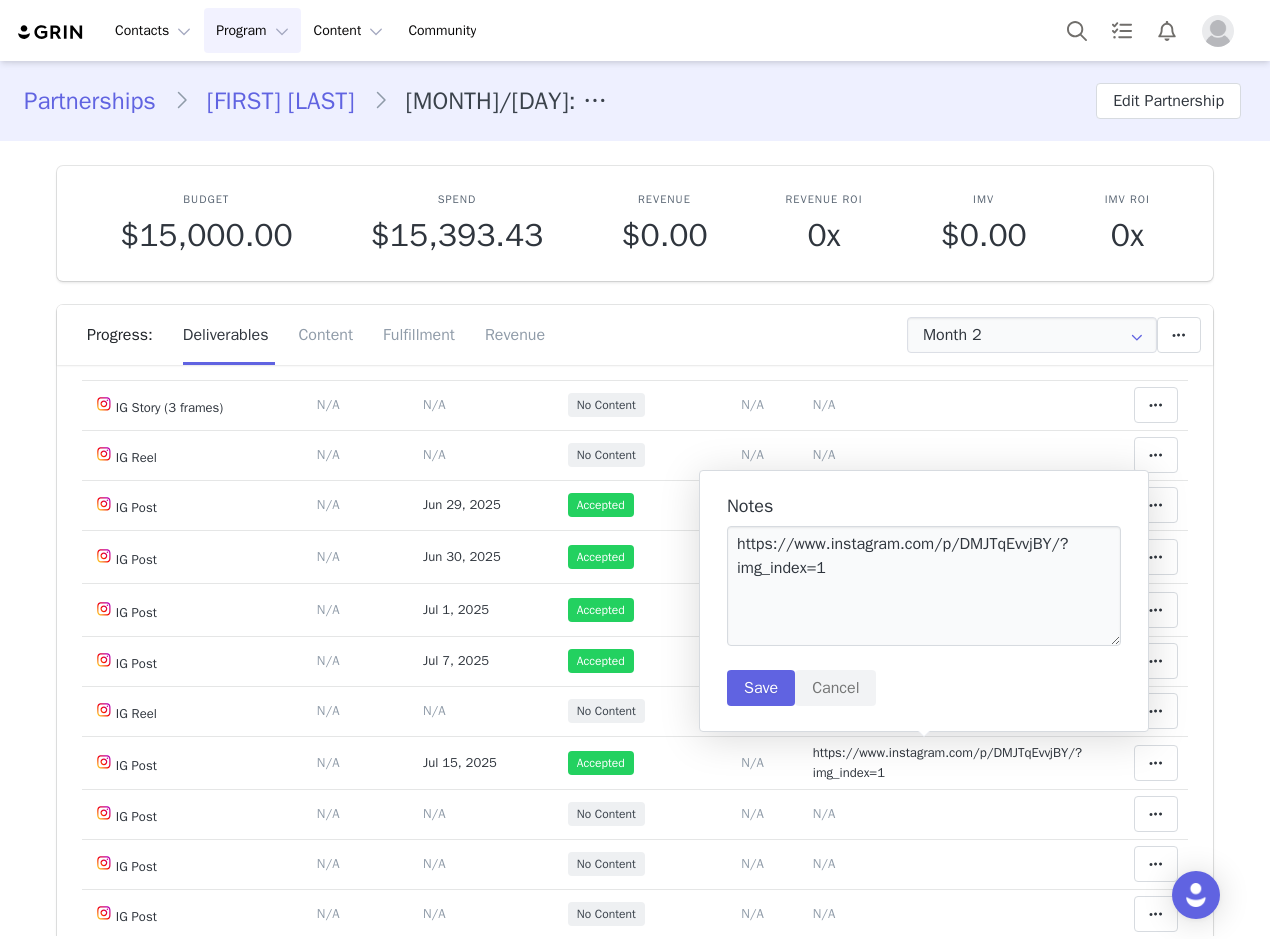 click on "Notes https://www.instagram.com/p/[ID] Save Cancel" at bounding box center [924, 601] 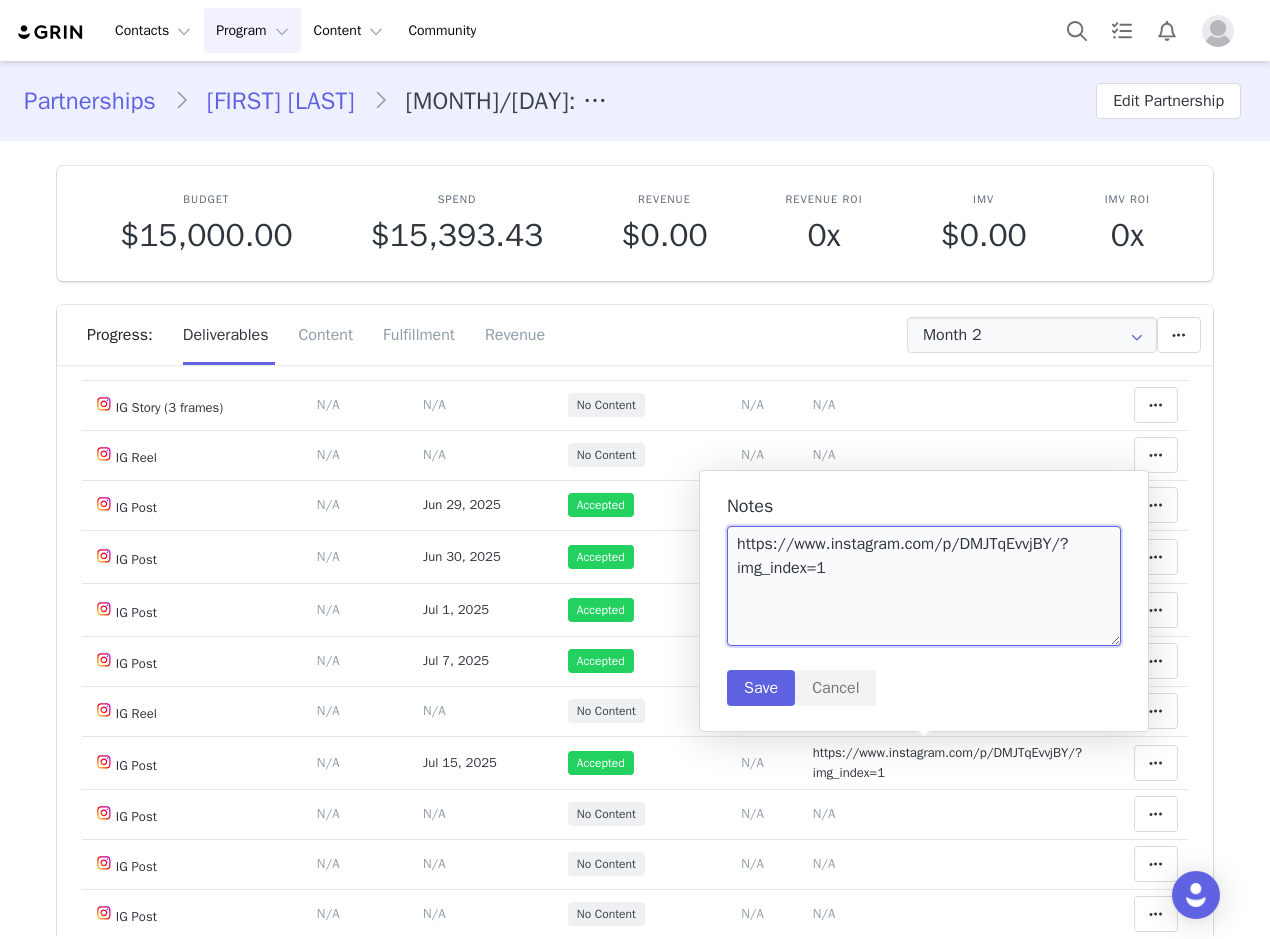 click on "https://www.instagram.com/p/DMJTqEvvjBY/?img_index=1" at bounding box center (924, 586) 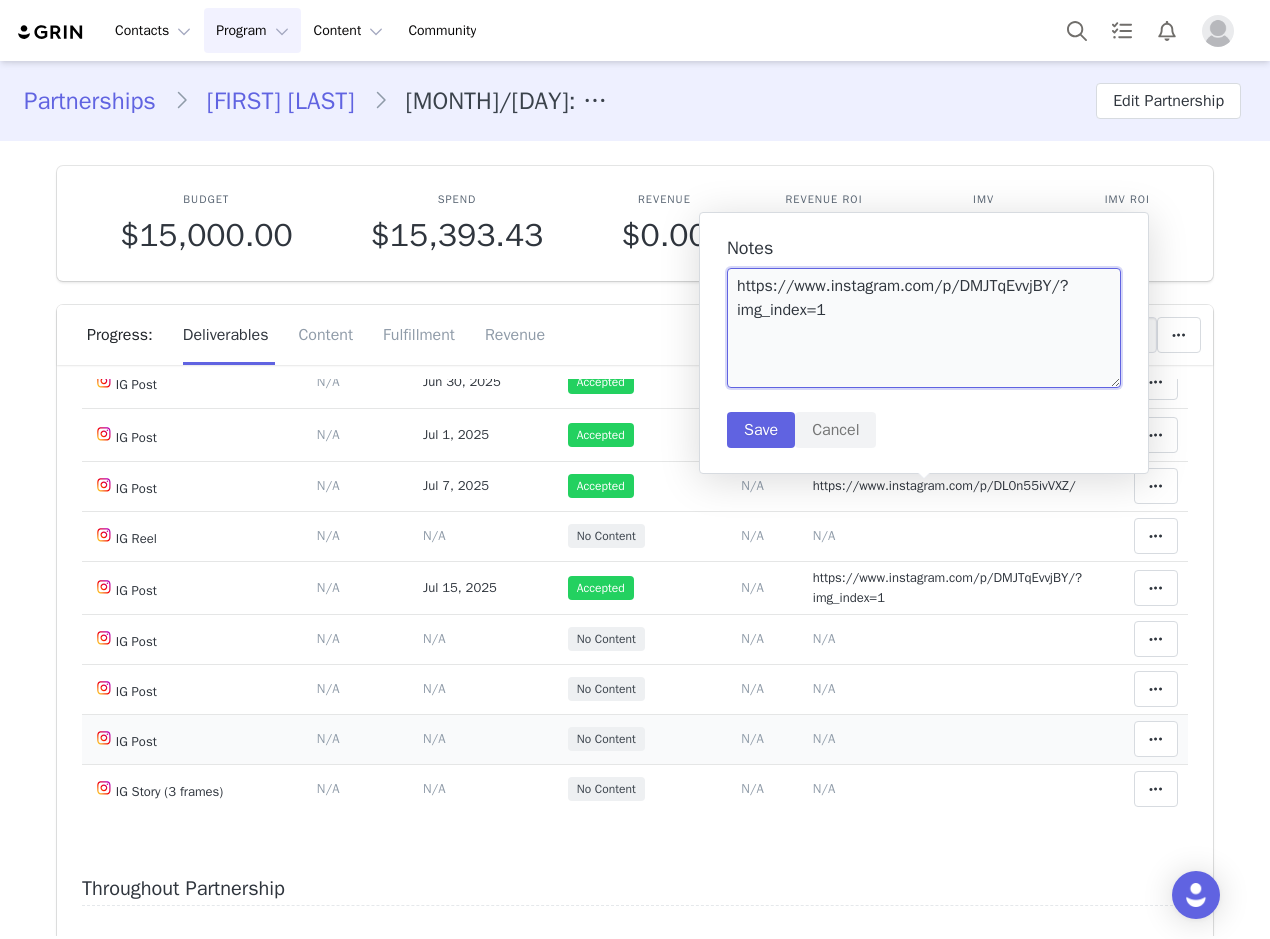 scroll, scrollTop: 500, scrollLeft: 0, axis: vertical 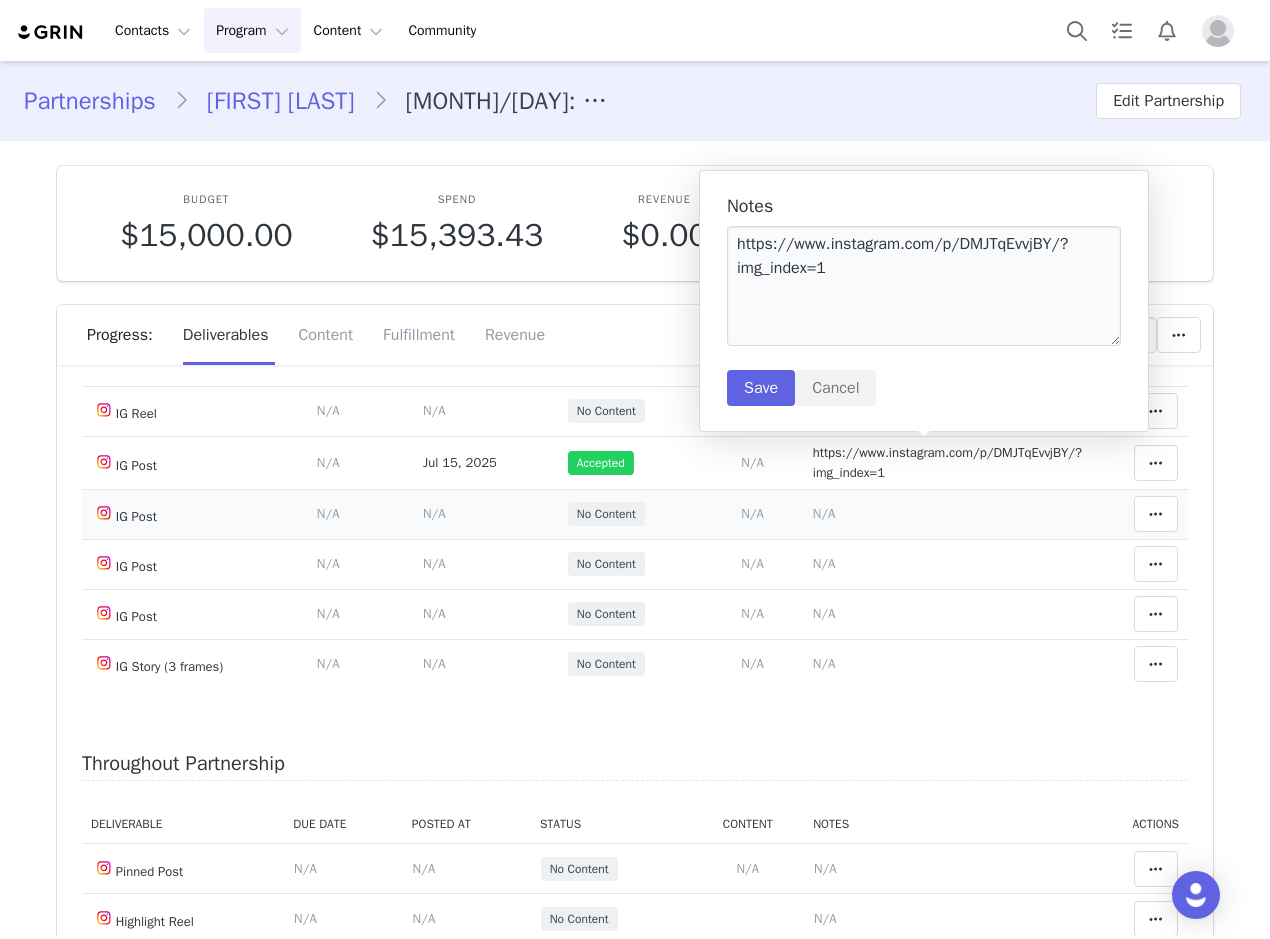 click on "N/A" at bounding box center [824, 513] 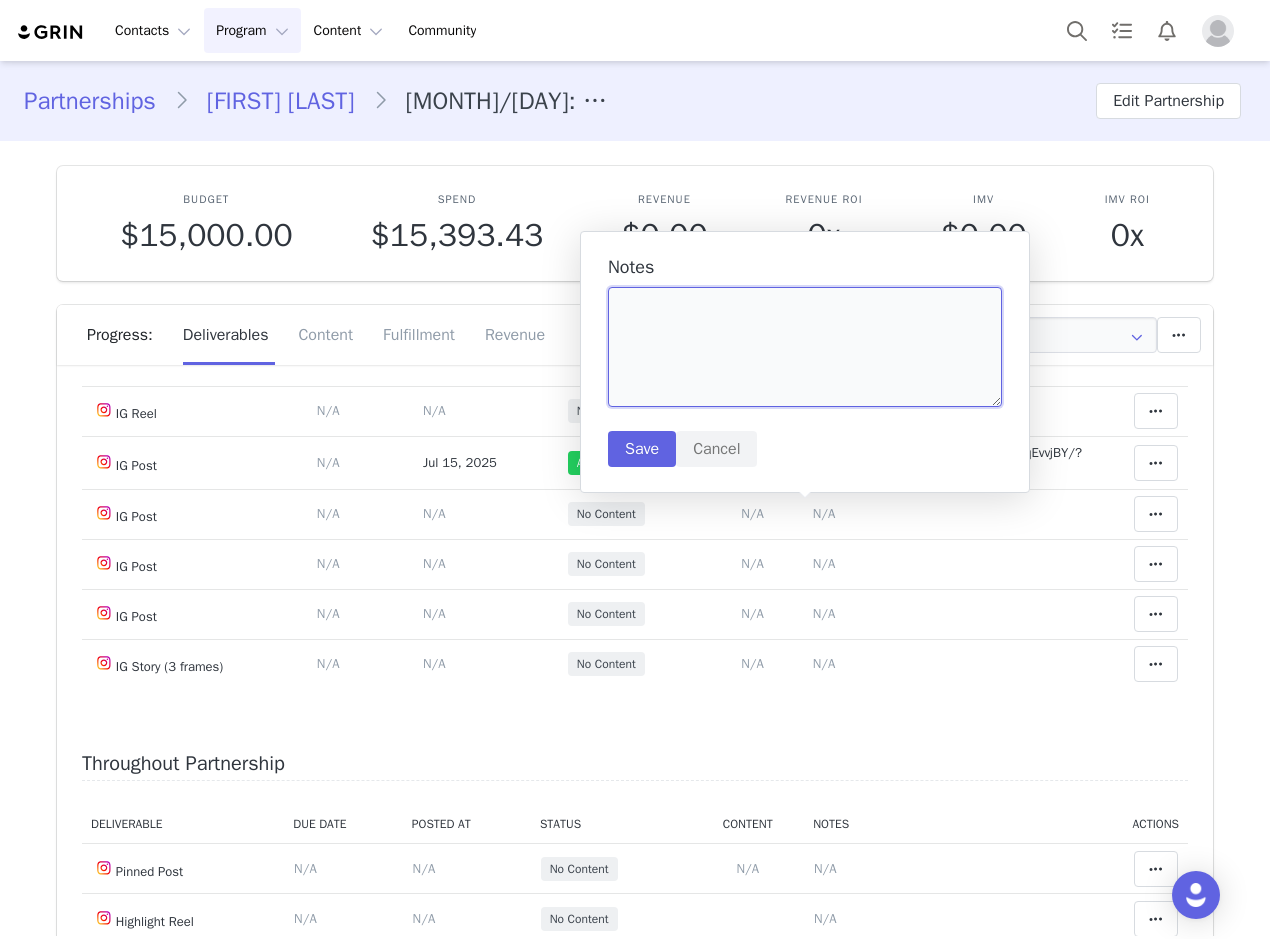 click at bounding box center [805, 347] 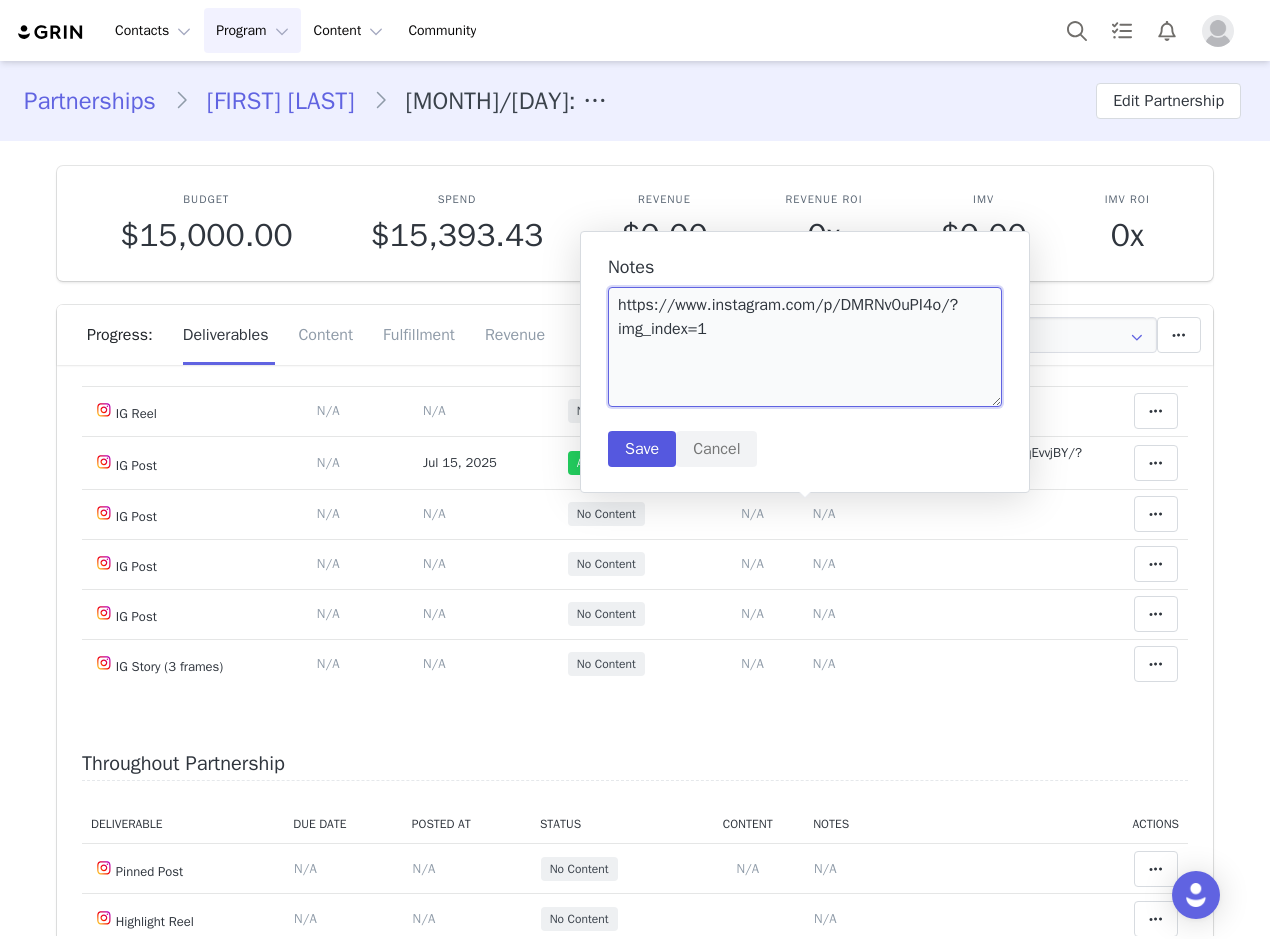 type on "https://www.instagram.com/p/DMRNv0uPI4o/?img_index=1" 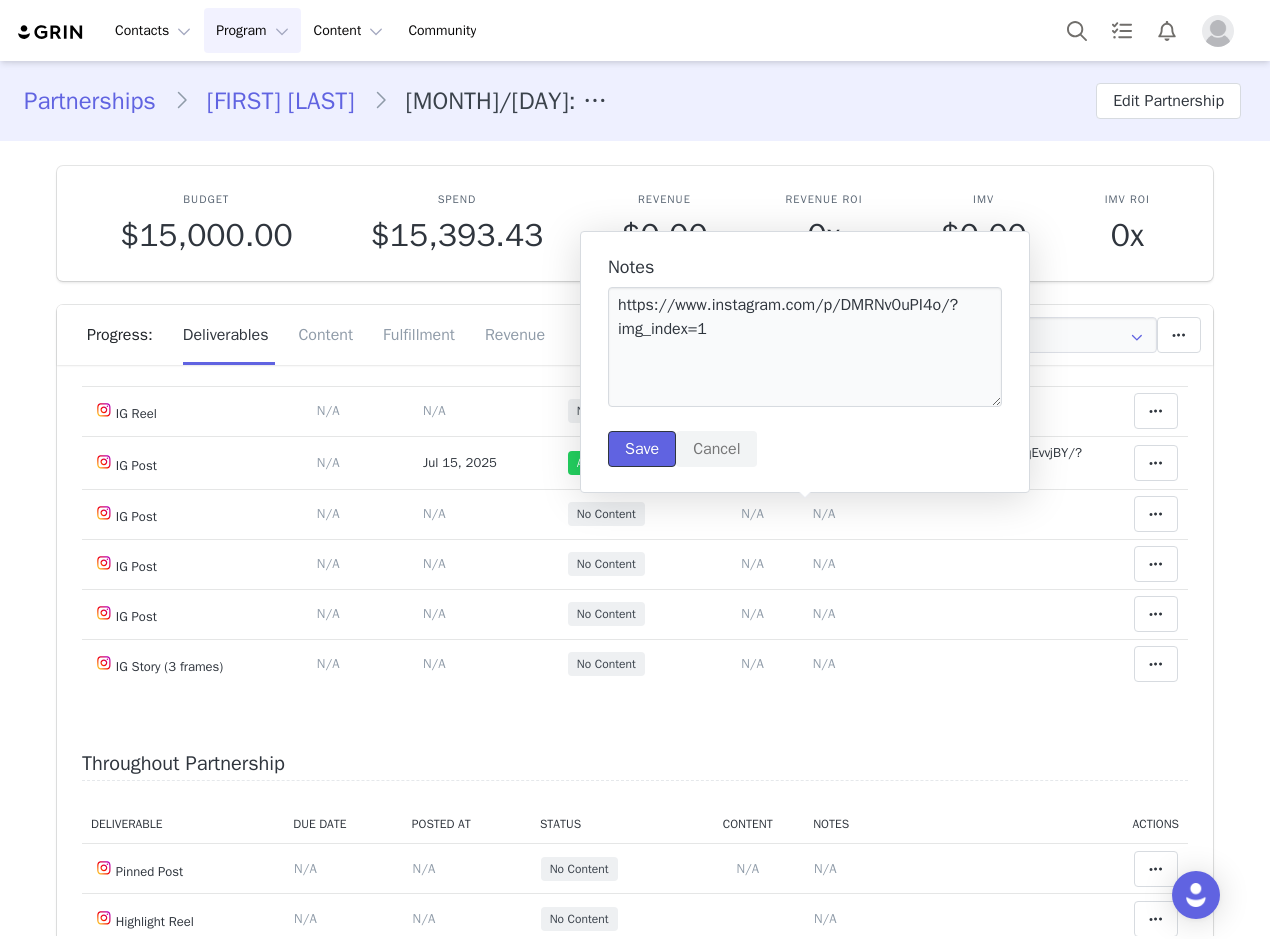 drag, startPoint x: 644, startPoint y: 447, endPoint x: 638, endPoint y: 462, distance: 16.155495 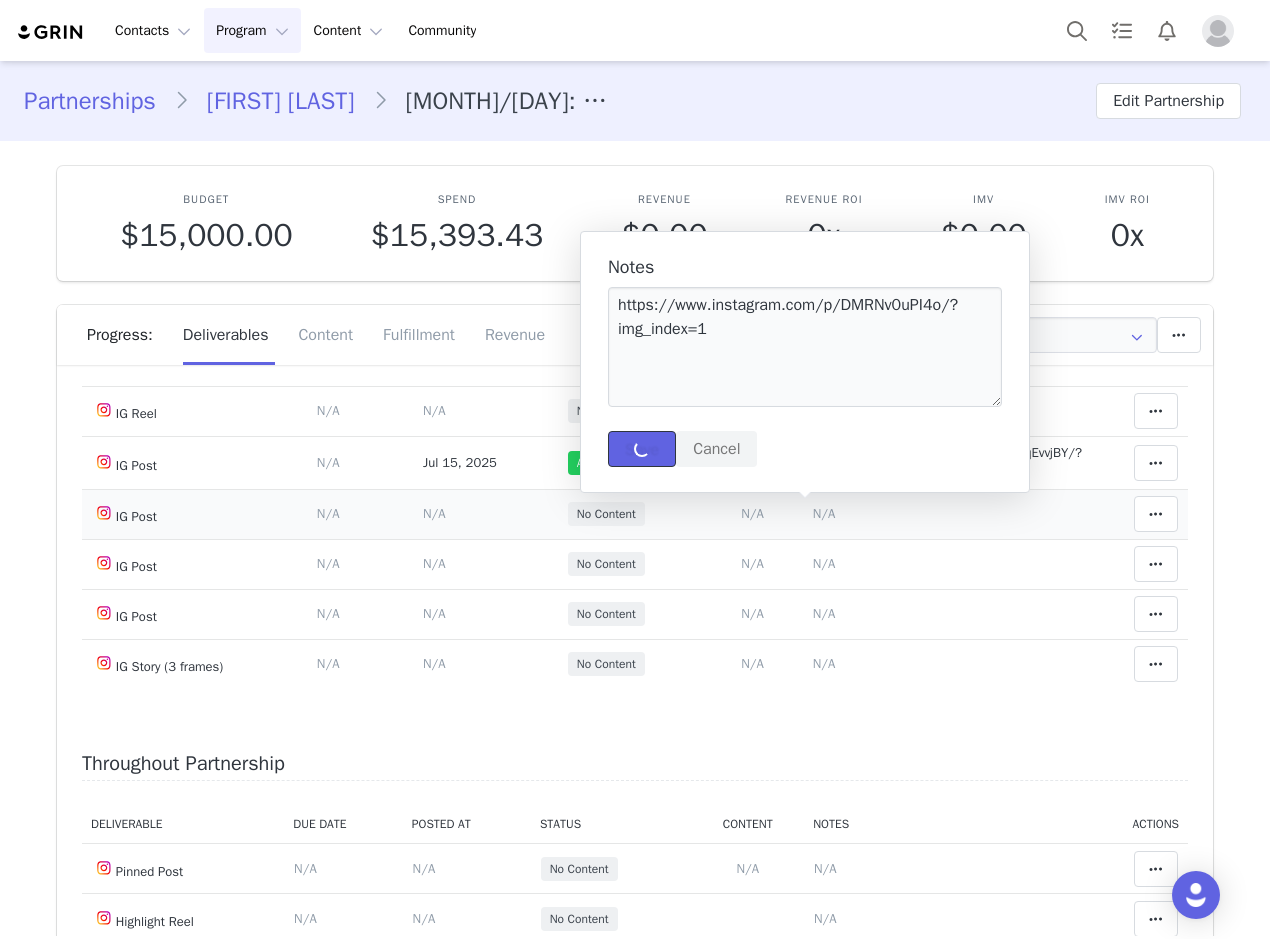 type 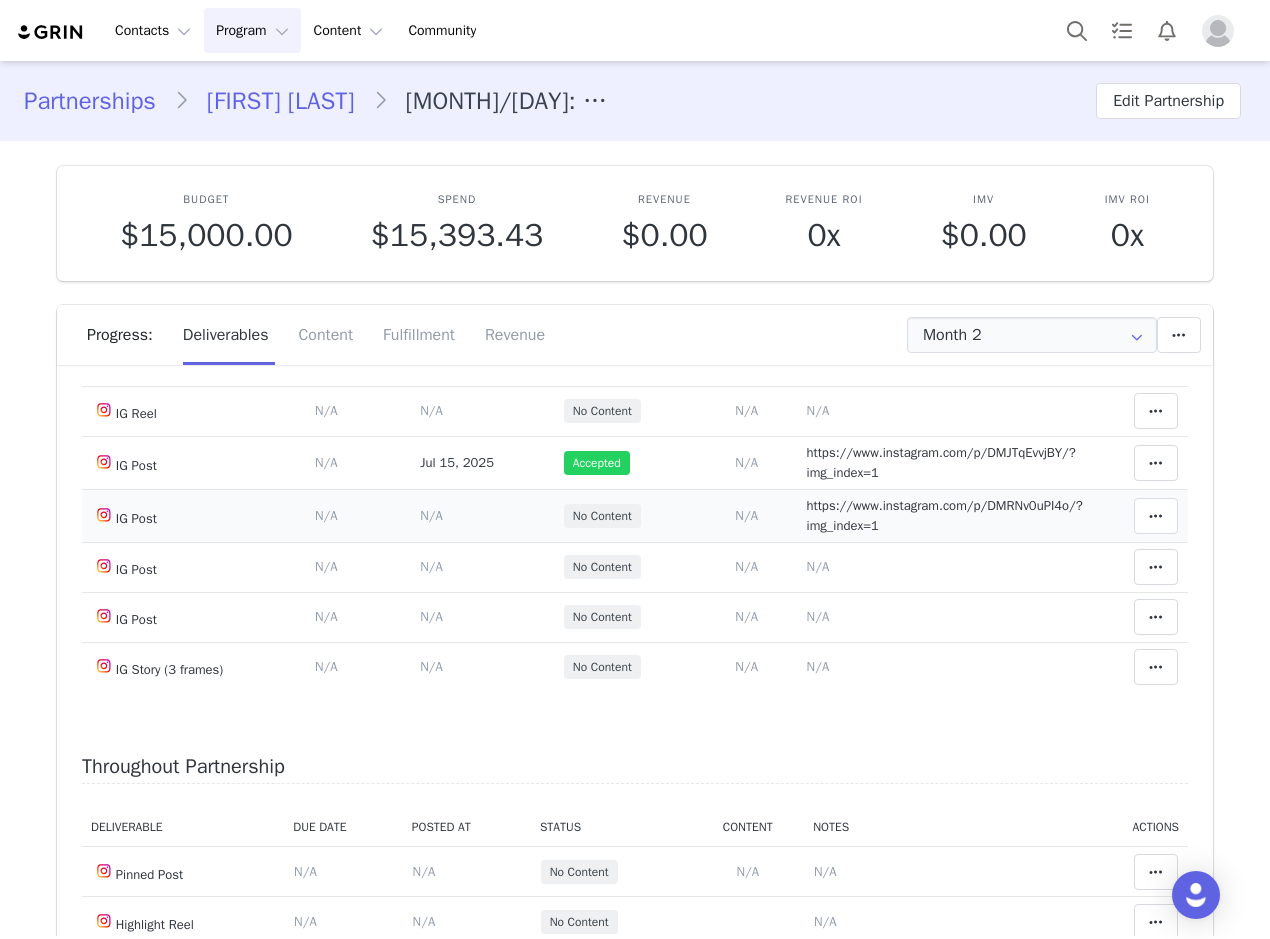 click on "N/A" at bounding box center (431, 515) 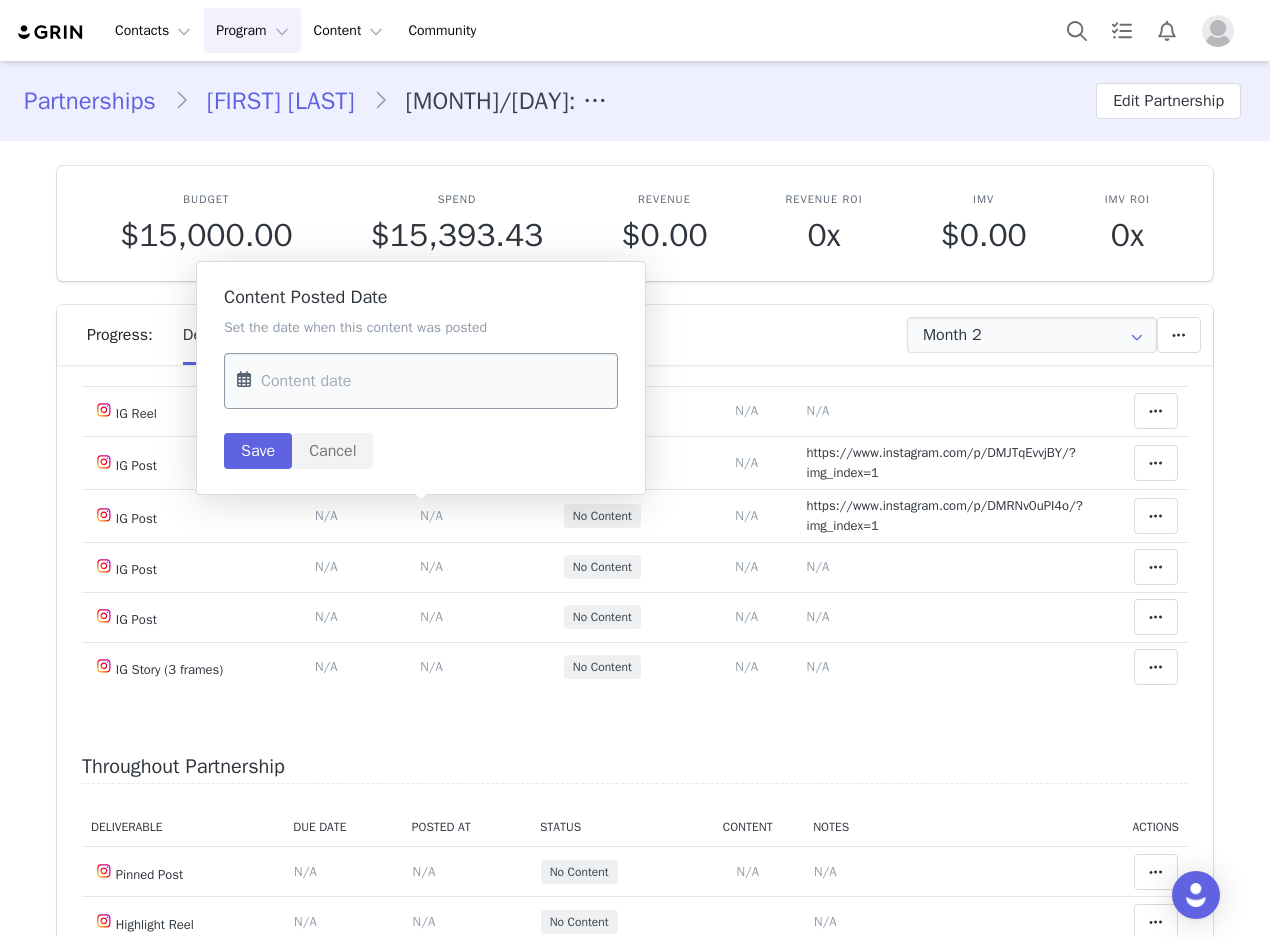 click at bounding box center (421, 381) 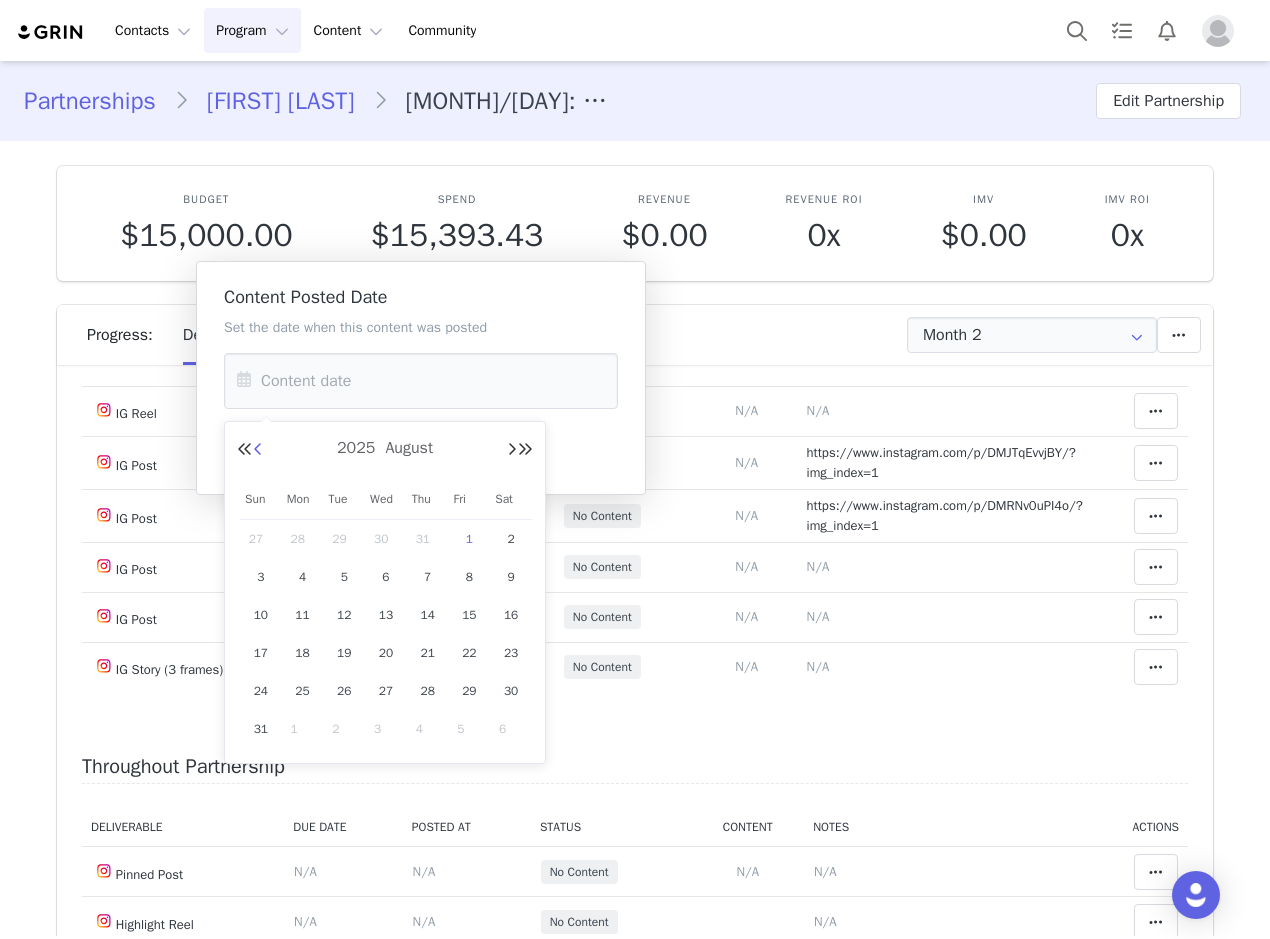 click at bounding box center (258, 450) 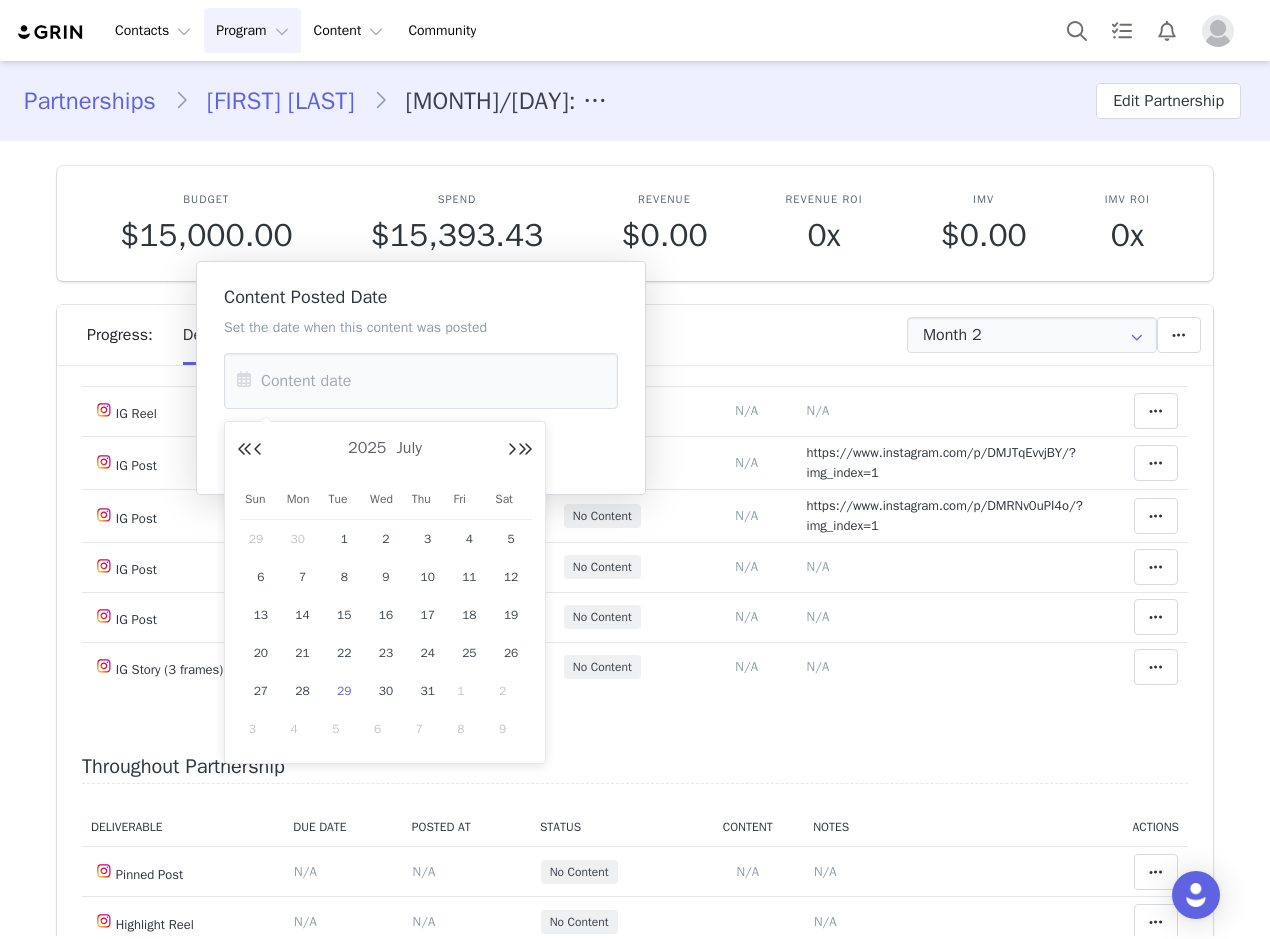 click on "19" at bounding box center (511, 615) 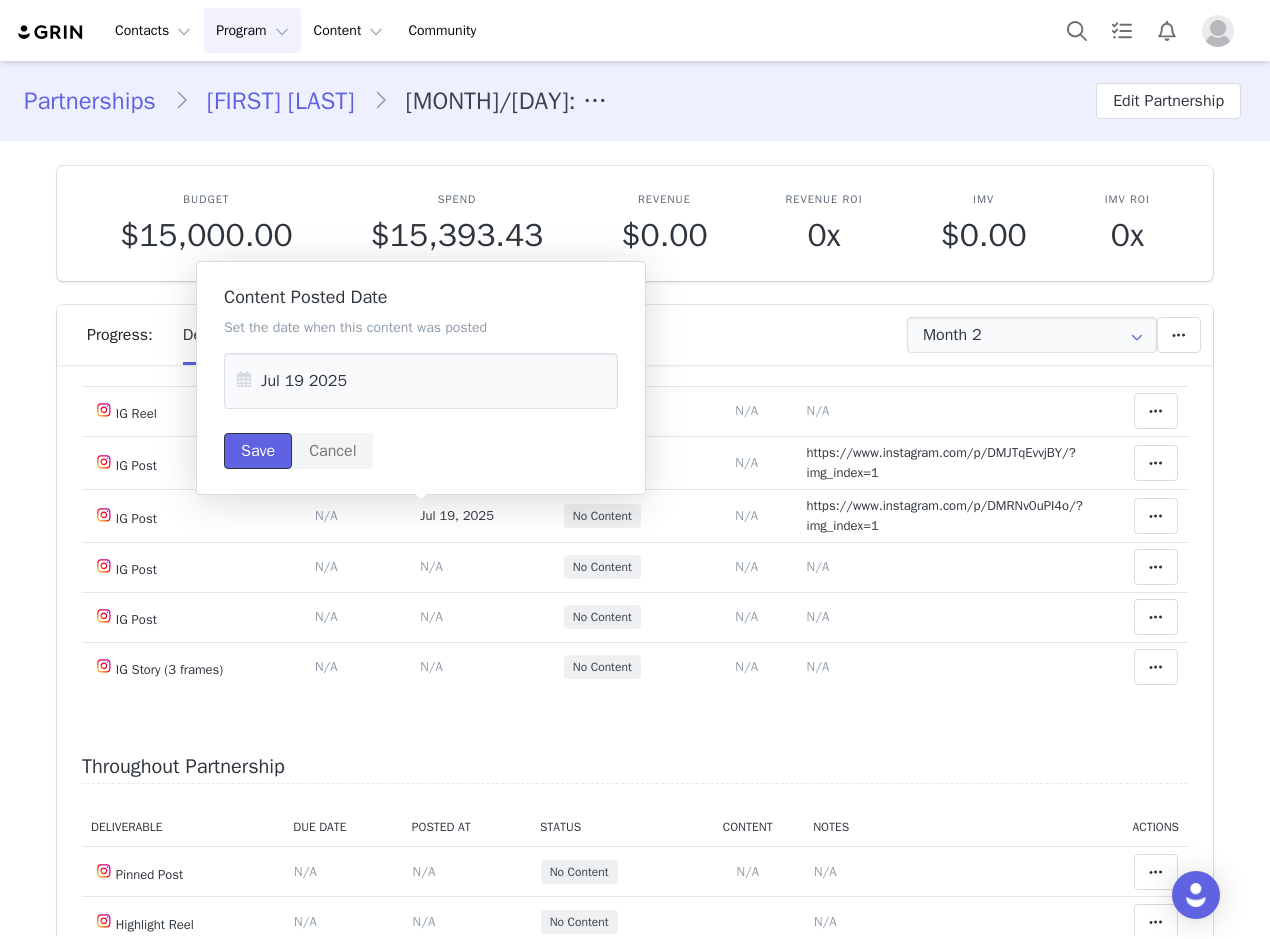 click on "Save" at bounding box center [258, 451] 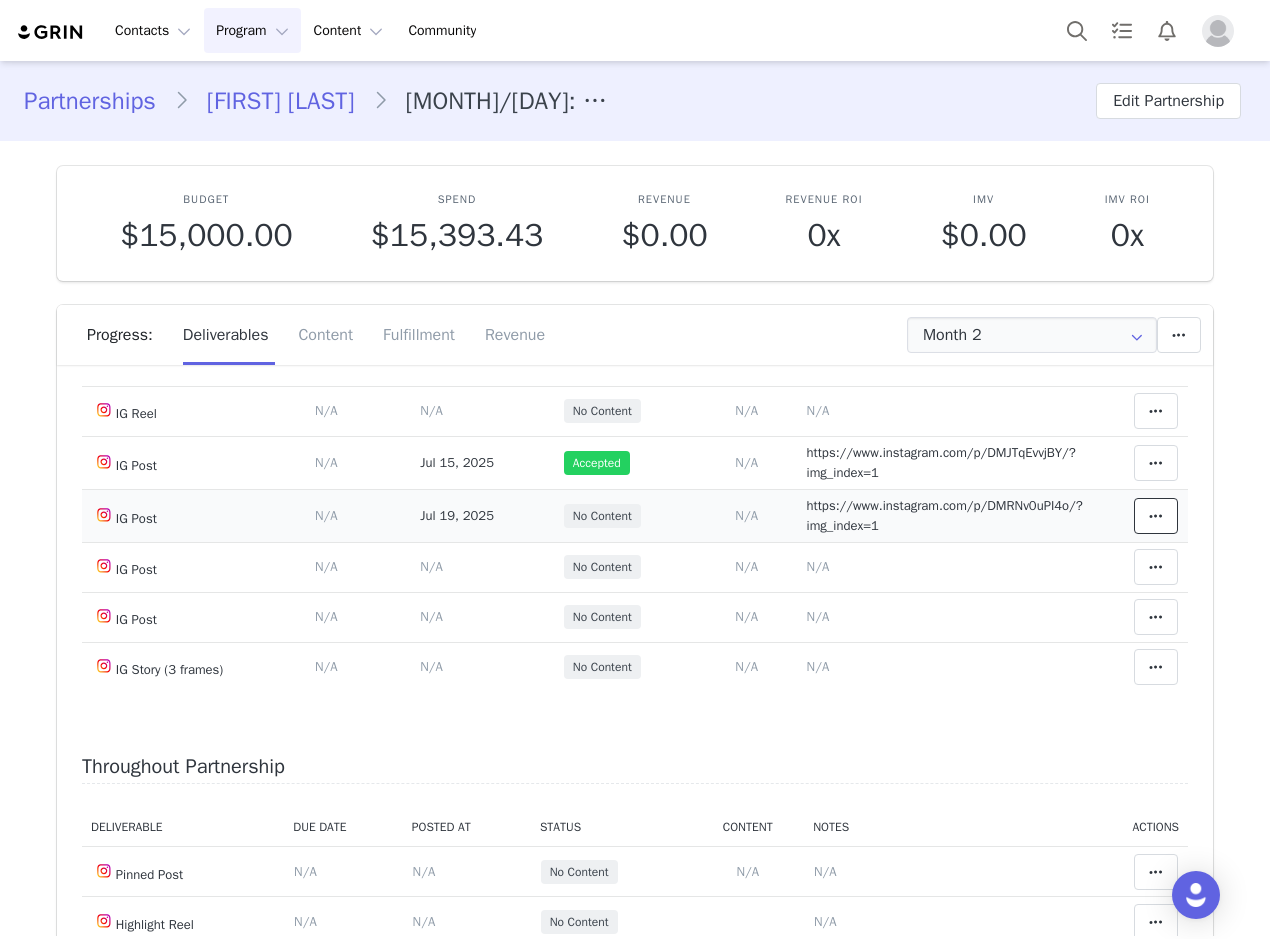 click at bounding box center [1156, 516] 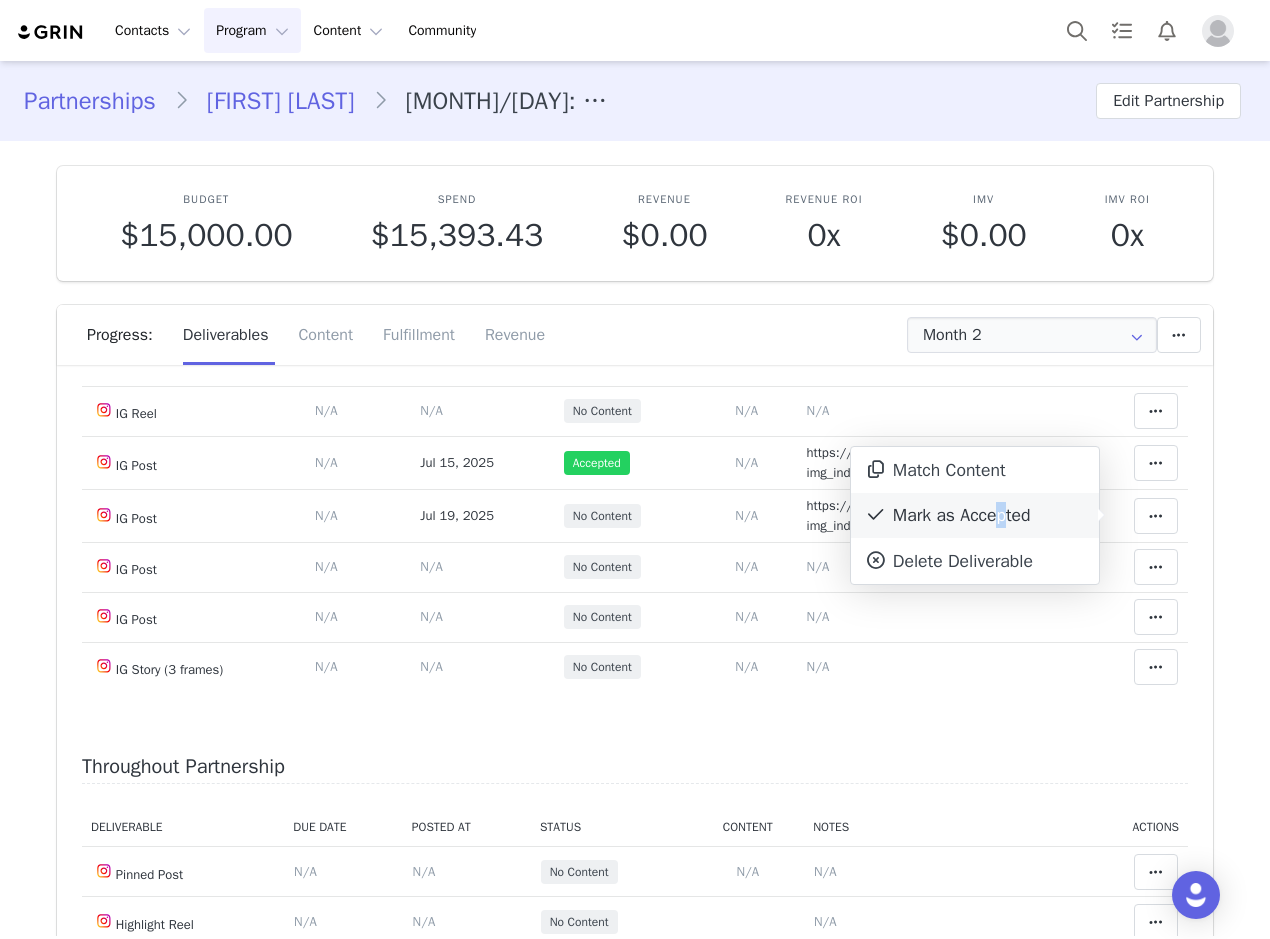 click on "Mark as Accepted" at bounding box center (975, 516) 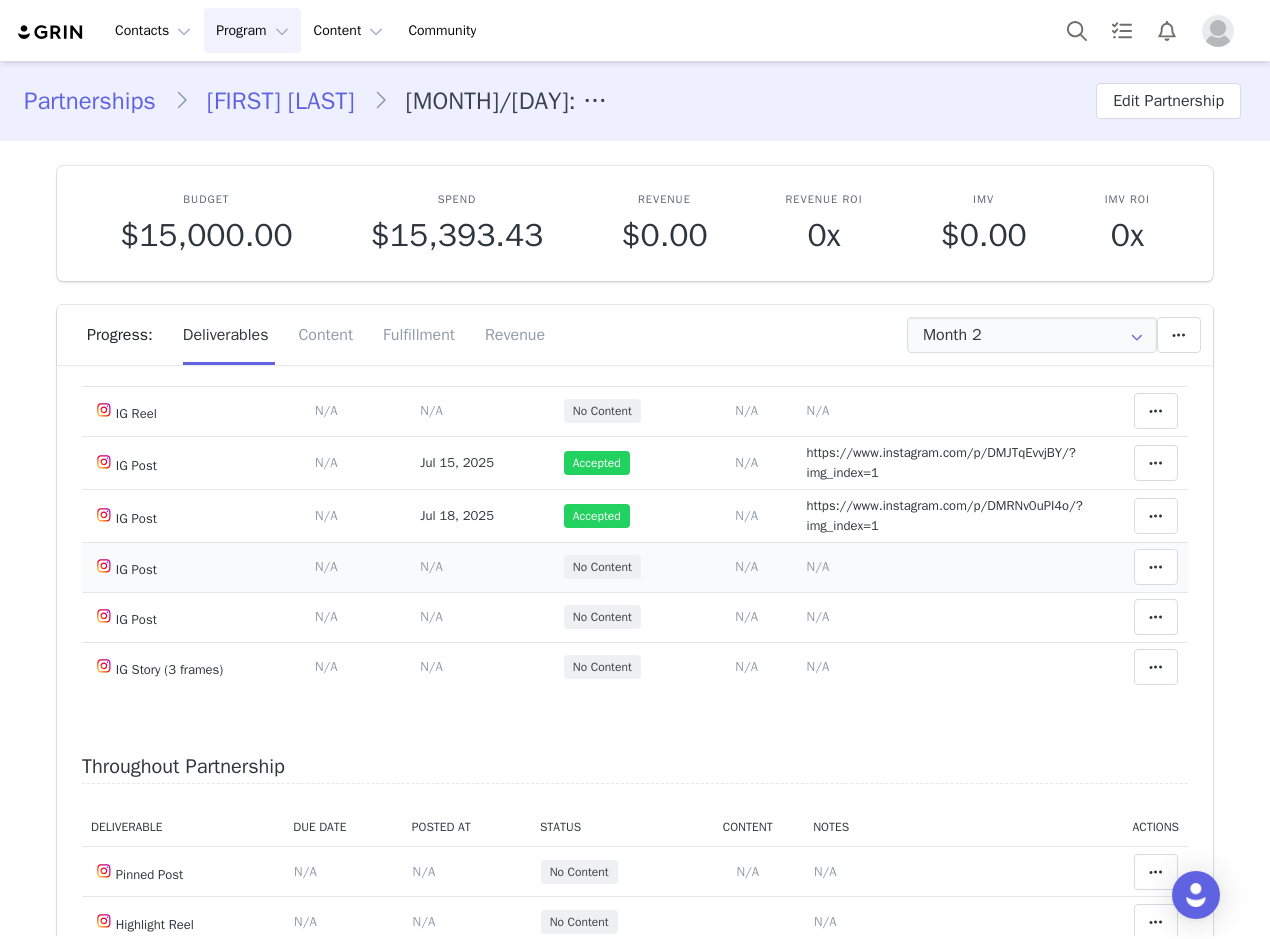 click on "N/A" at bounding box center [818, 566] 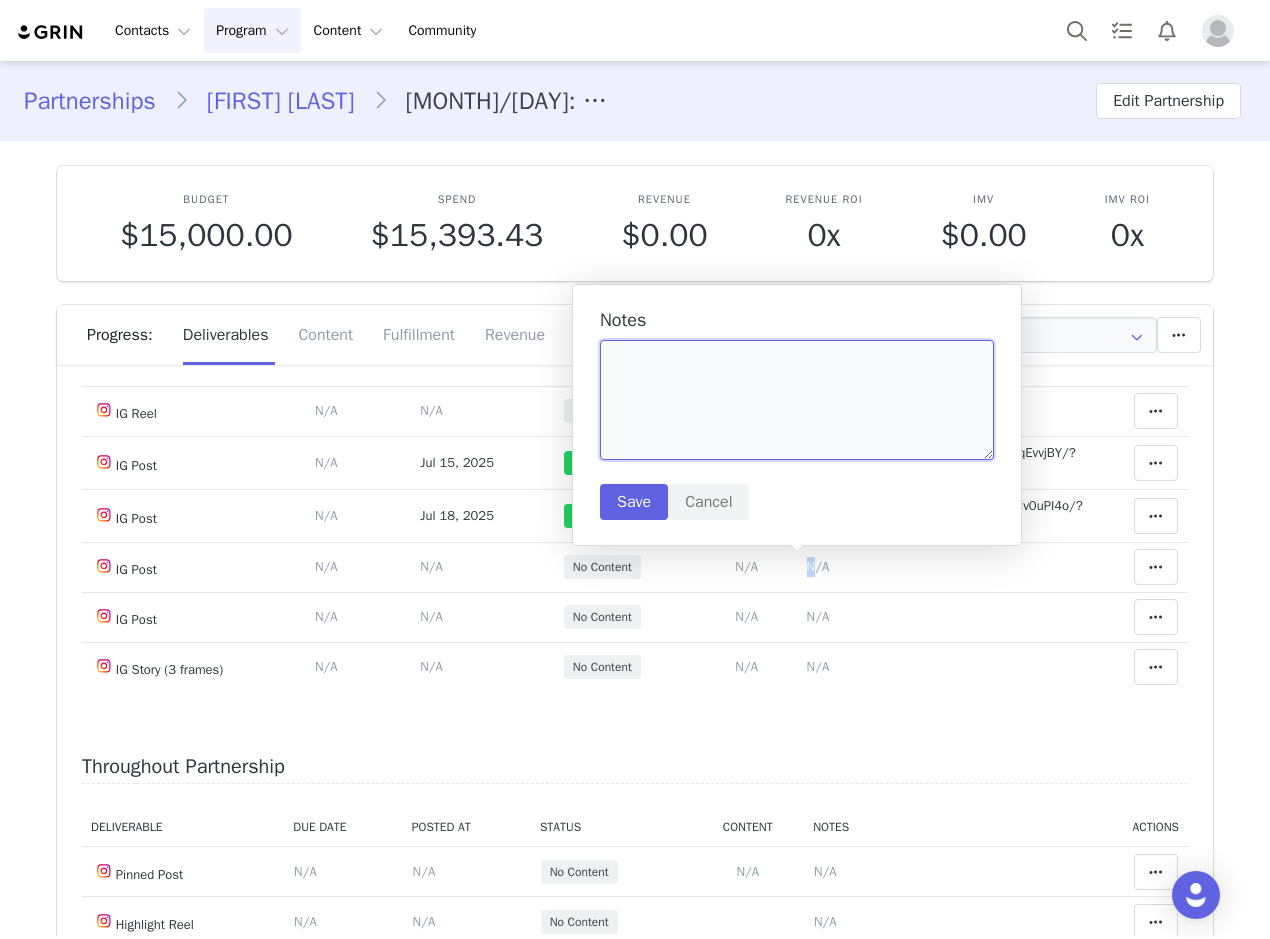 drag, startPoint x: 792, startPoint y: 562, endPoint x: 683, endPoint y: 409, distance: 187.85632 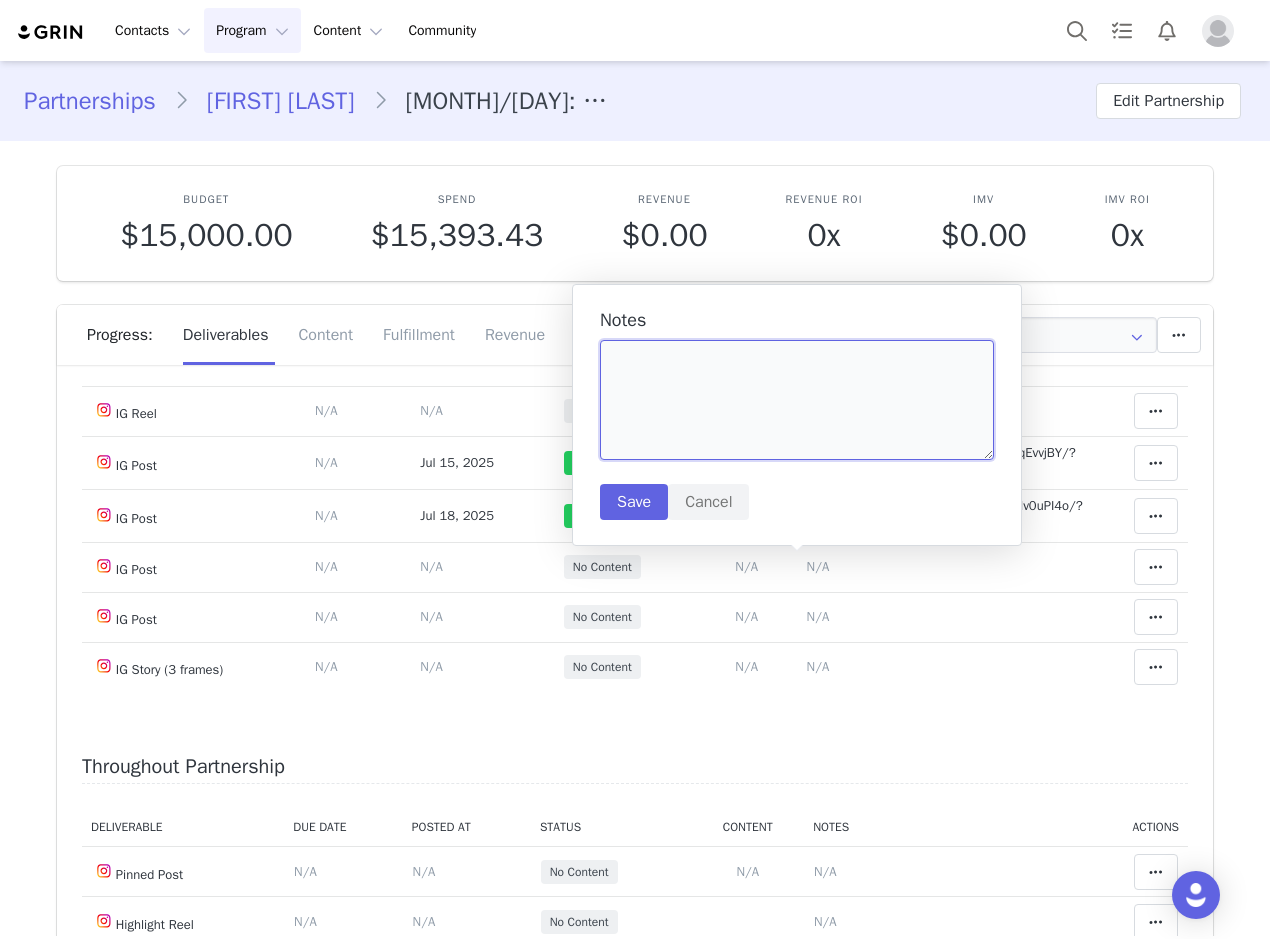 paste on "https://www.instagram.com/p/DMl4fYHP5XN/?img_index=1" 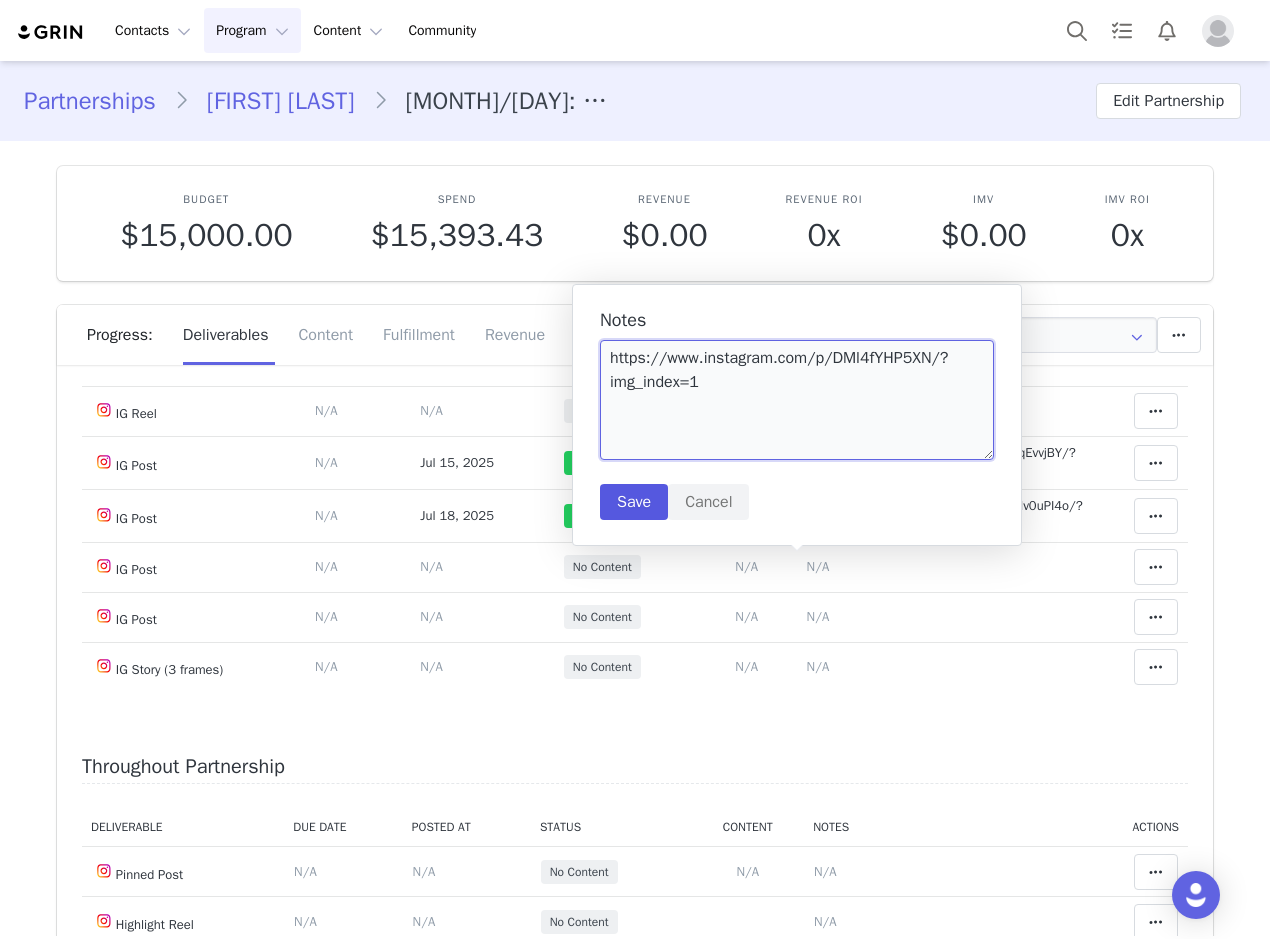 type on "https://www.instagram.com/p/DMl4fYHP5XN/?img_index=1" 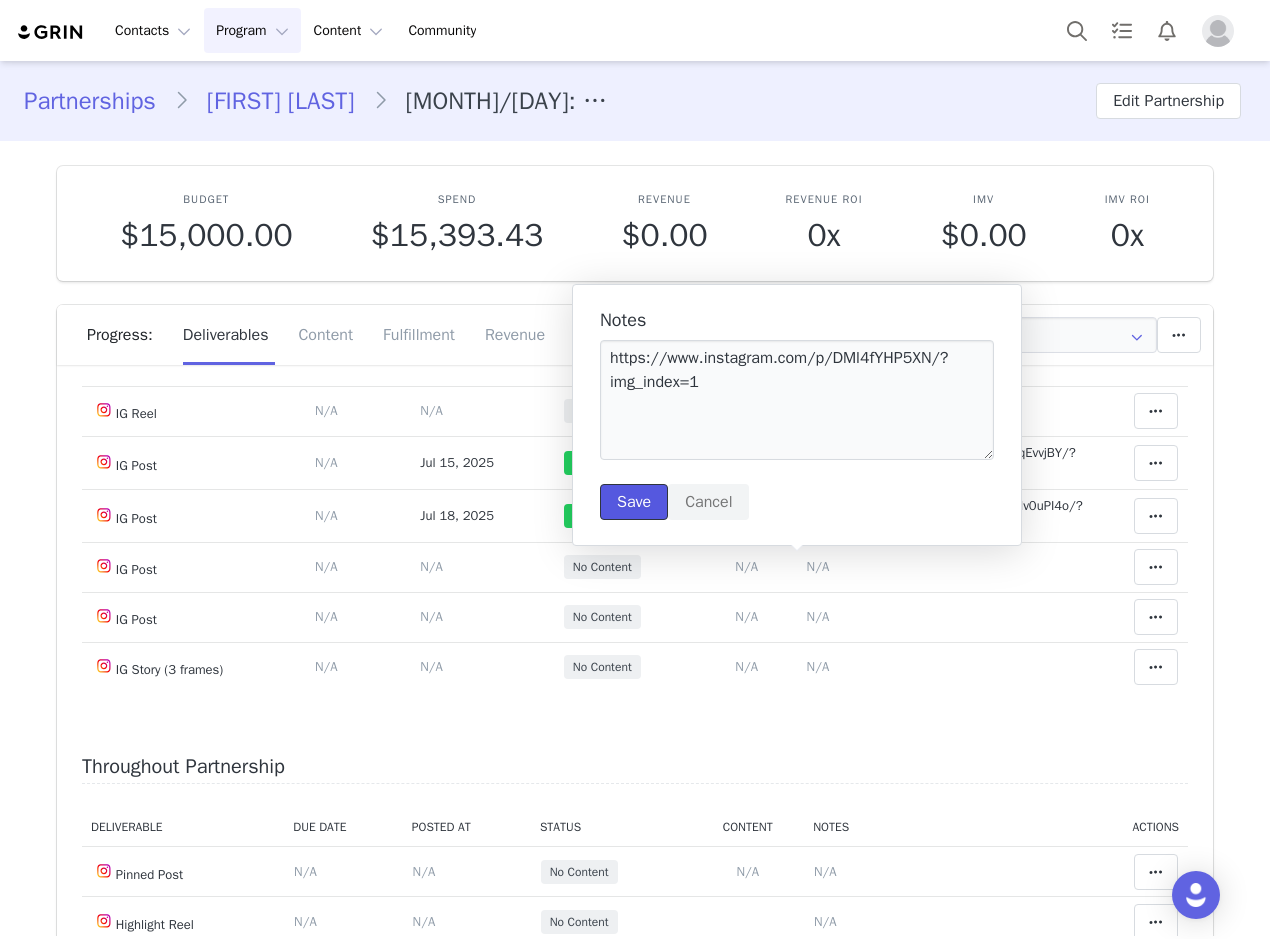 click on "Save" at bounding box center (634, 502) 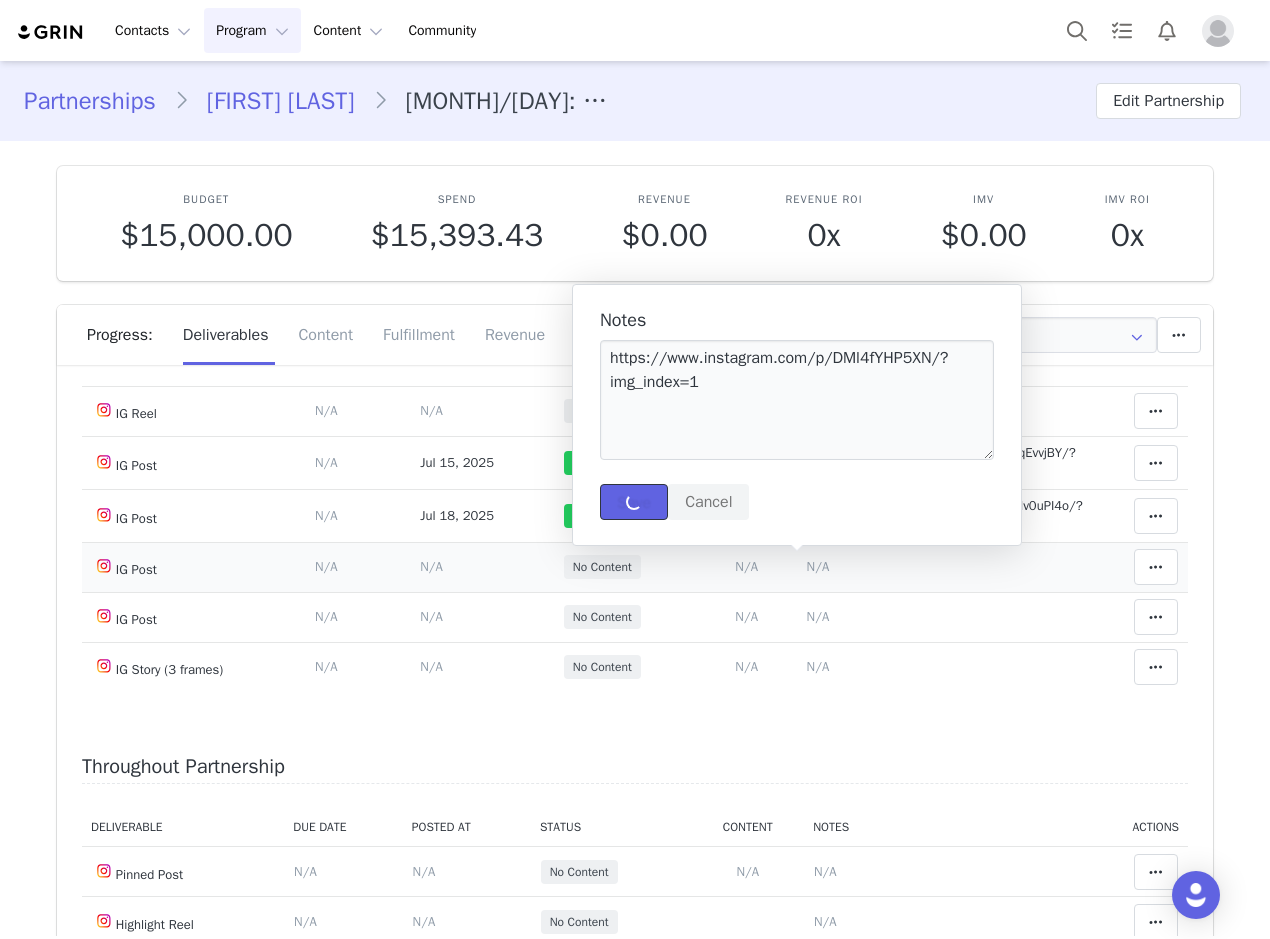 type 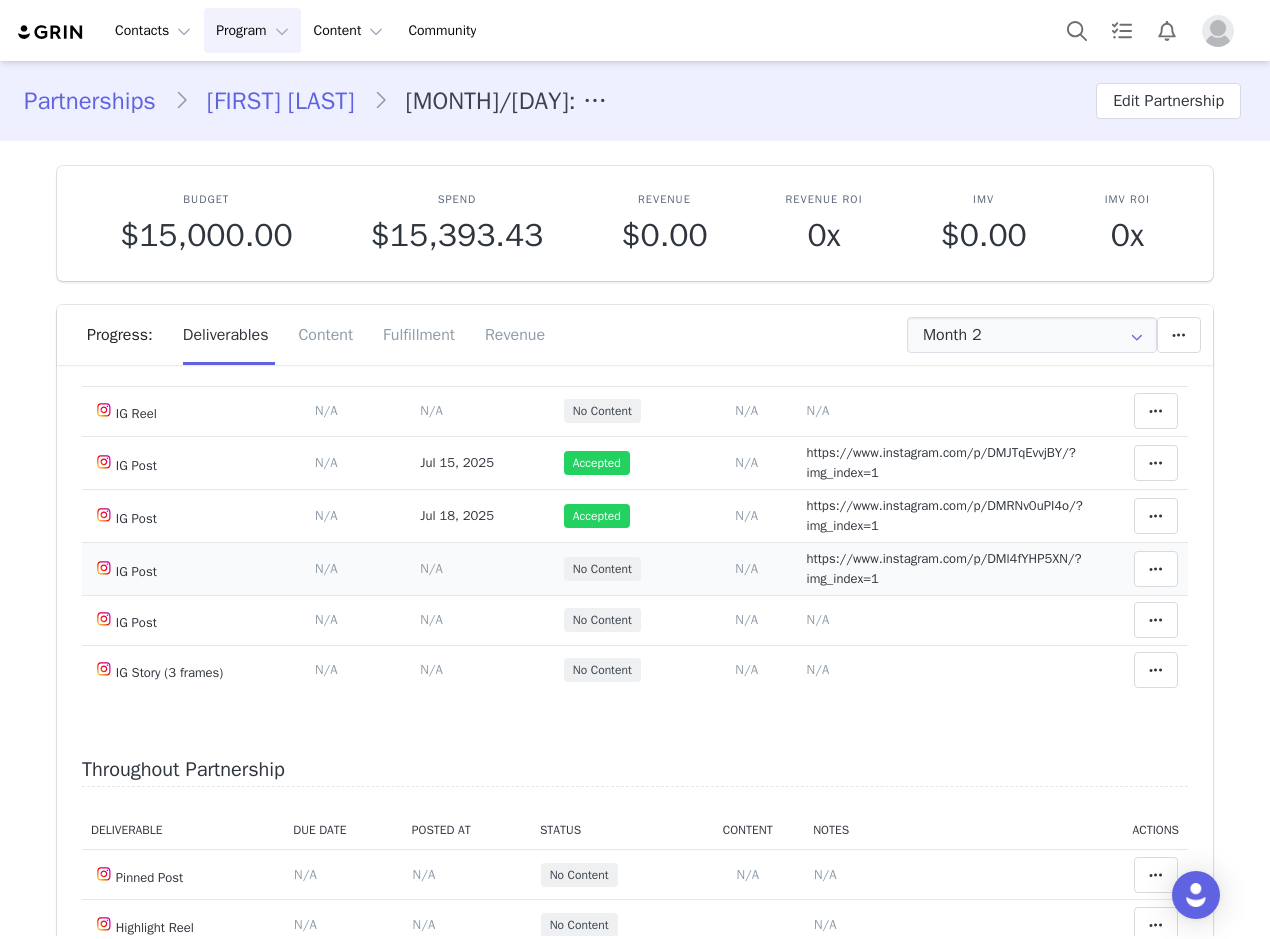 click on "N/A" at bounding box center (431, 568) 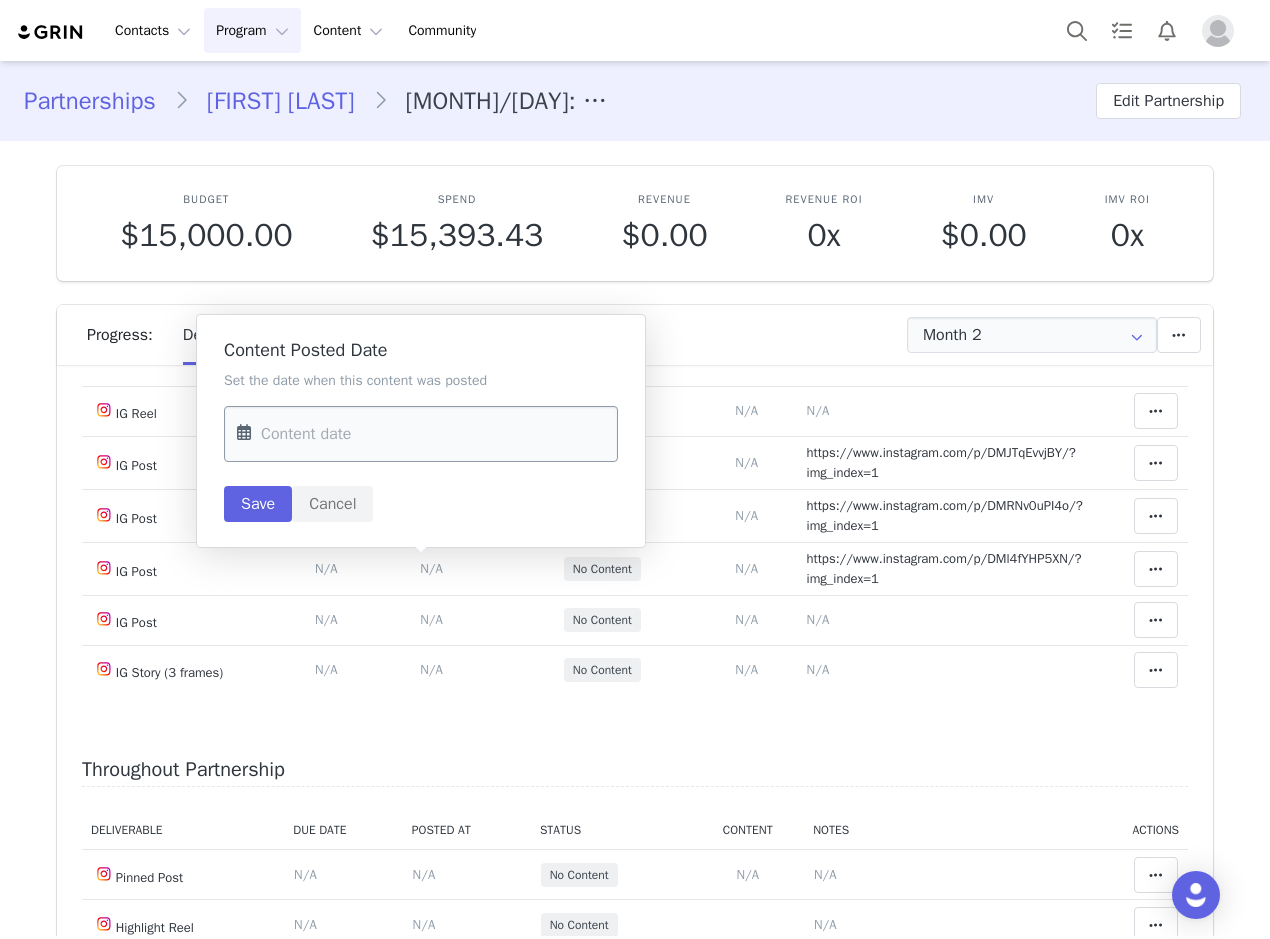 click at bounding box center [421, 434] 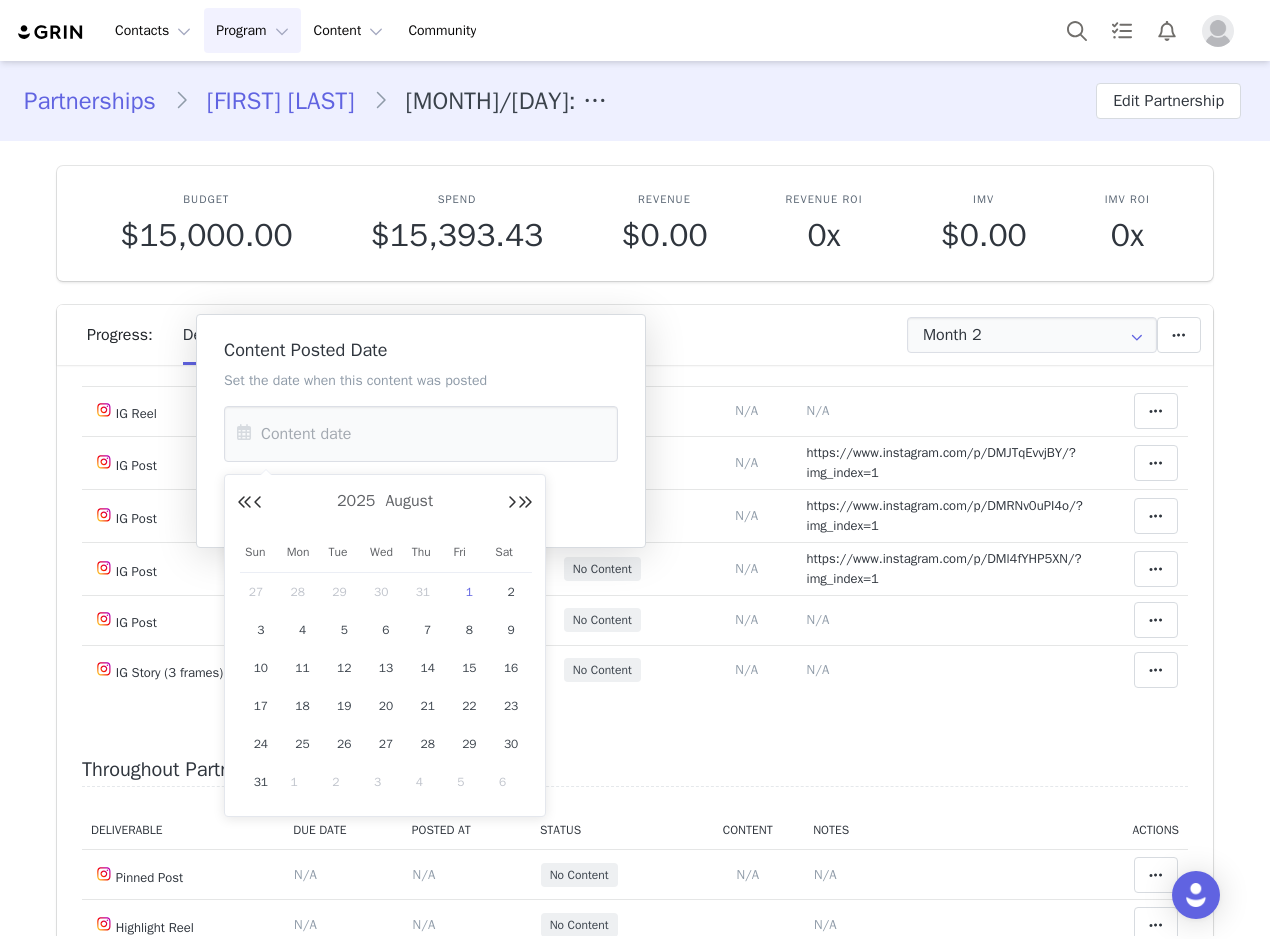 drag, startPoint x: 293, startPoint y: 592, endPoint x: 274, endPoint y: 561, distance: 36.359318 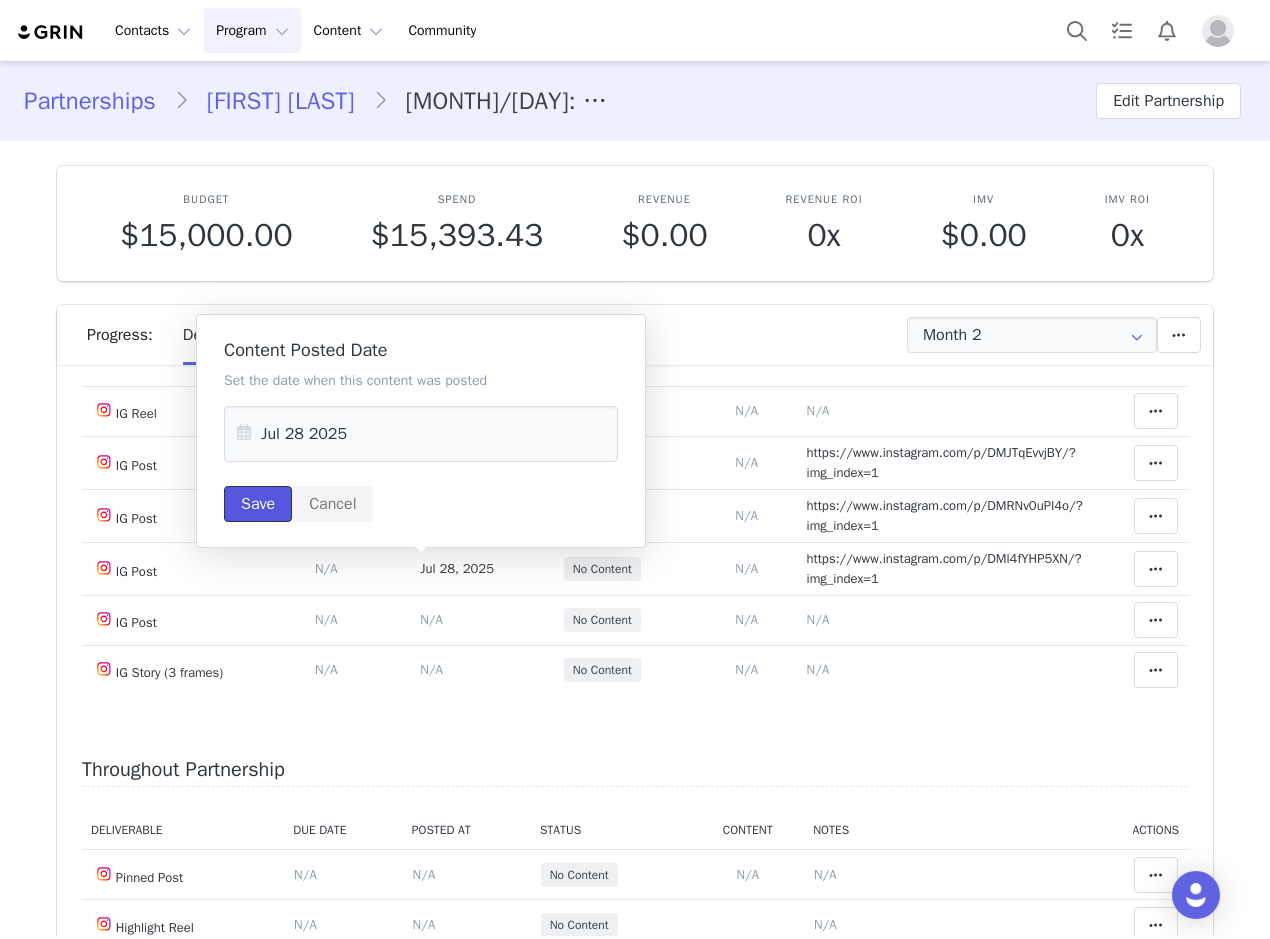 click on "Save" at bounding box center (258, 504) 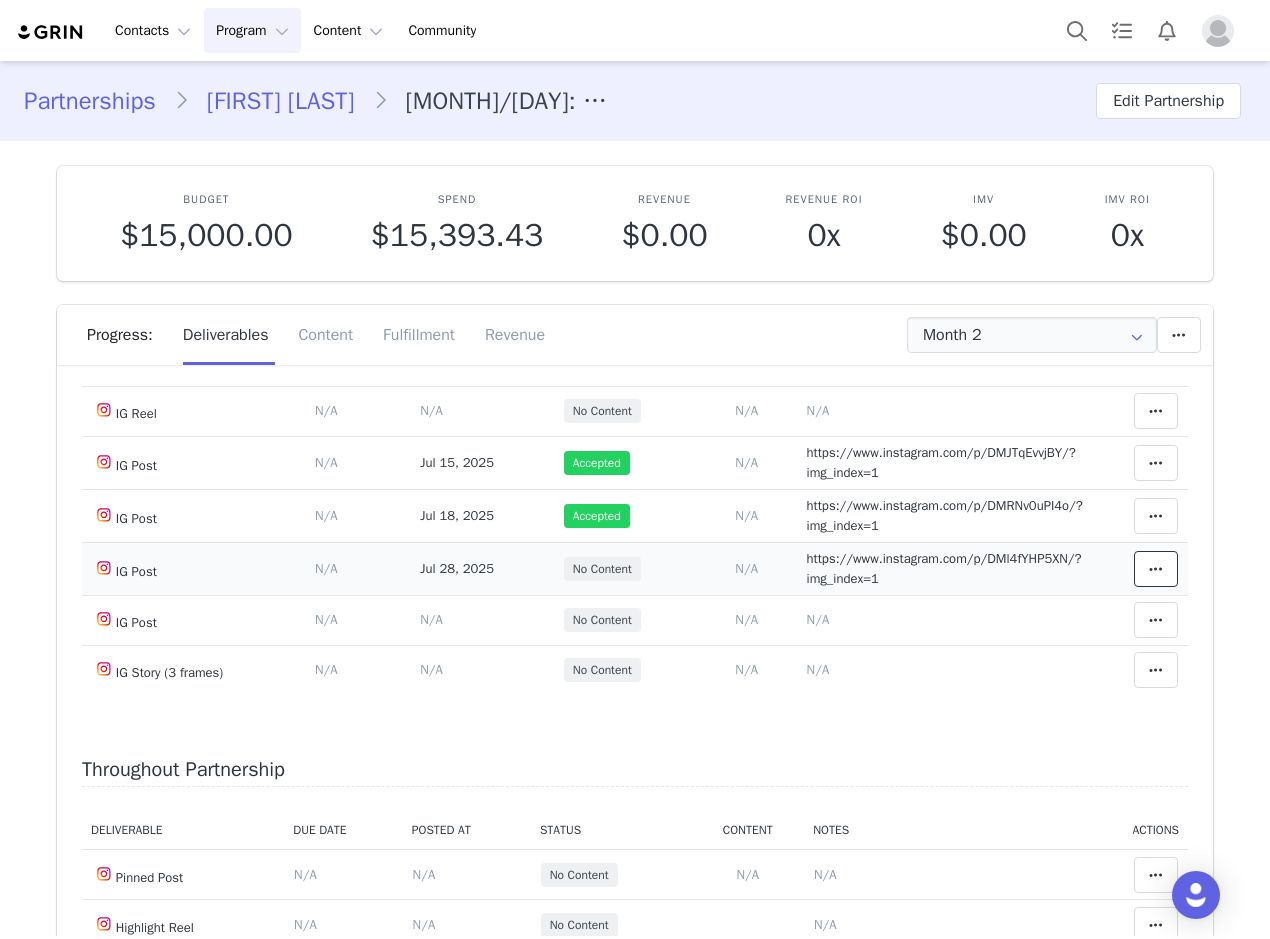 click at bounding box center [1156, 569] 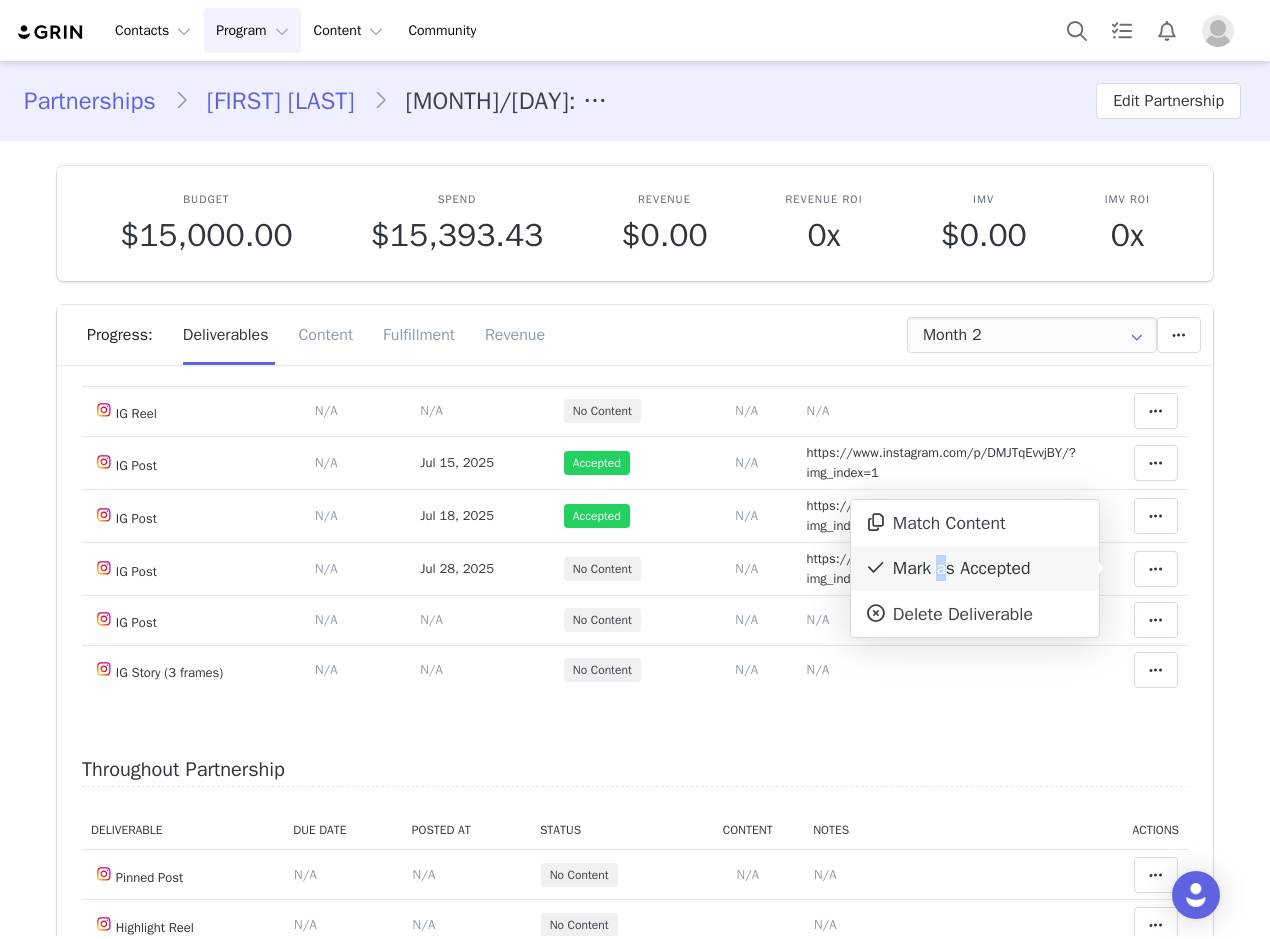 drag, startPoint x: 939, startPoint y: 561, endPoint x: 940, endPoint y: 578, distance: 17.029387 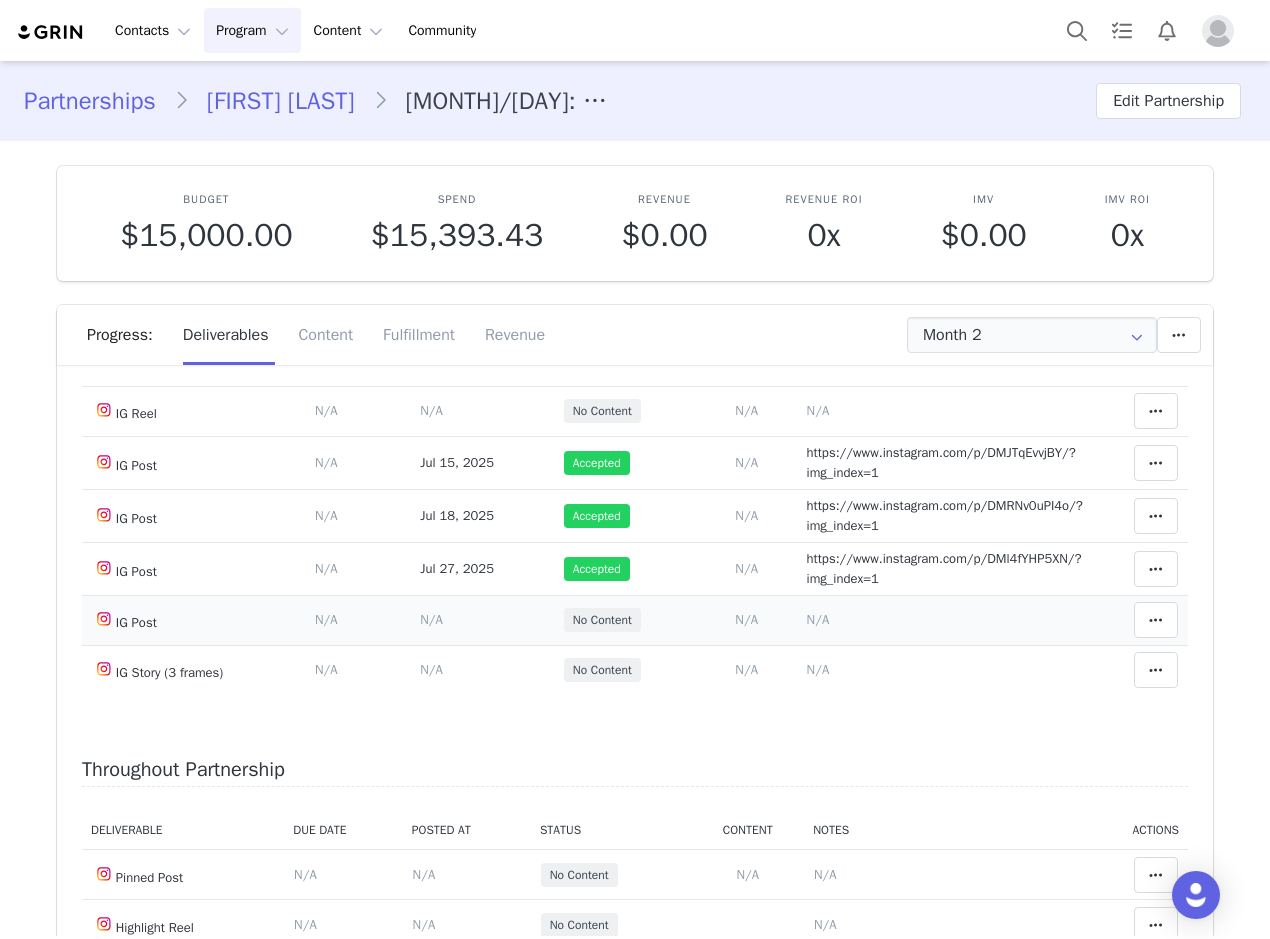 scroll, scrollTop: 300, scrollLeft: 0, axis: vertical 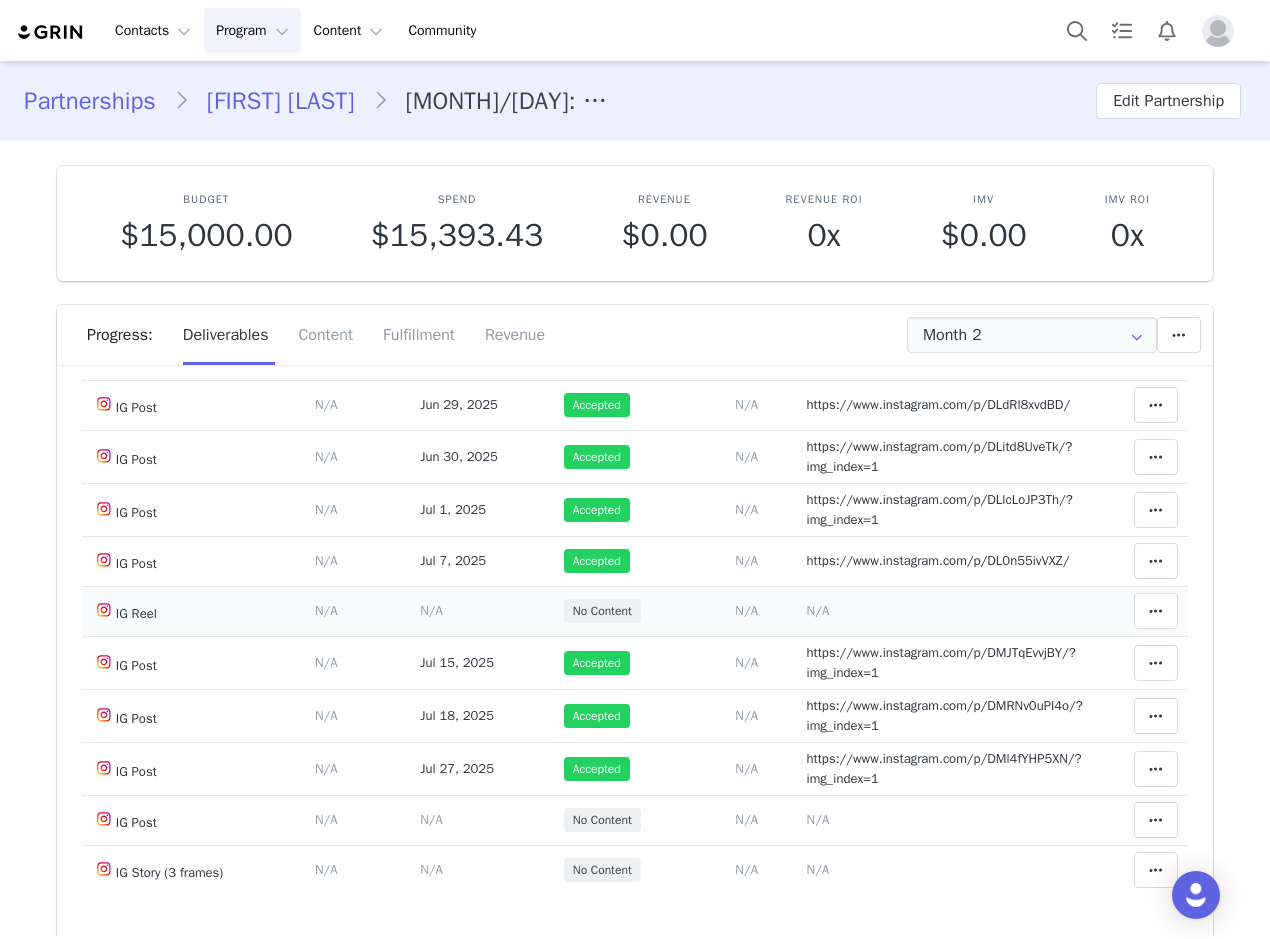click on "N/A" at bounding box center [818, 610] 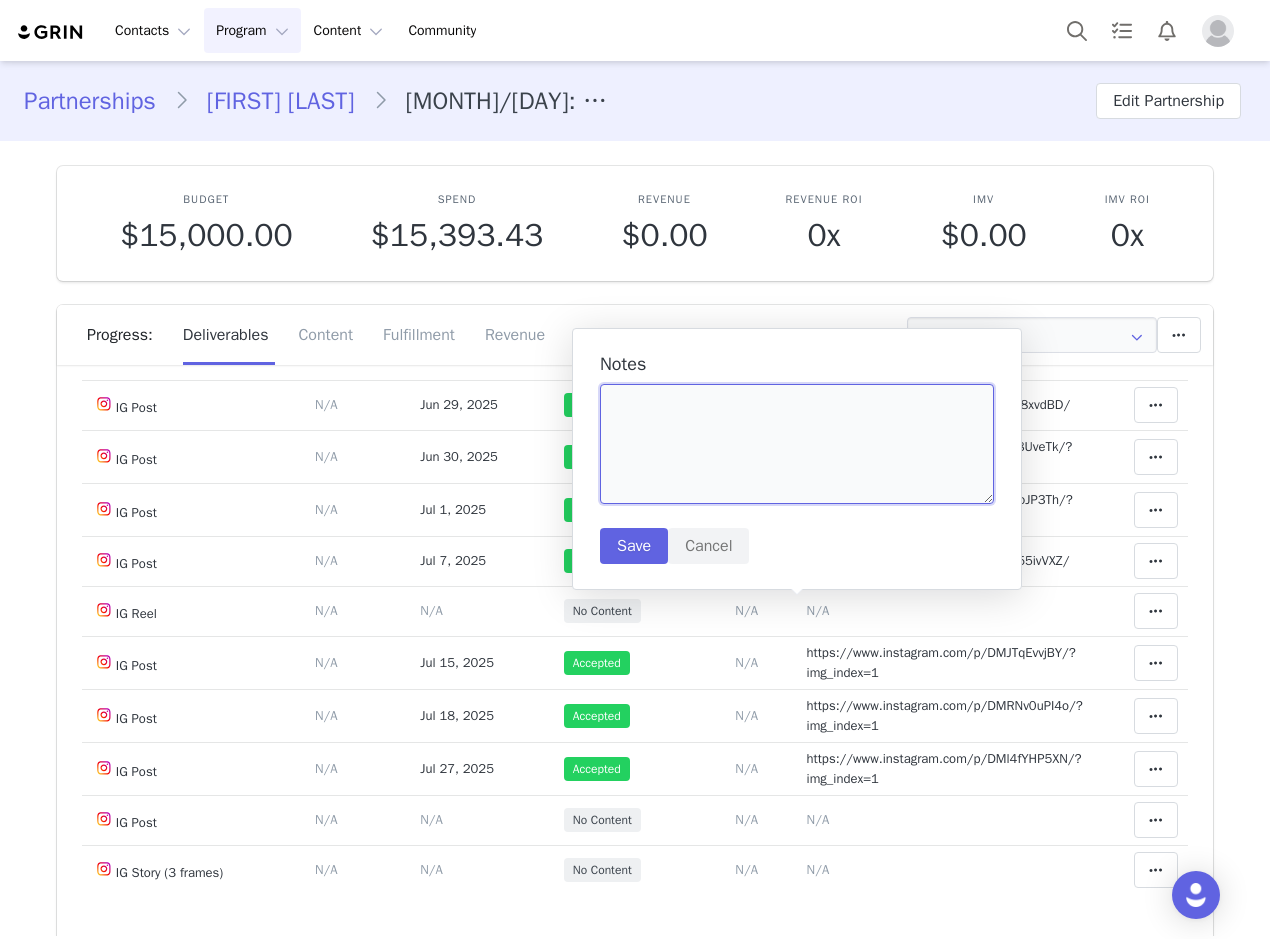 click at bounding box center [797, 444] 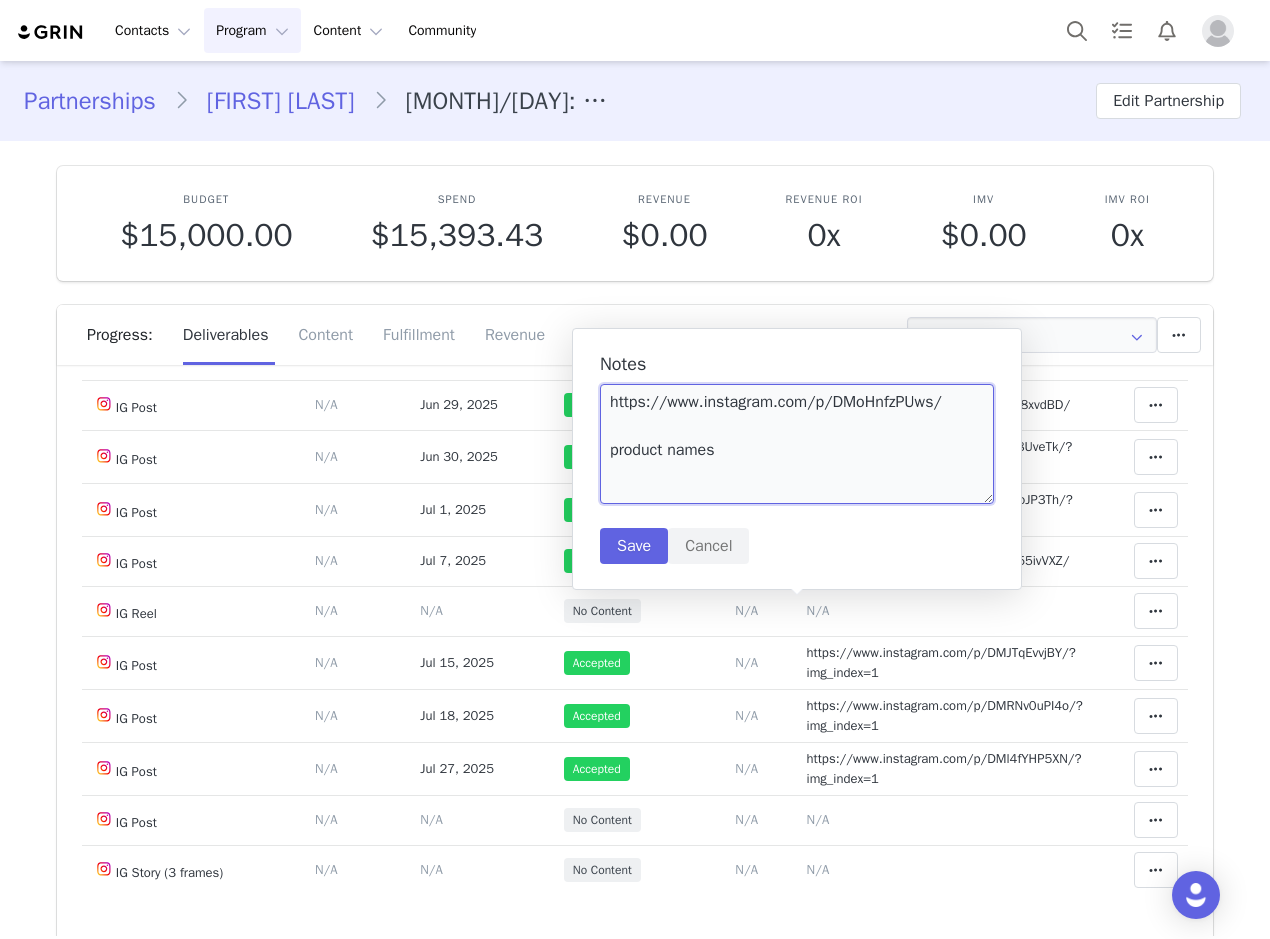type on "https://www.instagram.com/p/DMoHnfzPUws/
product names" 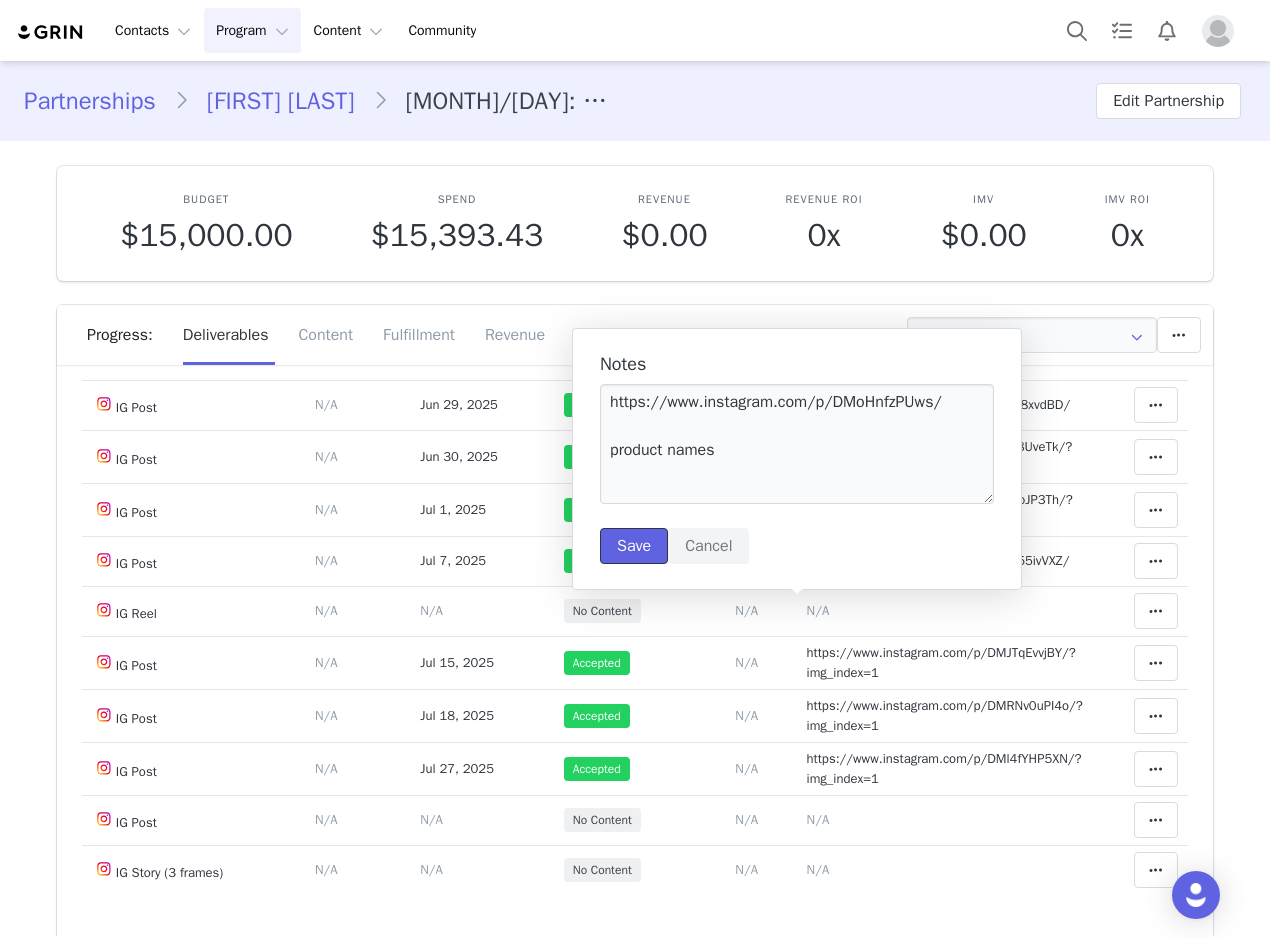 click on "Save" at bounding box center [634, 546] 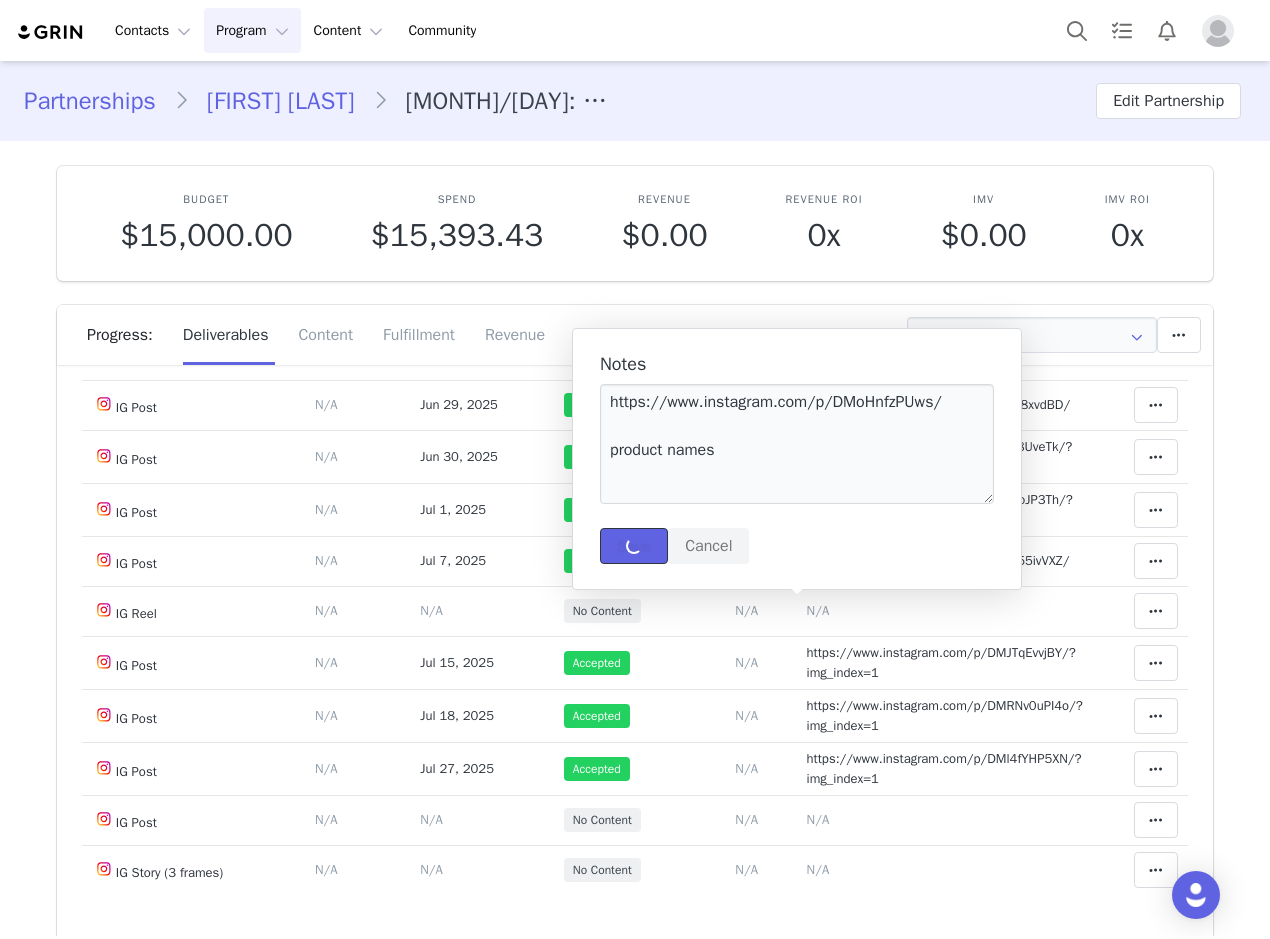 type 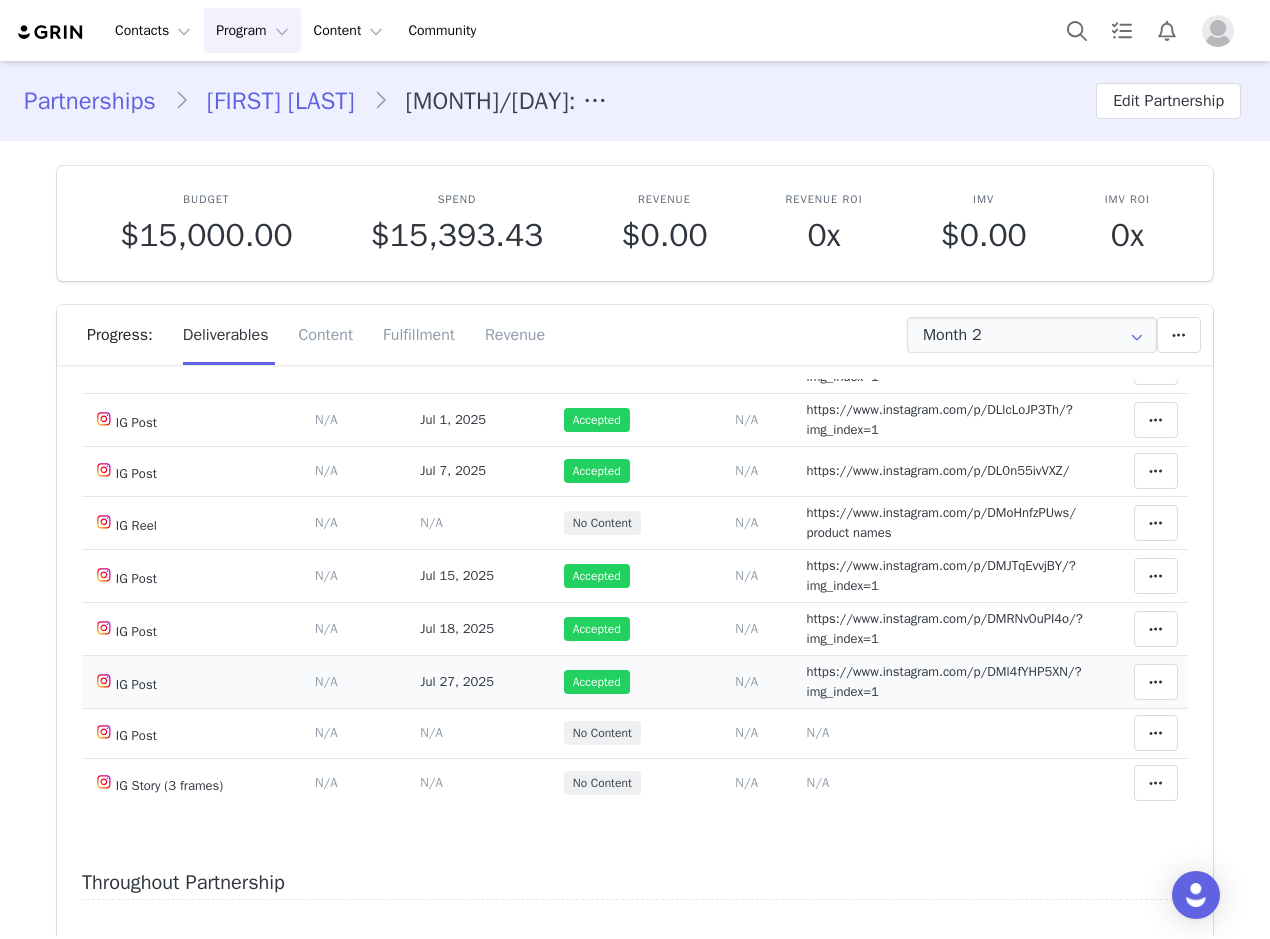 scroll, scrollTop: 500, scrollLeft: 0, axis: vertical 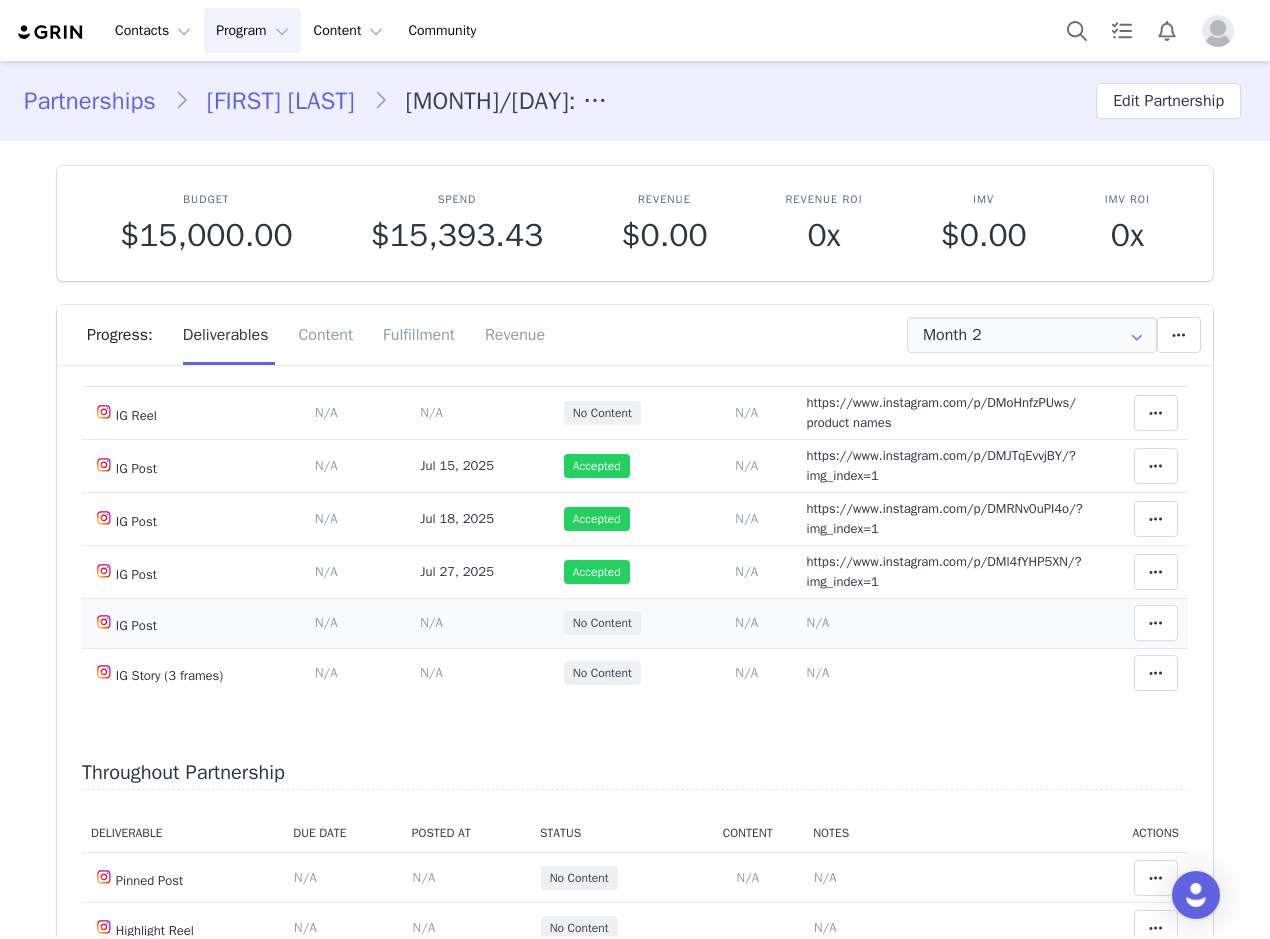 click on "N/A" at bounding box center [818, 622] 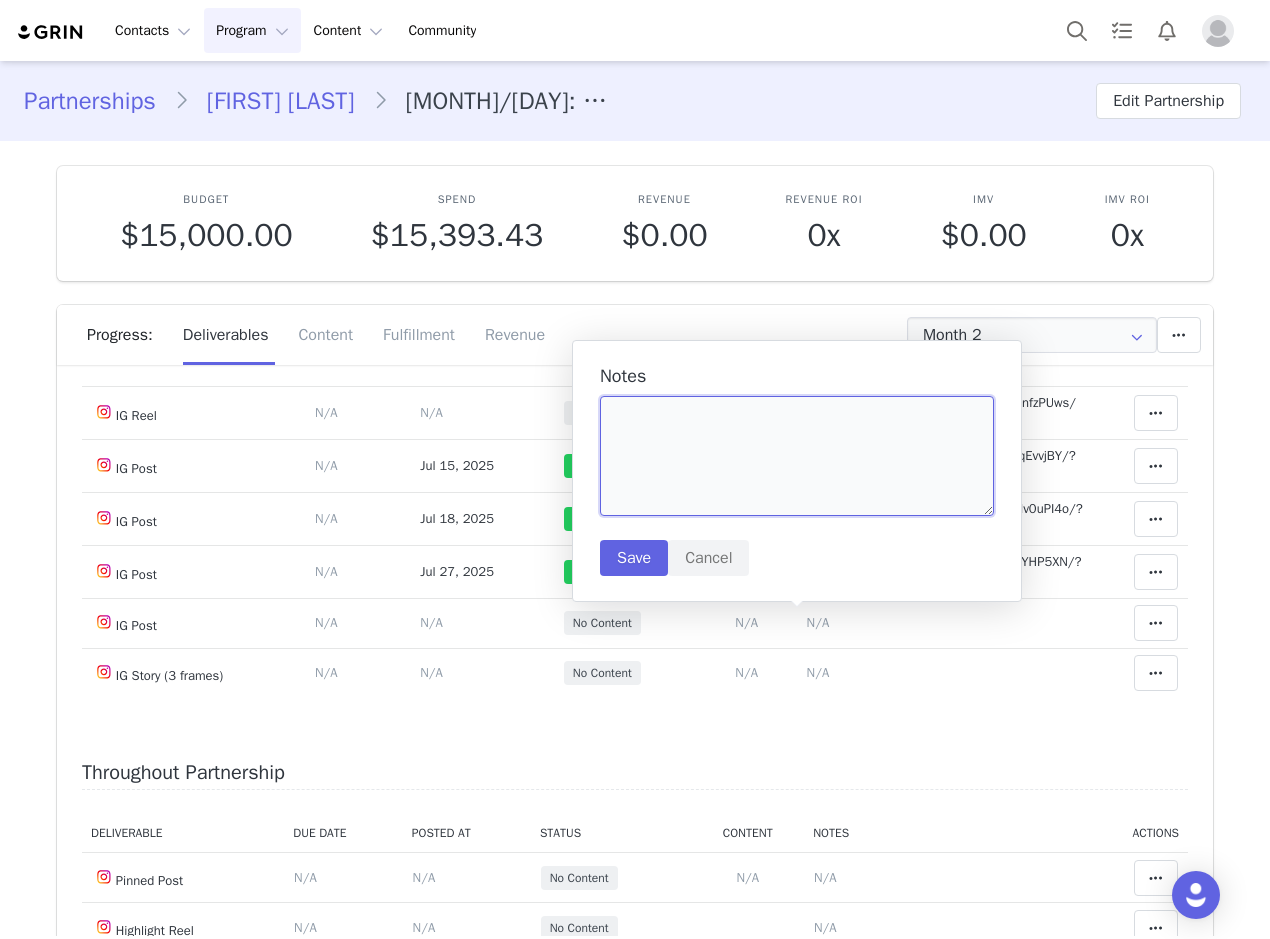 click at bounding box center (797, 456) 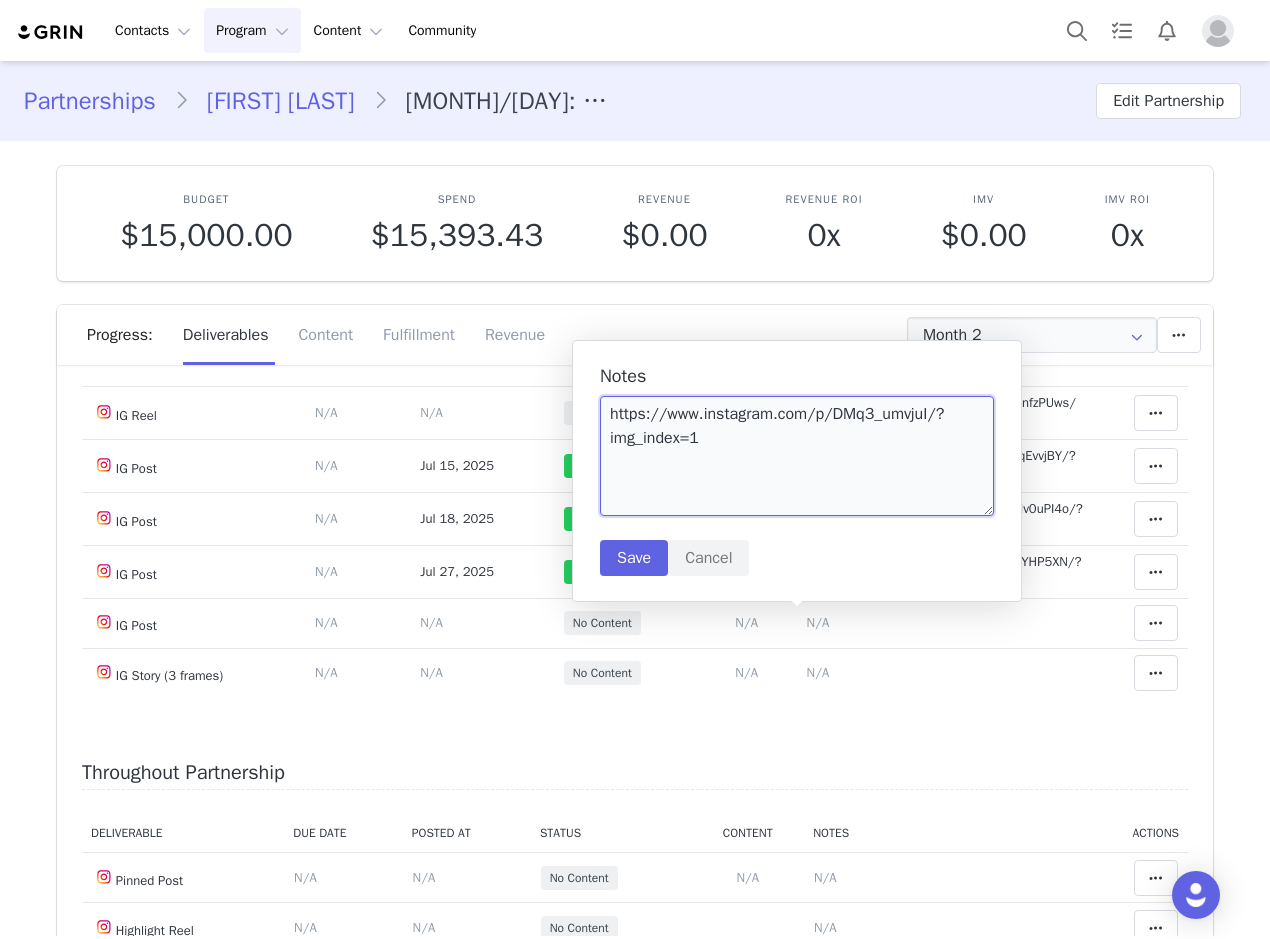 type on "https://www.instagram.com/p/DMq3_umvjuI/?img_index=1" 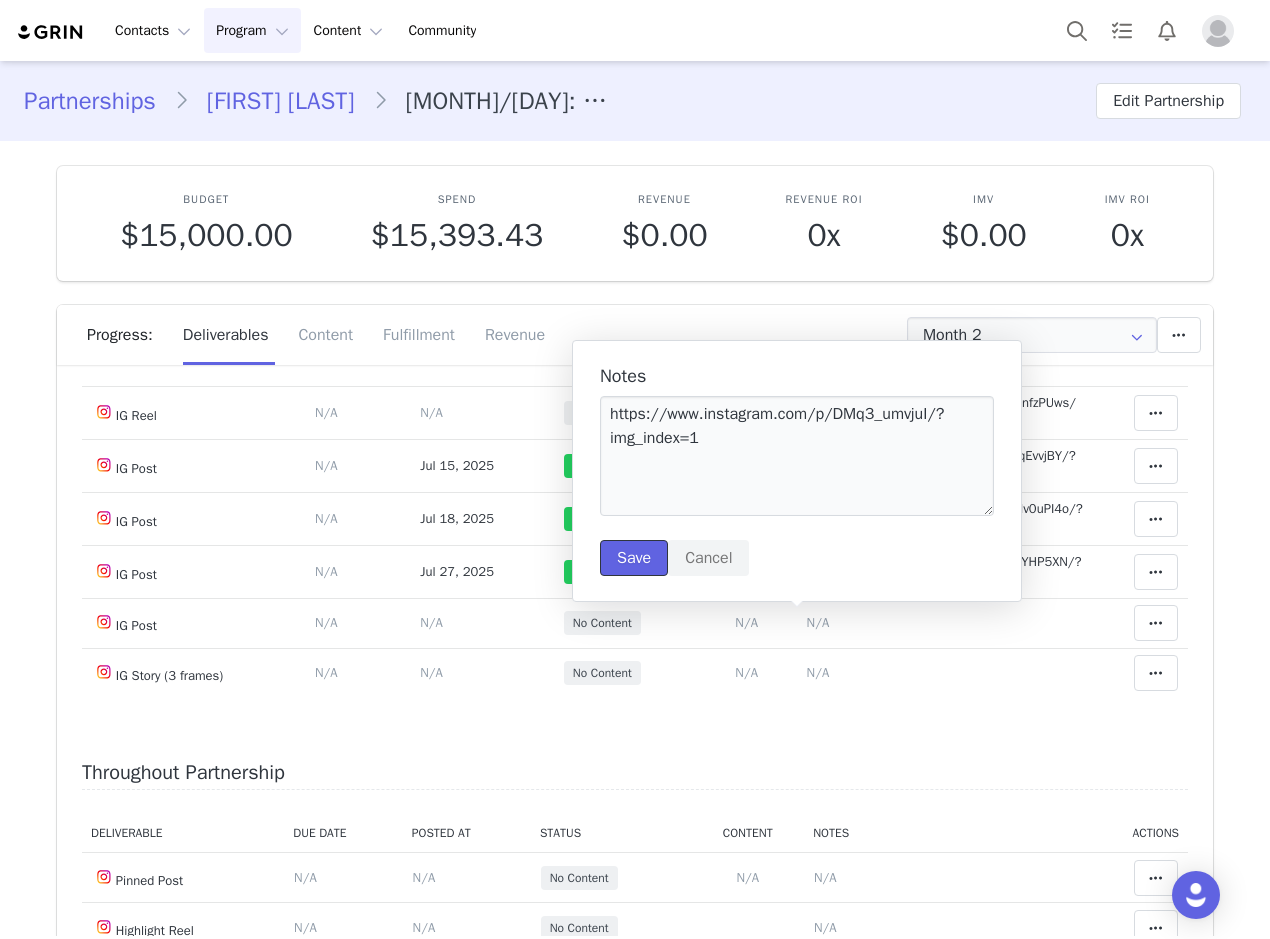 click on "Save" at bounding box center (634, 558) 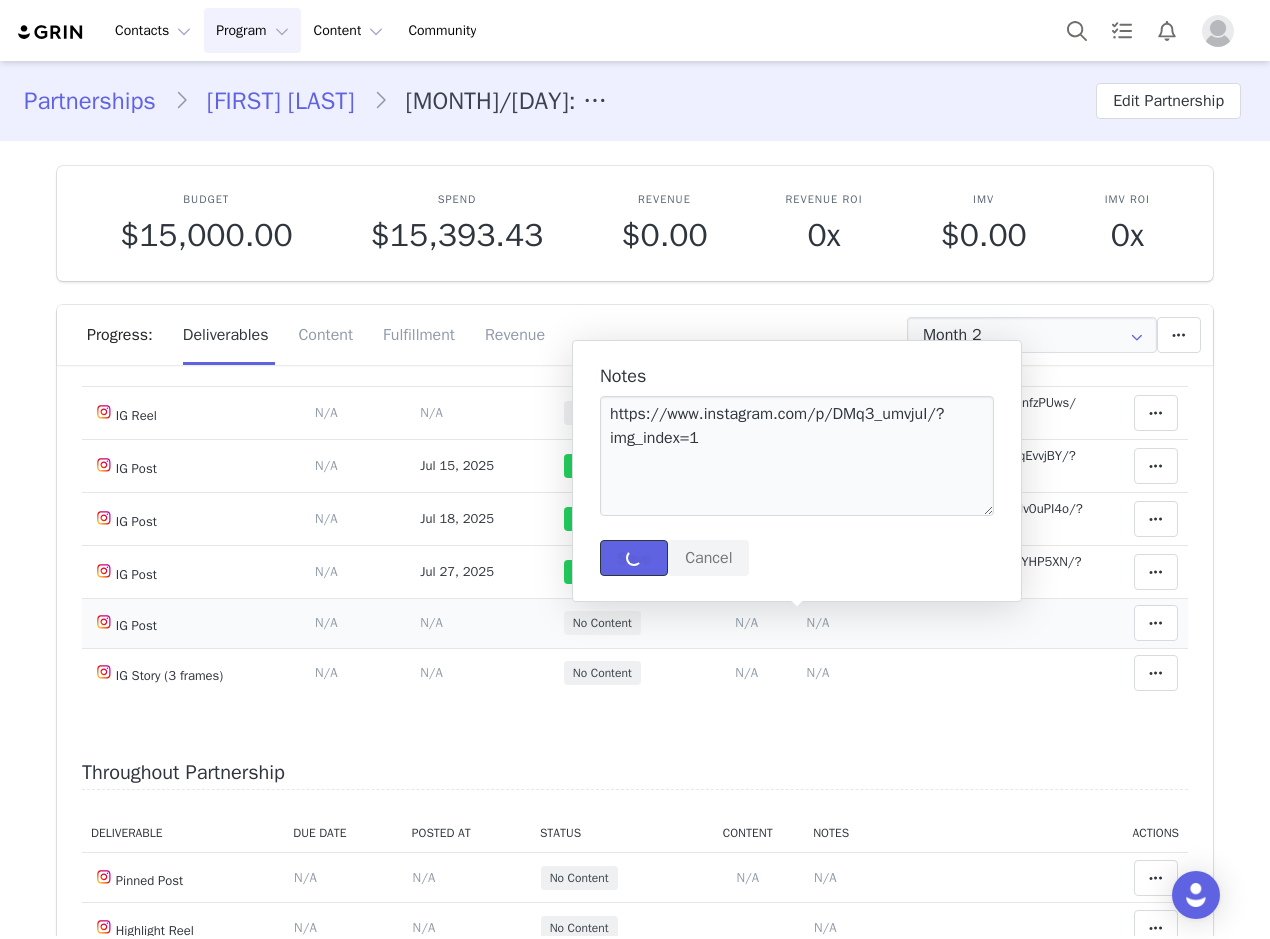 type 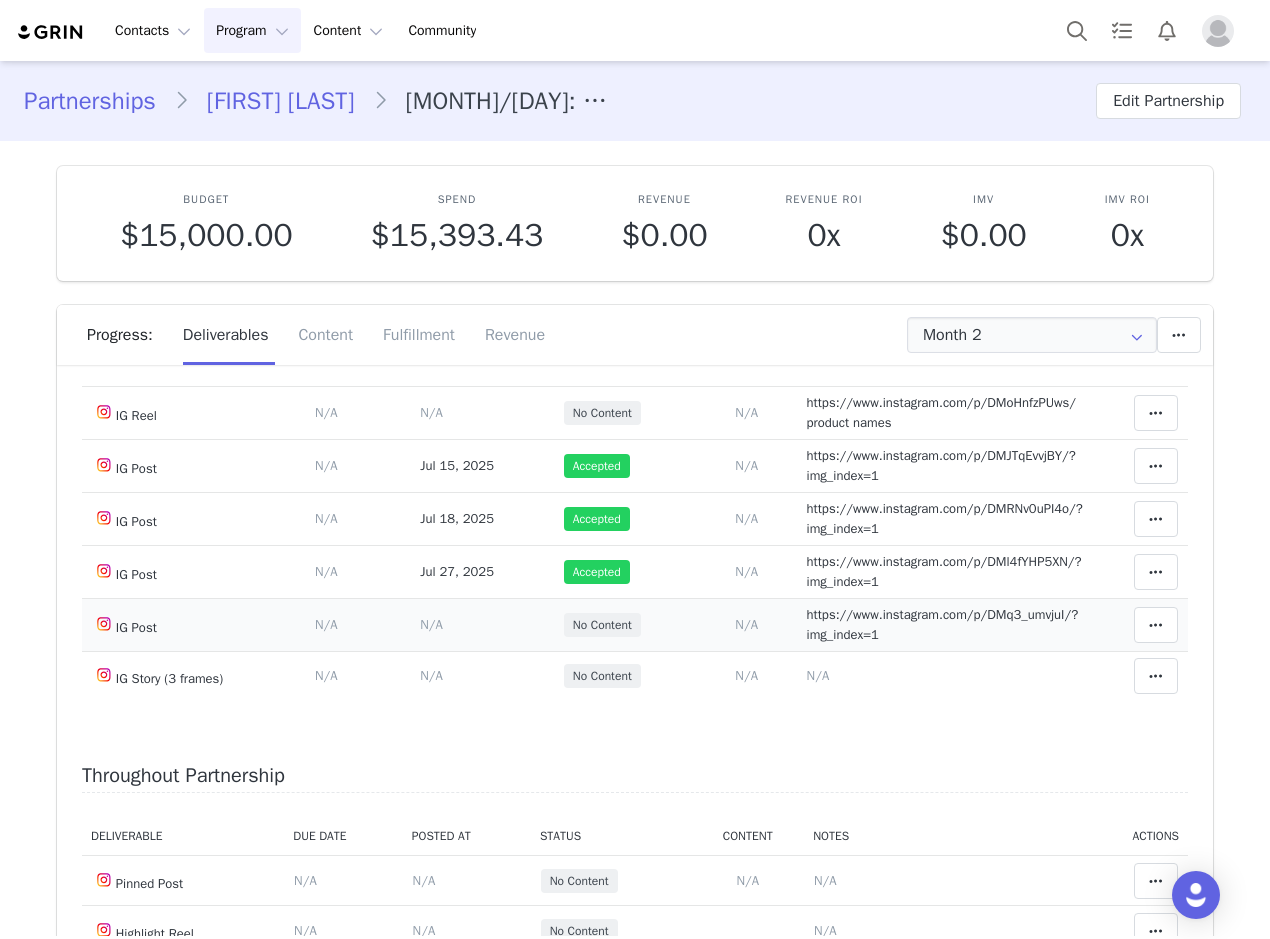 click on "Content Posted Date Set the date when this content was posted  Save  Cancel N/A" at bounding box center [482, 624] 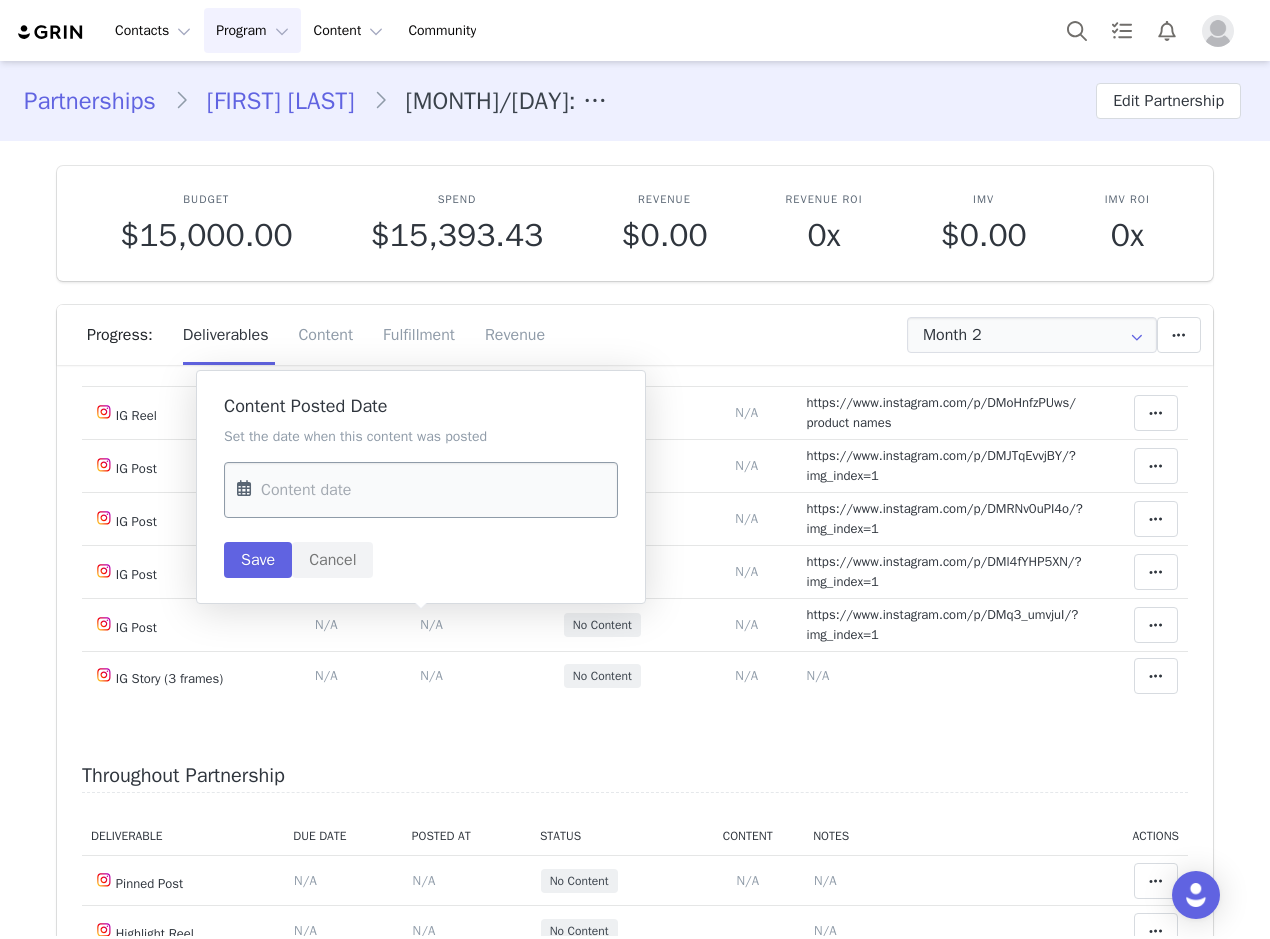 click at bounding box center (421, 490) 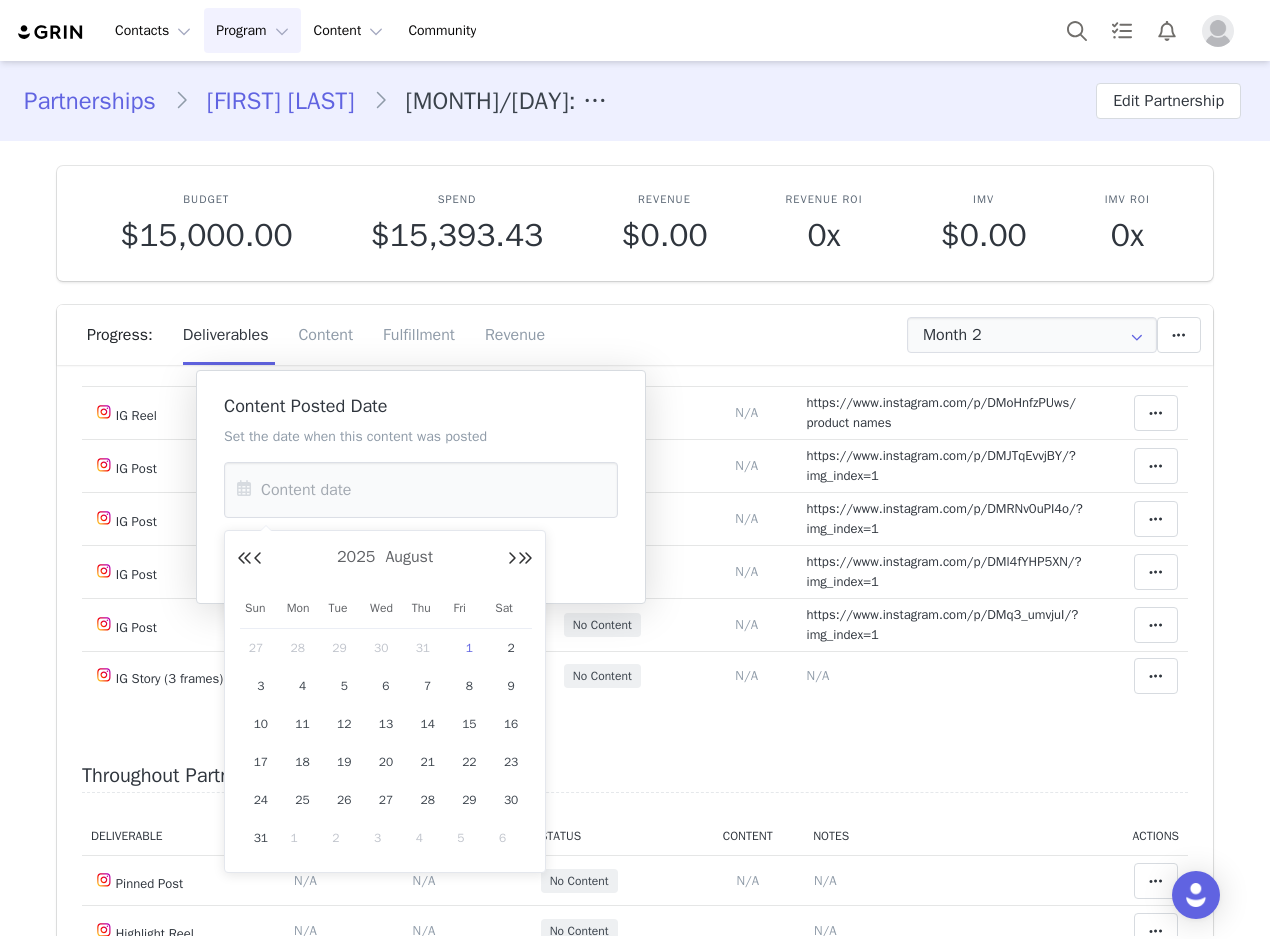 drag, startPoint x: 378, startPoint y: 642, endPoint x: 314, endPoint y: 550, distance: 112.0714 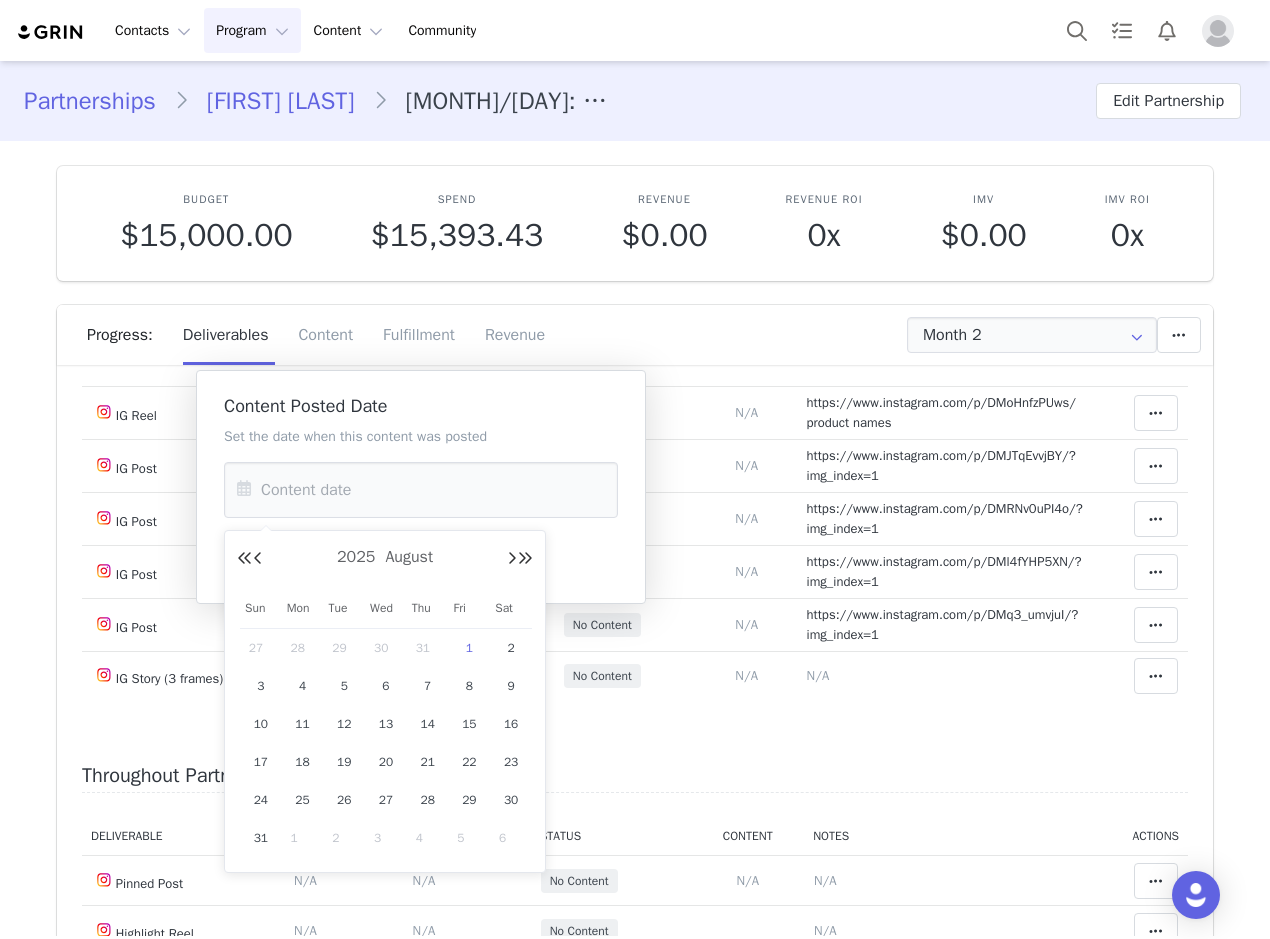 click on "30" at bounding box center [386, 648] 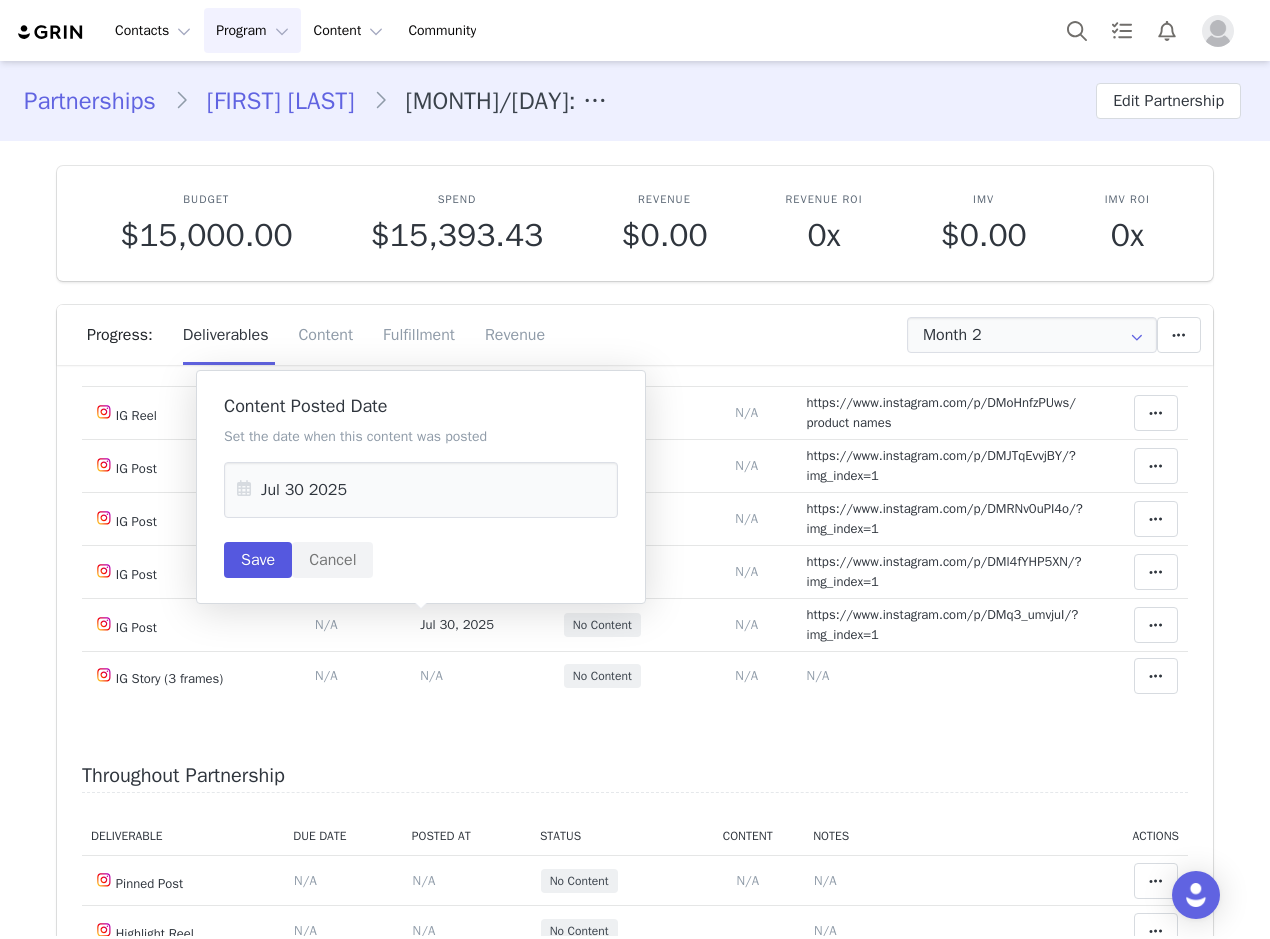 click on "Set the date when this content was posted [MONTH] [DAY] [YEAR]  Save  Cancel" at bounding box center (421, 502) 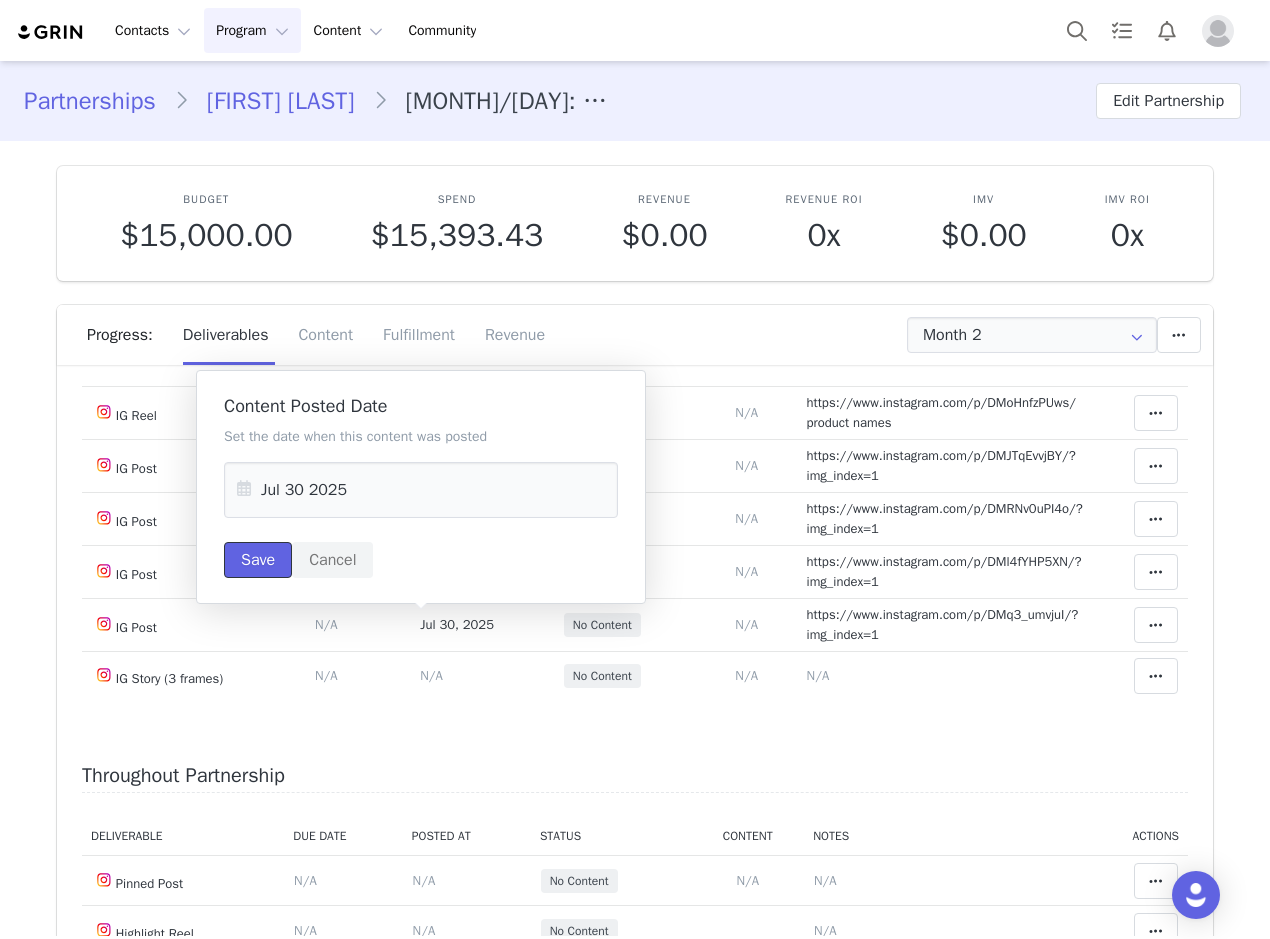 click on "Save" at bounding box center (258, 560) 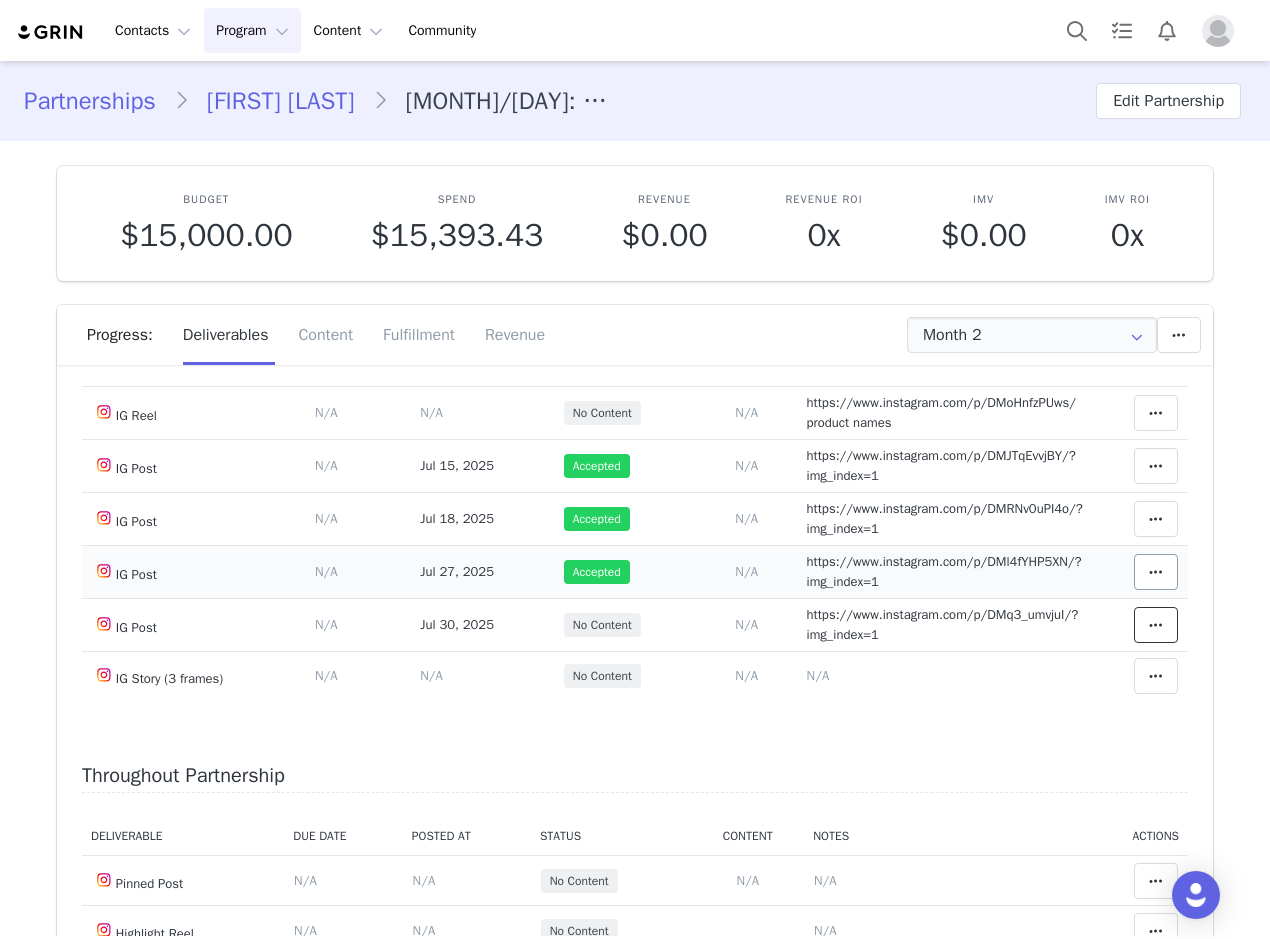 click at bounding box center [1156, 625] 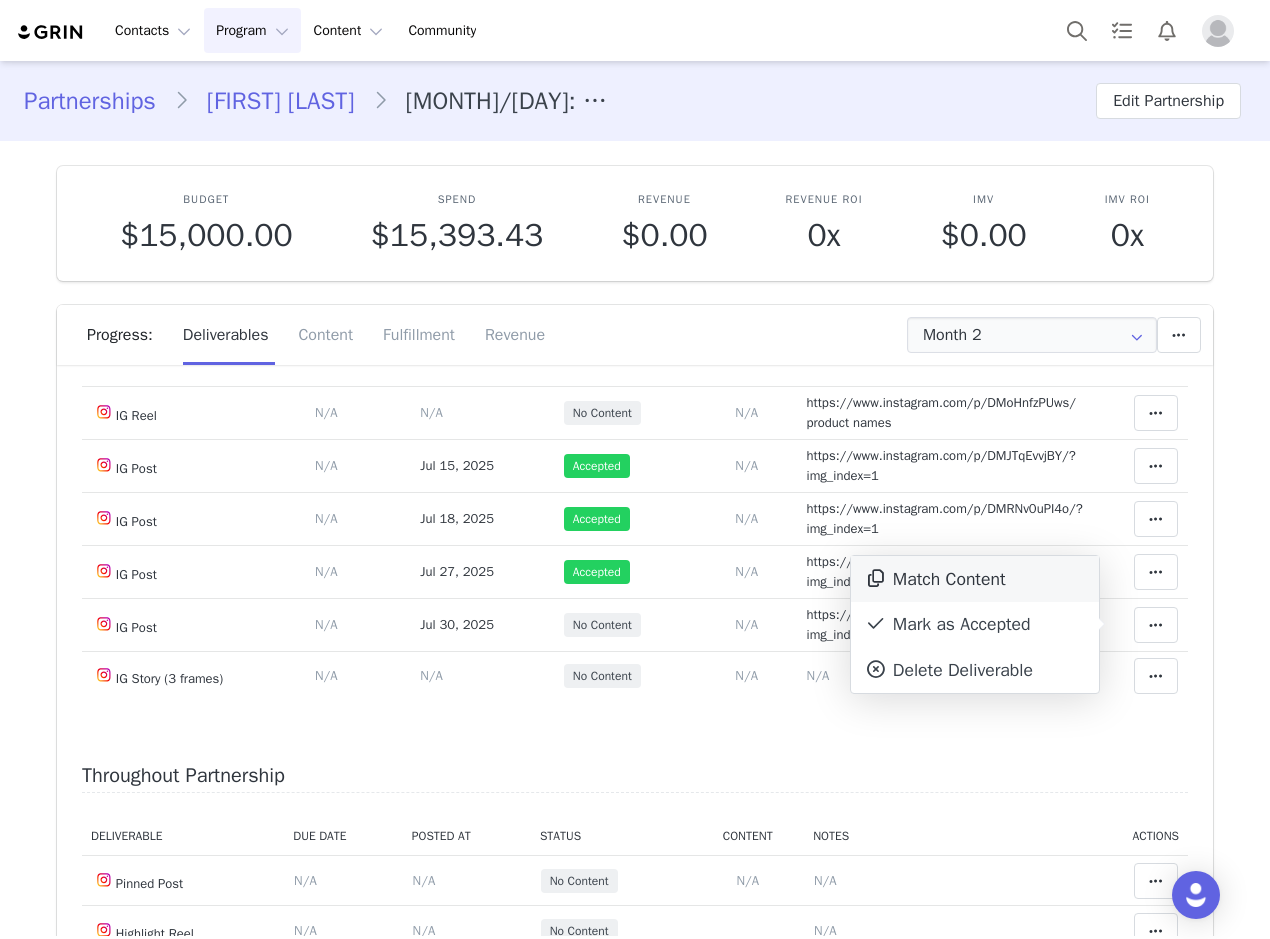 drag, startPoint x: 943, startPoint y: 621, endPoint x: 936, endPoint y: 559, distance: 62.39391 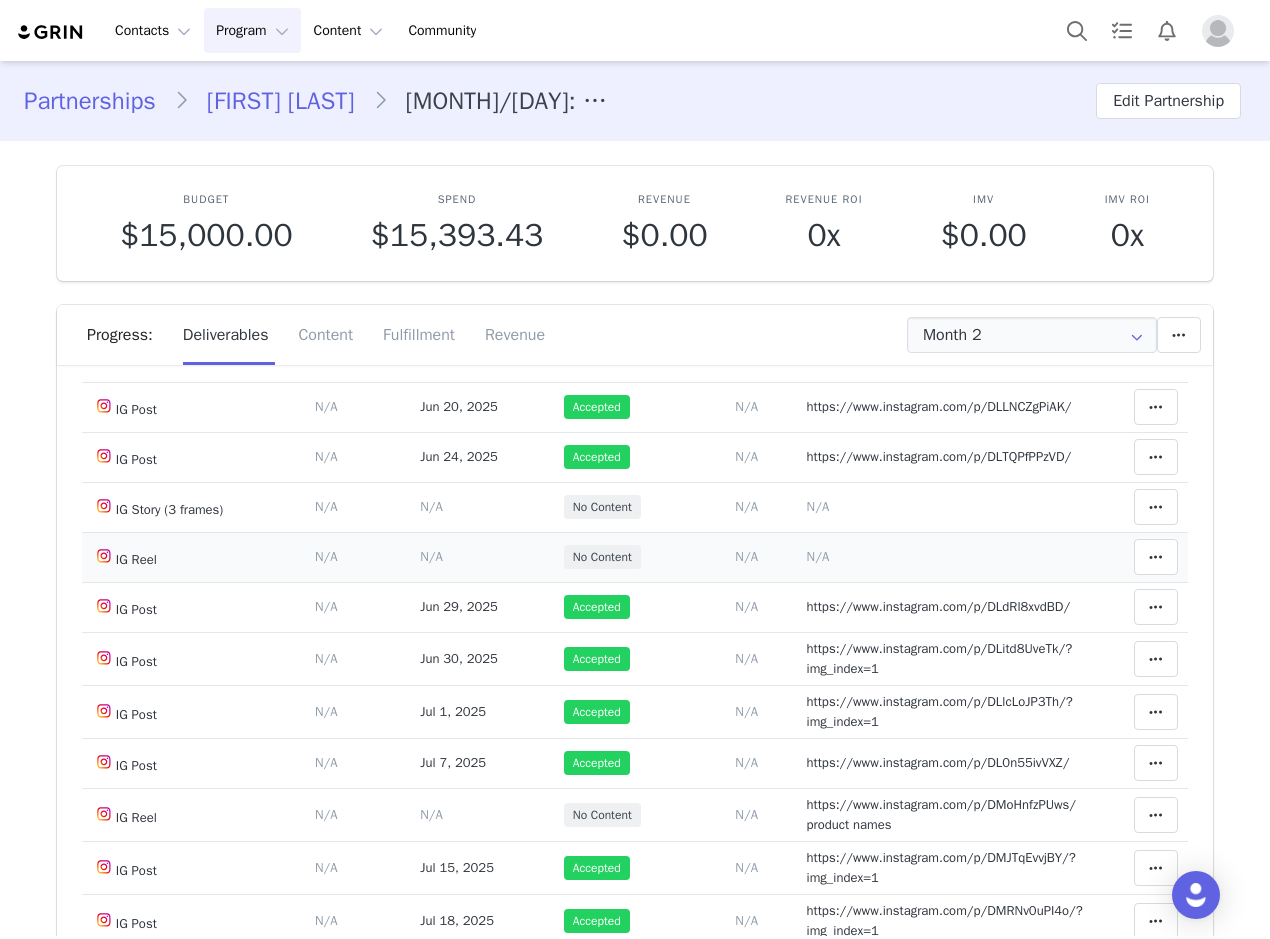 scroll, scrollTop: 0, scrollLeft: 0, axis: both 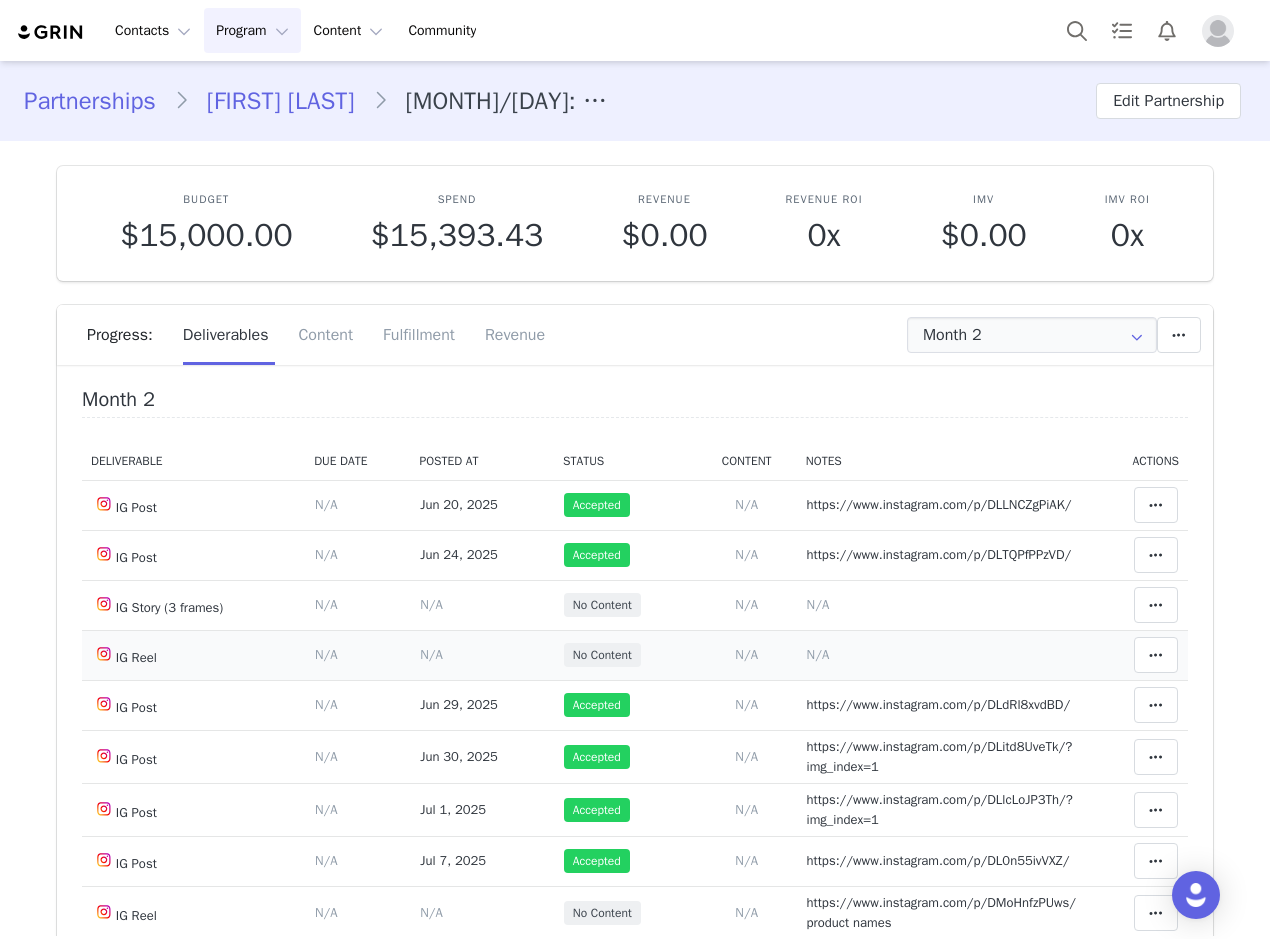 click on "N/A" at bounding box center (818, 654) 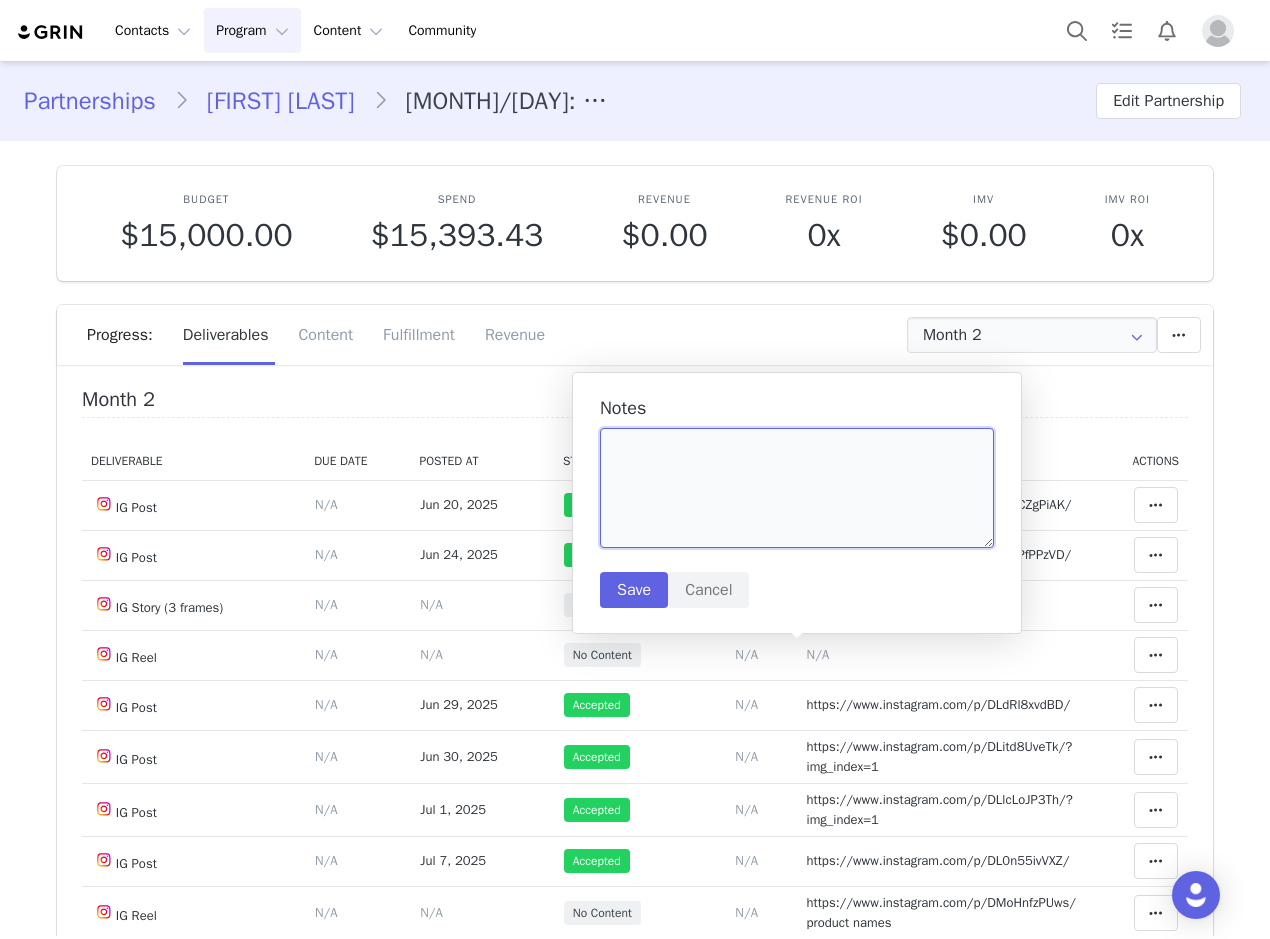 click at bounding box center [797, 488] 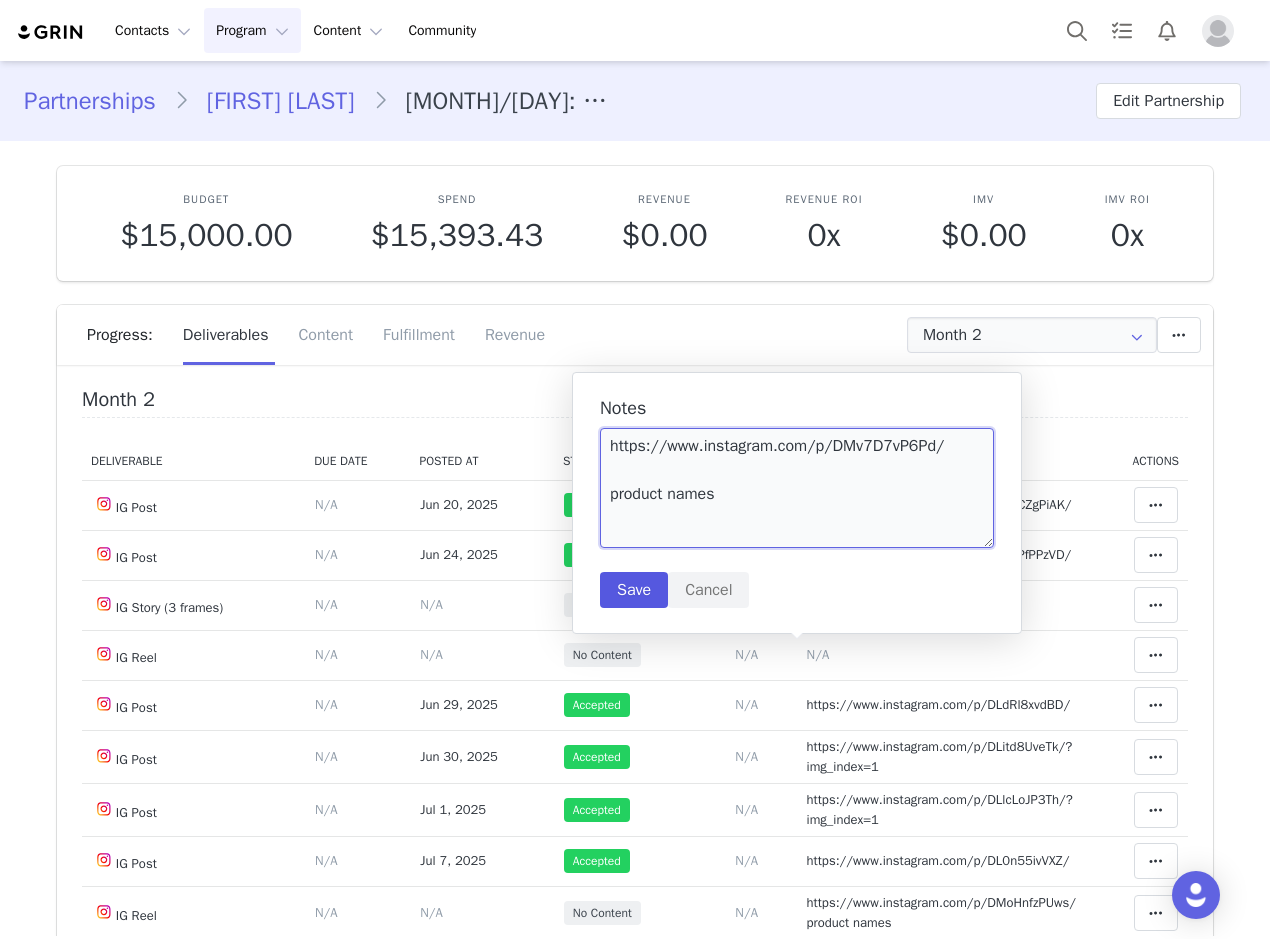 type on "https://www.instagram.com/p/DMv7D7vP6Pd/
product names" 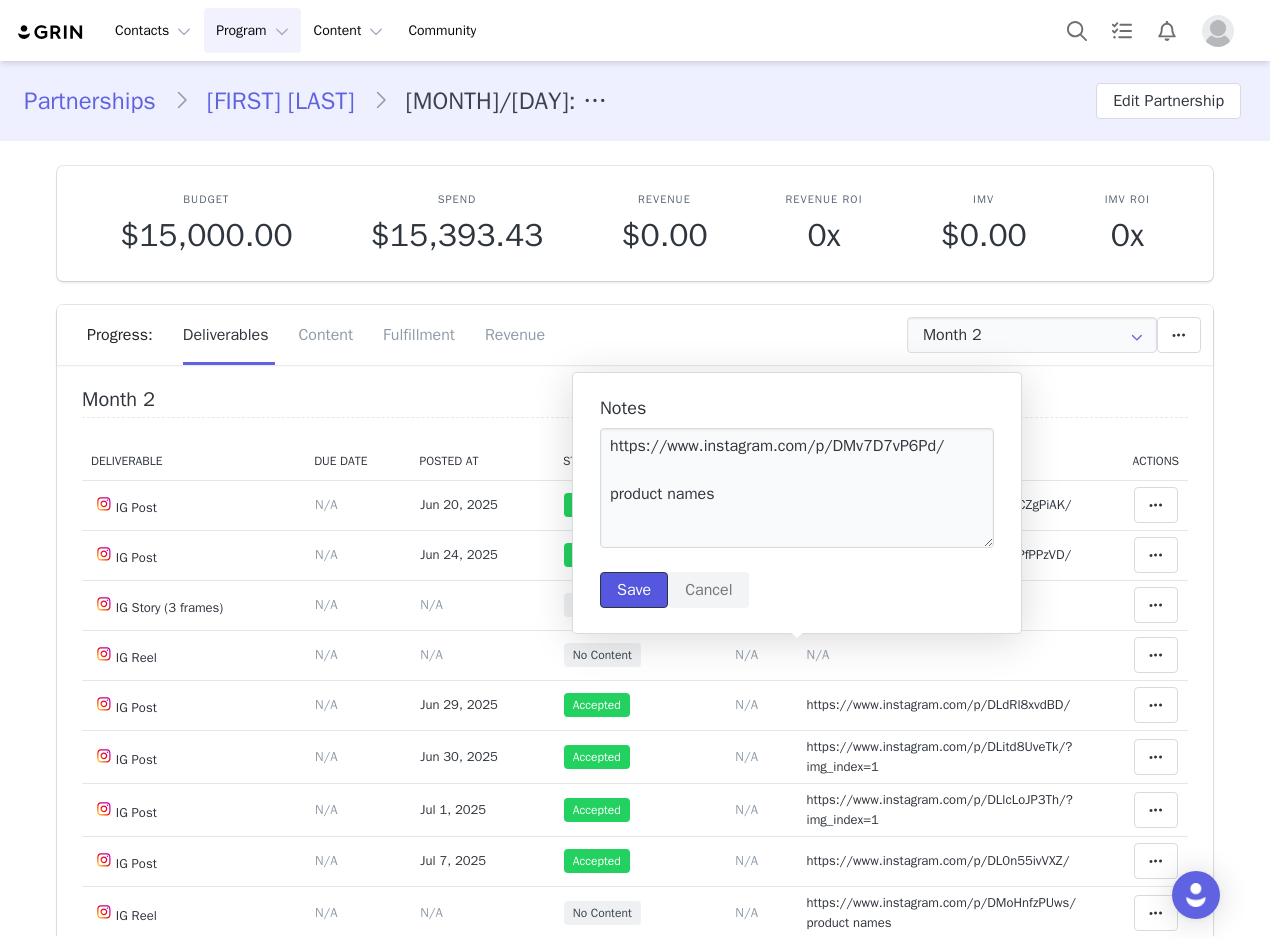 click on "Save" at bounding box center (634, 590) 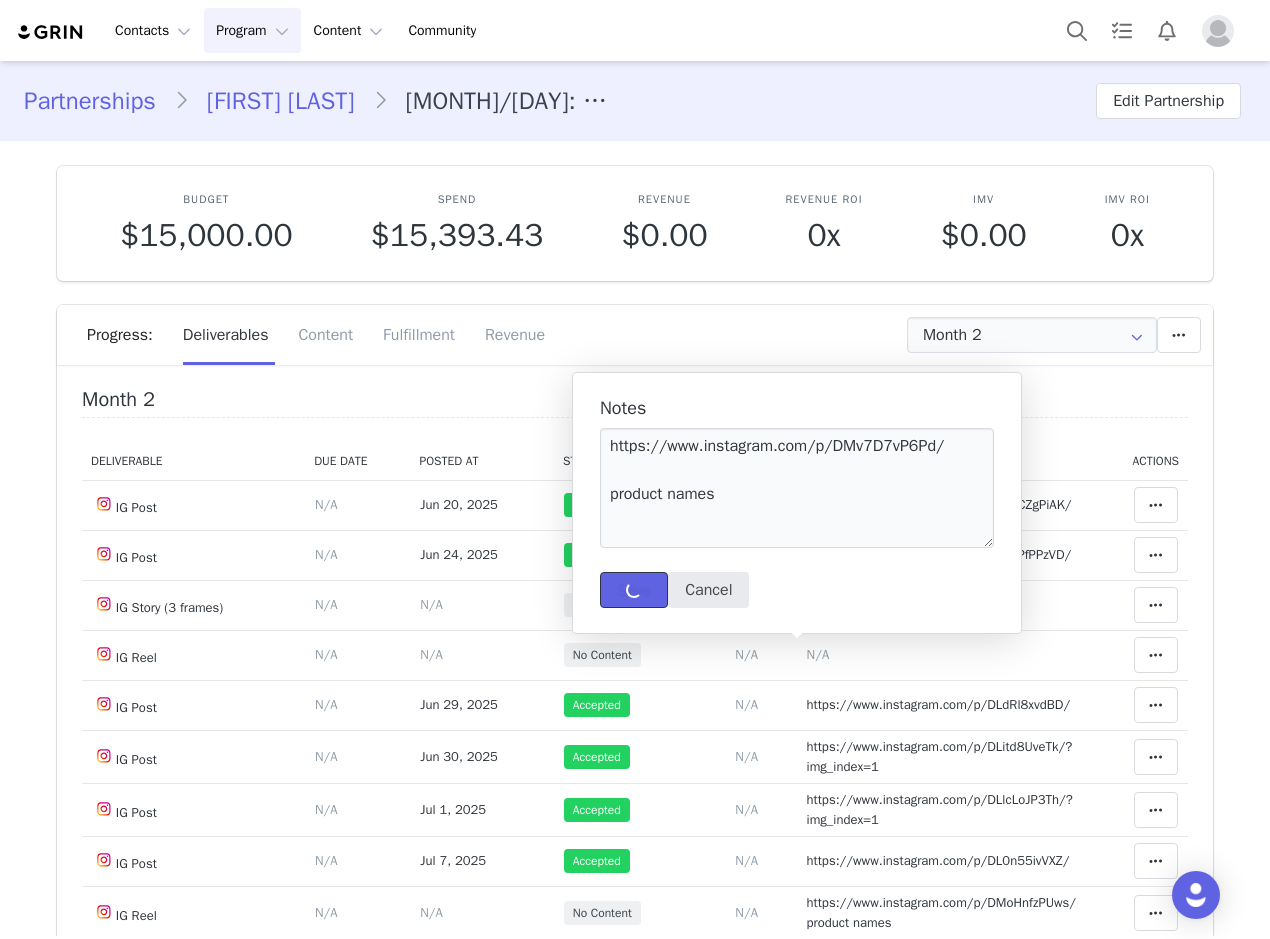 type 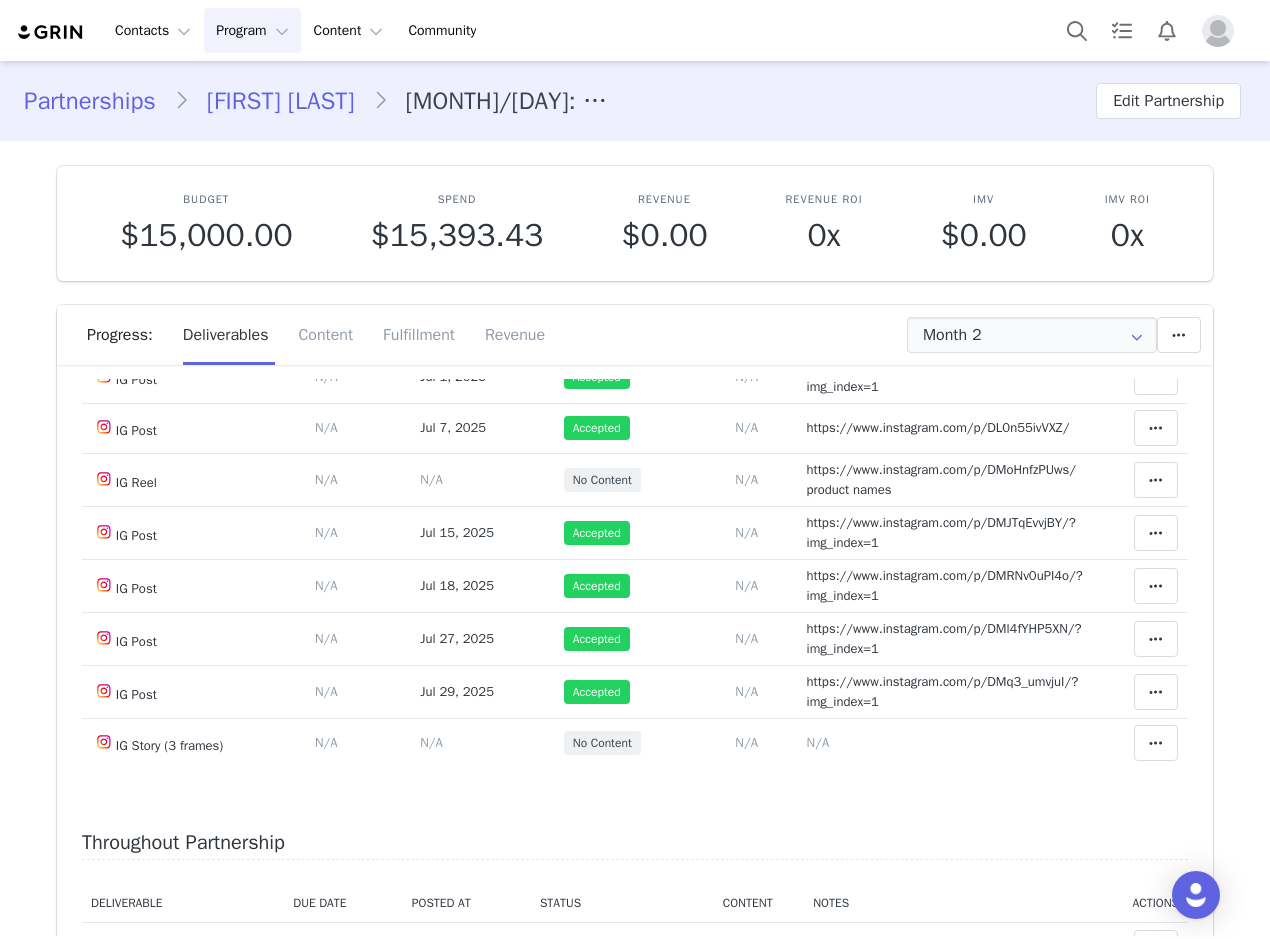 scroll, scrollTop: 400, scrollLeft: 0, axis: vertical 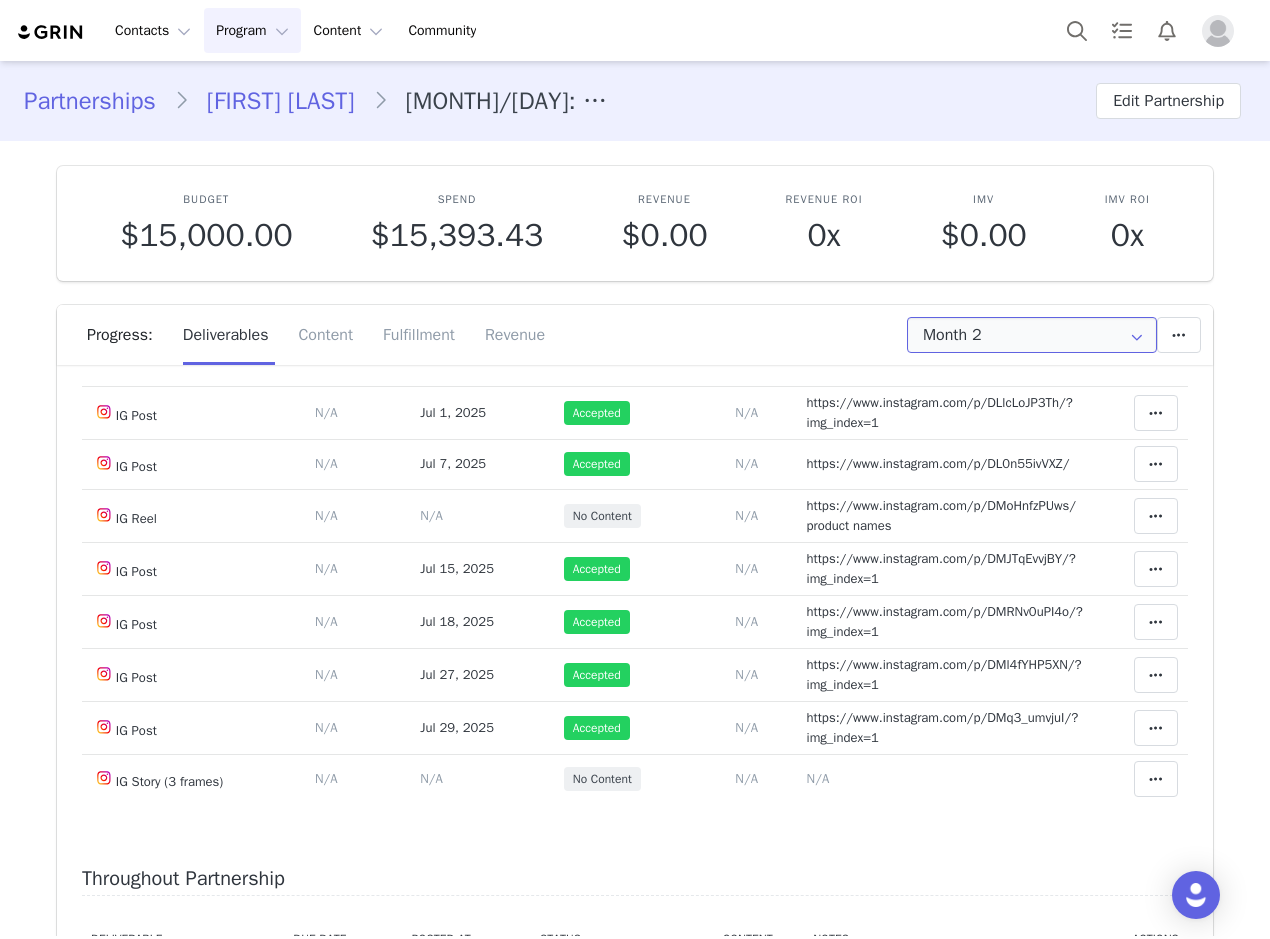 click on "Month 2" at bounding box center [1032, 335] 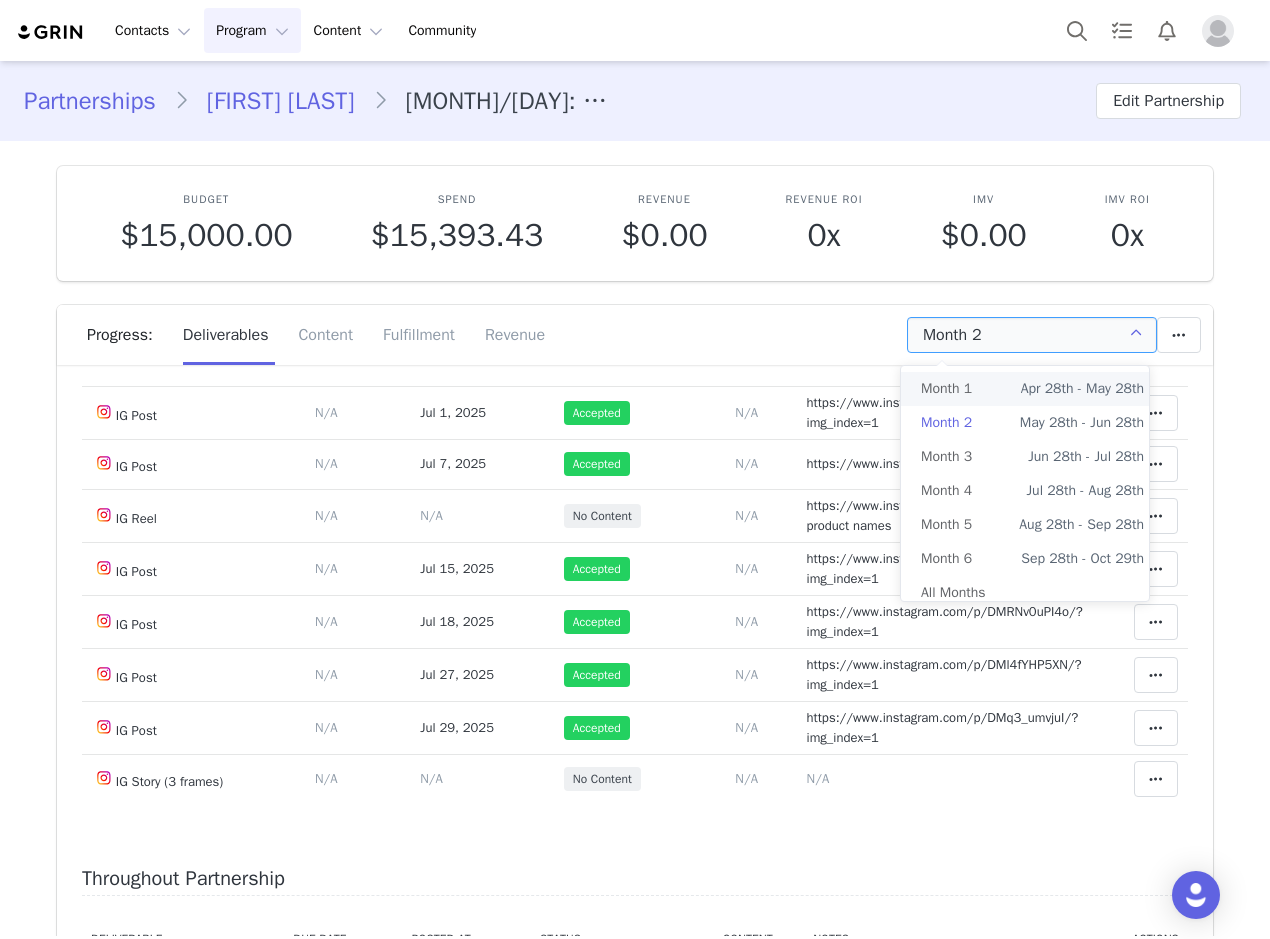 click on "Month 1 [MONTH] [DAY]th - [MONTH] [DAY]th" at bounding box center (1032, 389) 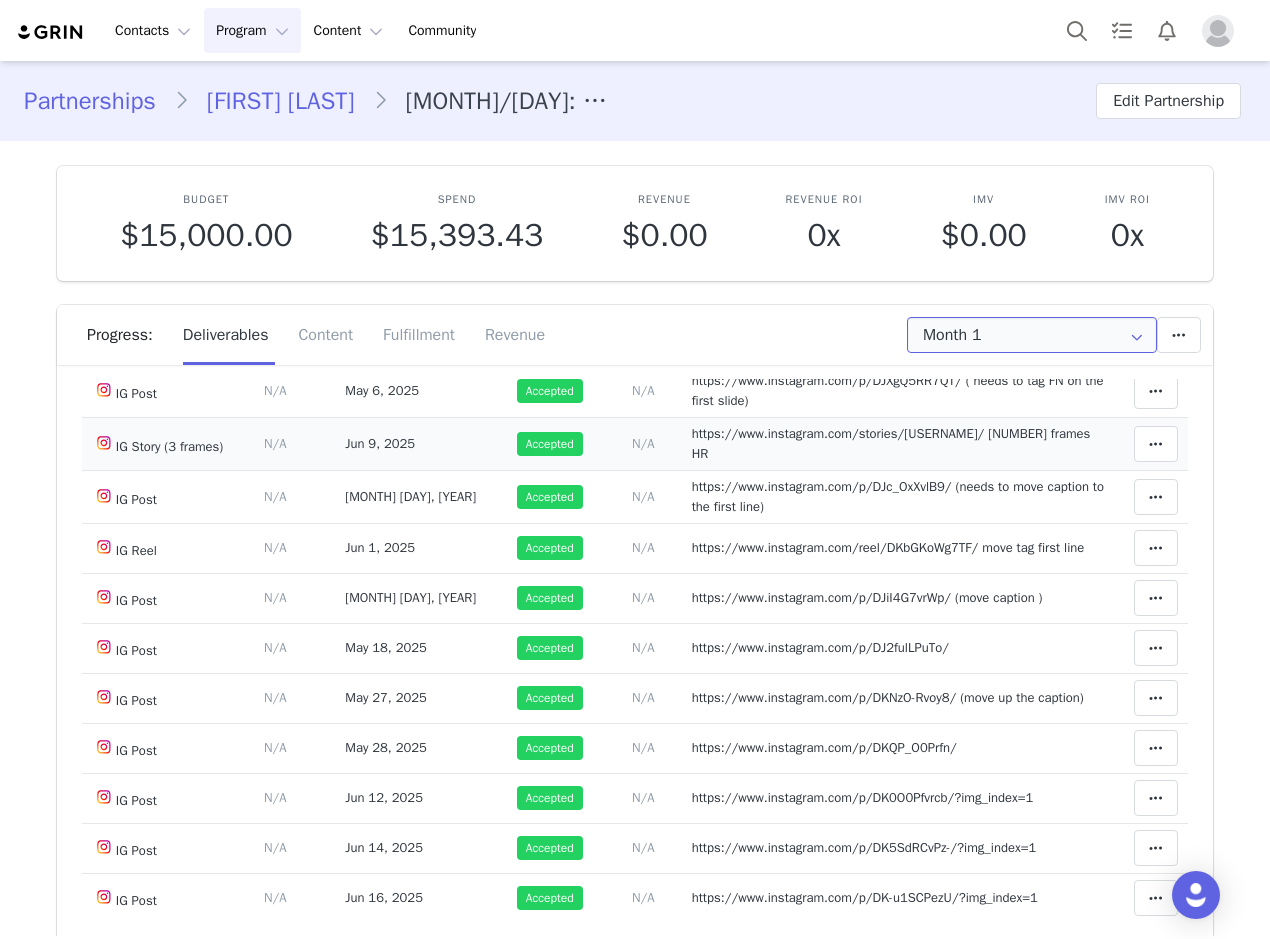 scroll, scrollTop: 100, scrollLeft: 0, axis: vertical 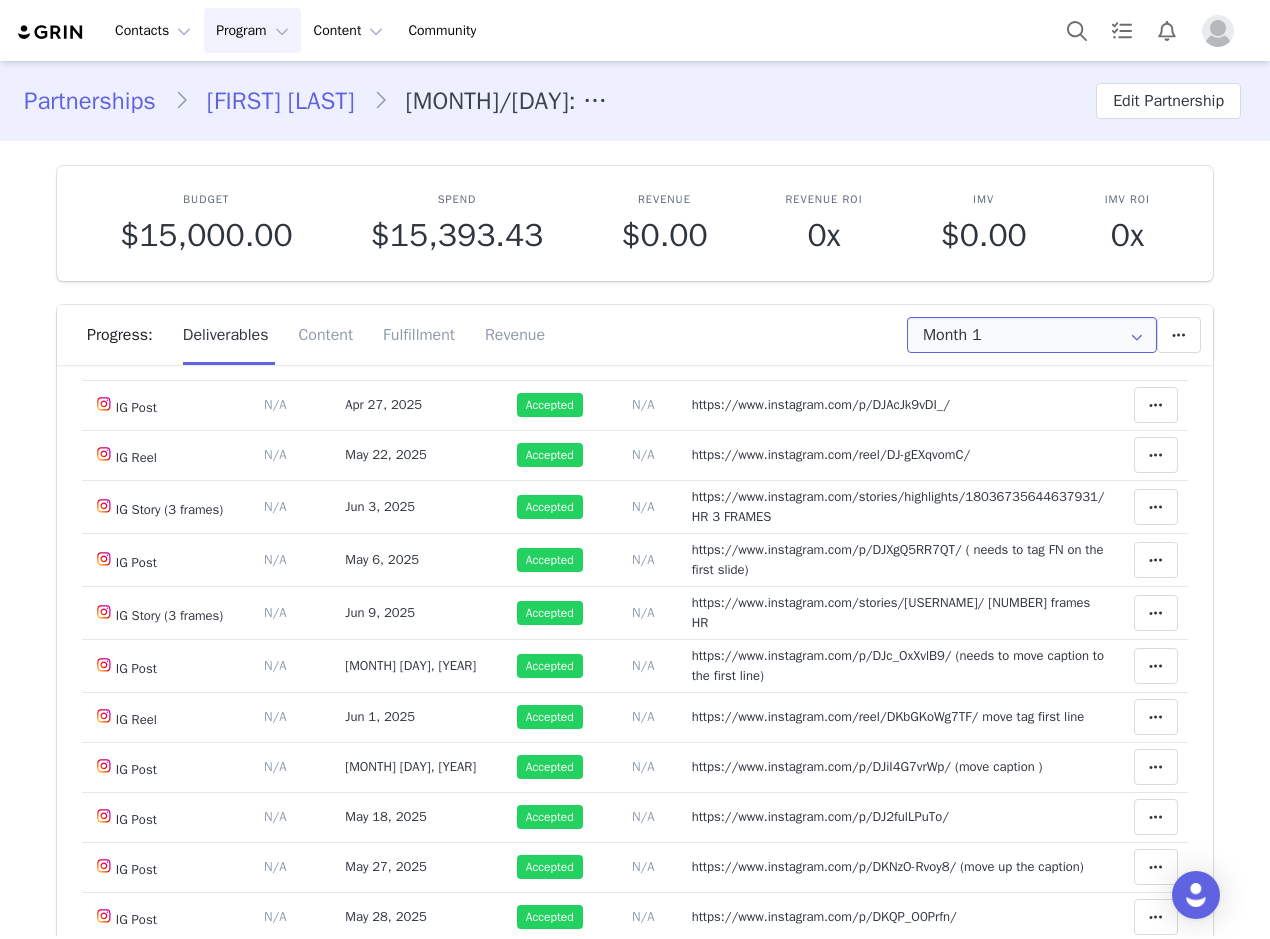 click on "Month 1" at bounding box center (1032, 335) 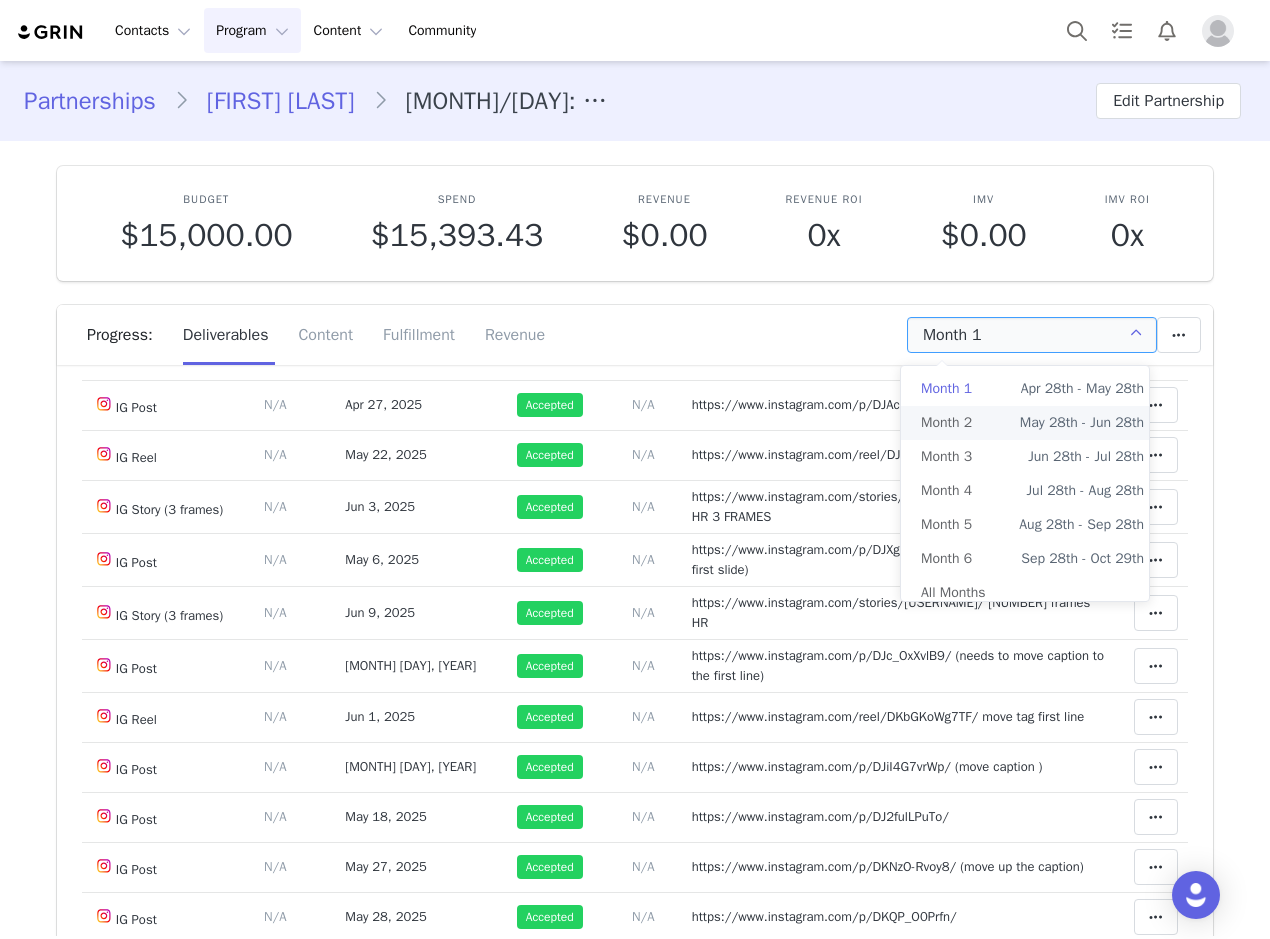 click on "Month 2" at bounding box center (946, 423) 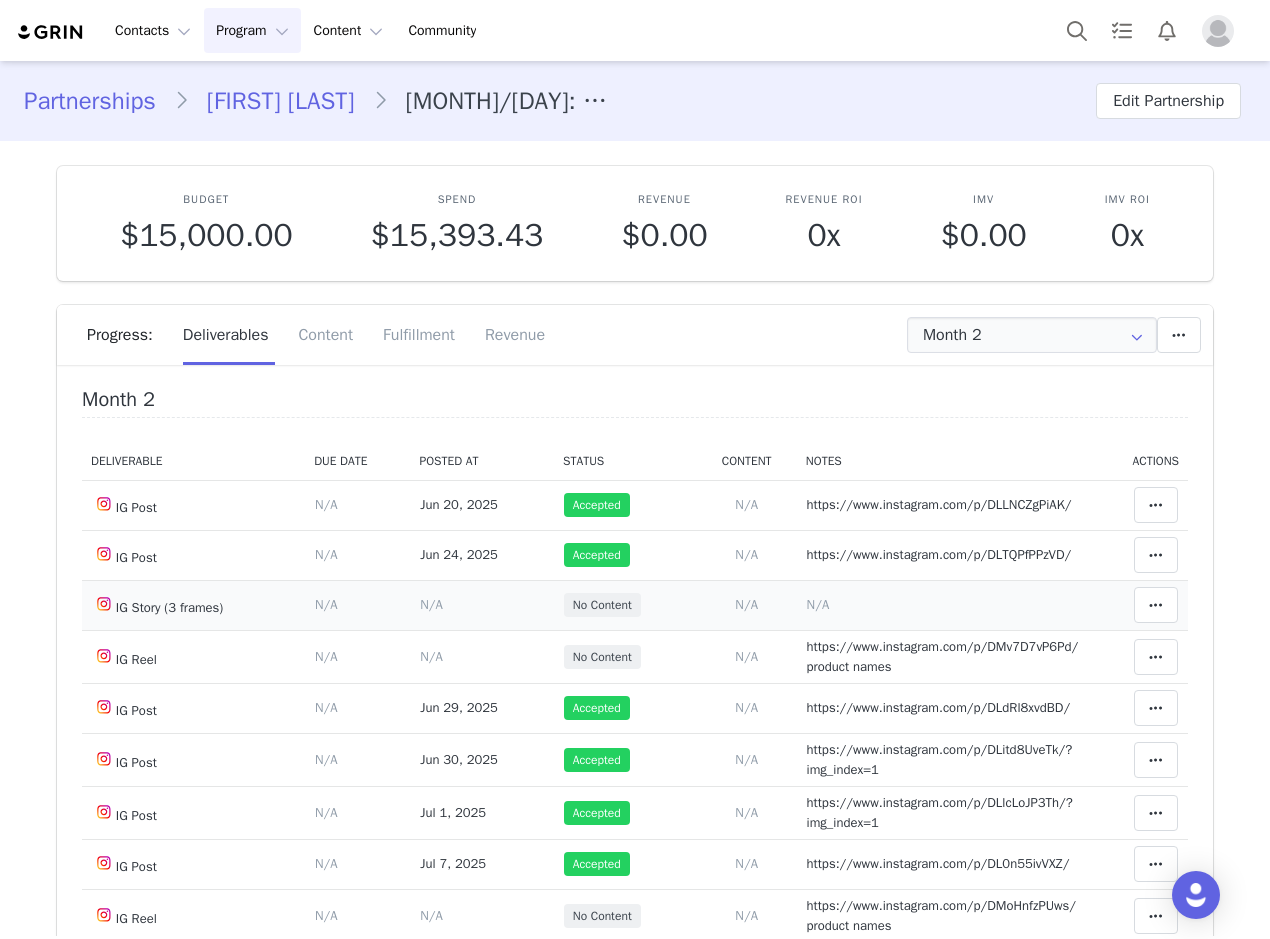 click on "N/A" at bounding box center (818, 604) 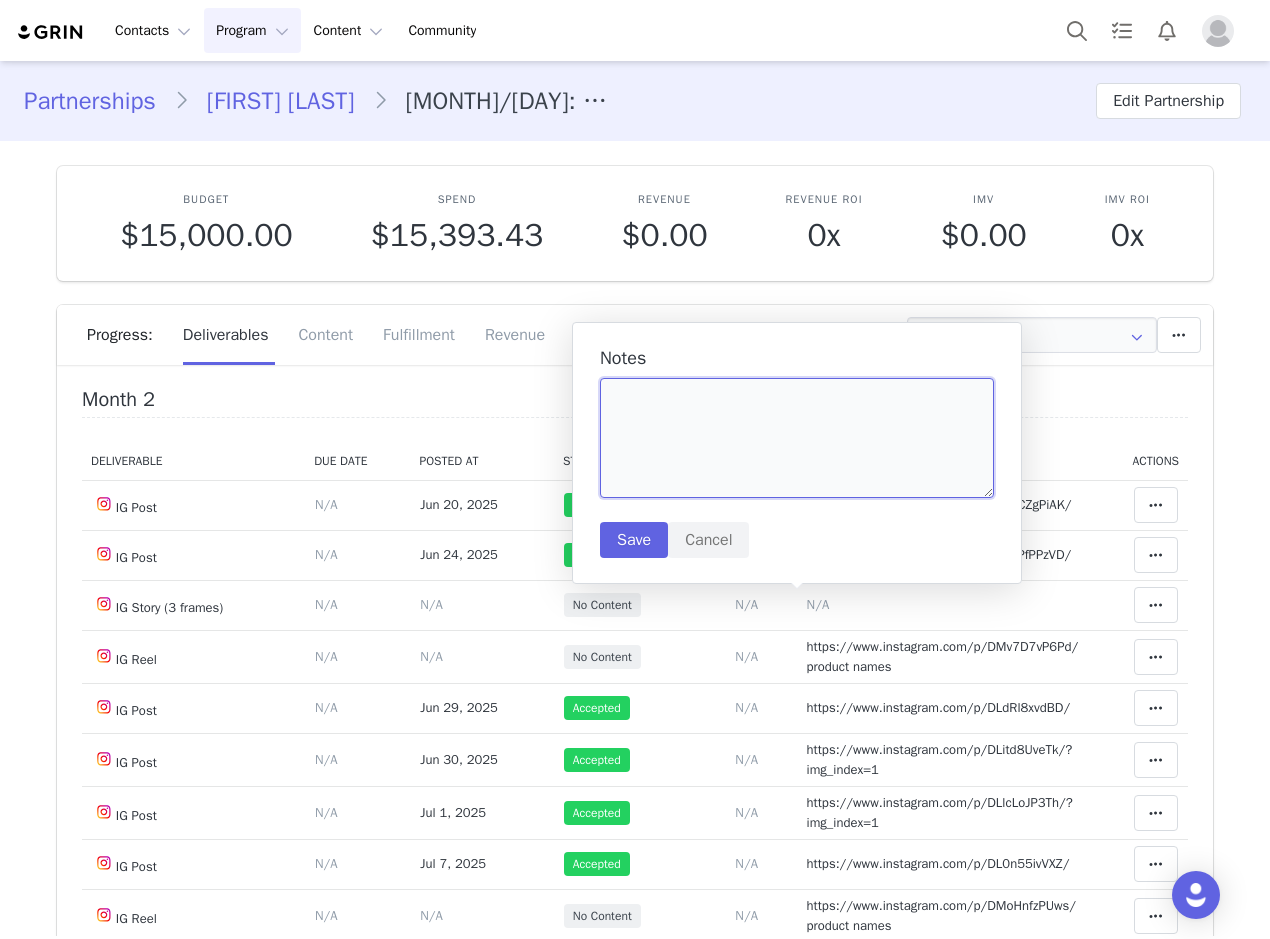 click at bounding box center (797, 438) 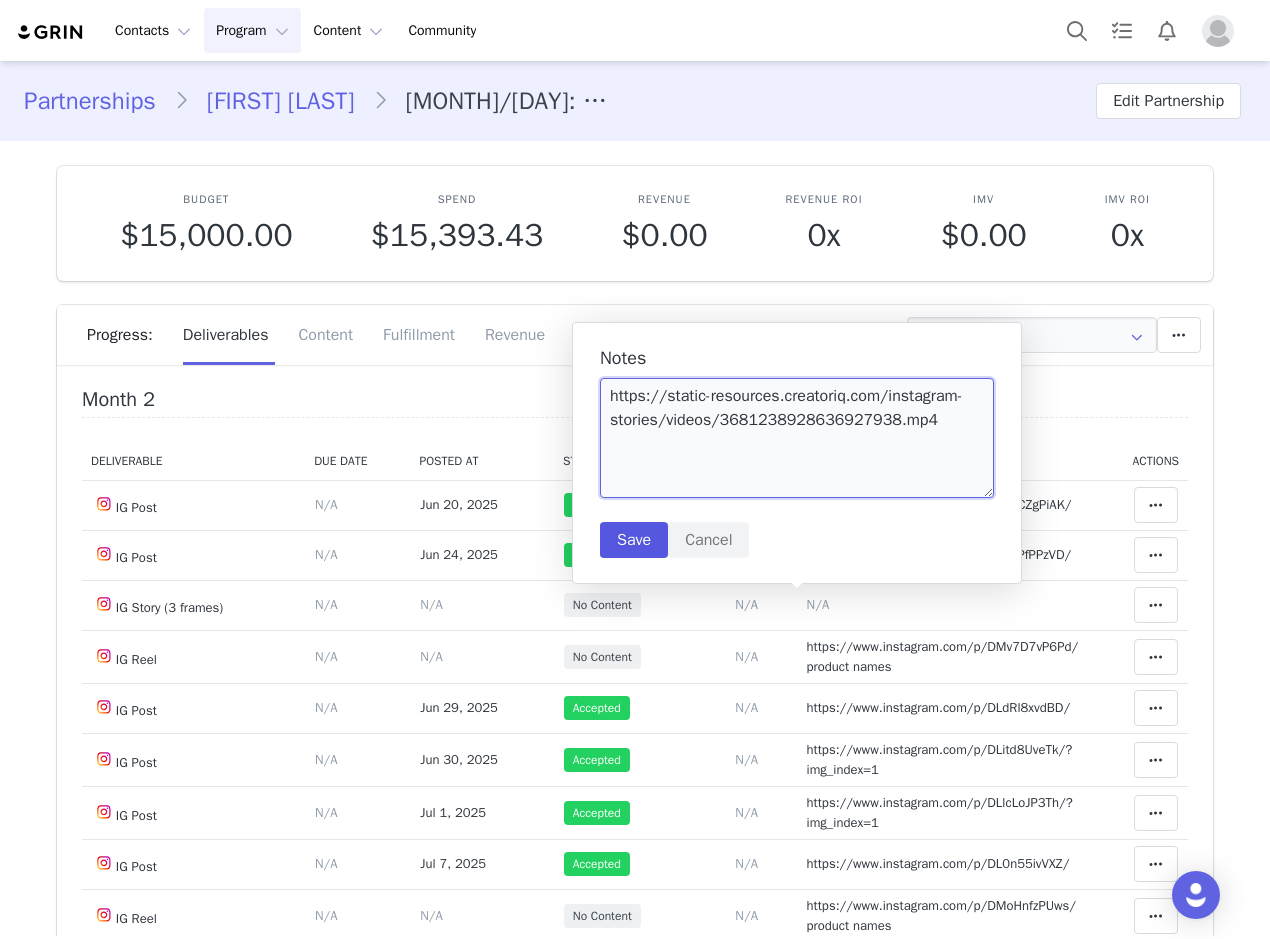 type on "https://static-resources.creatoriq.com/instagram-stories/videos/3681238928636927938.mp4" 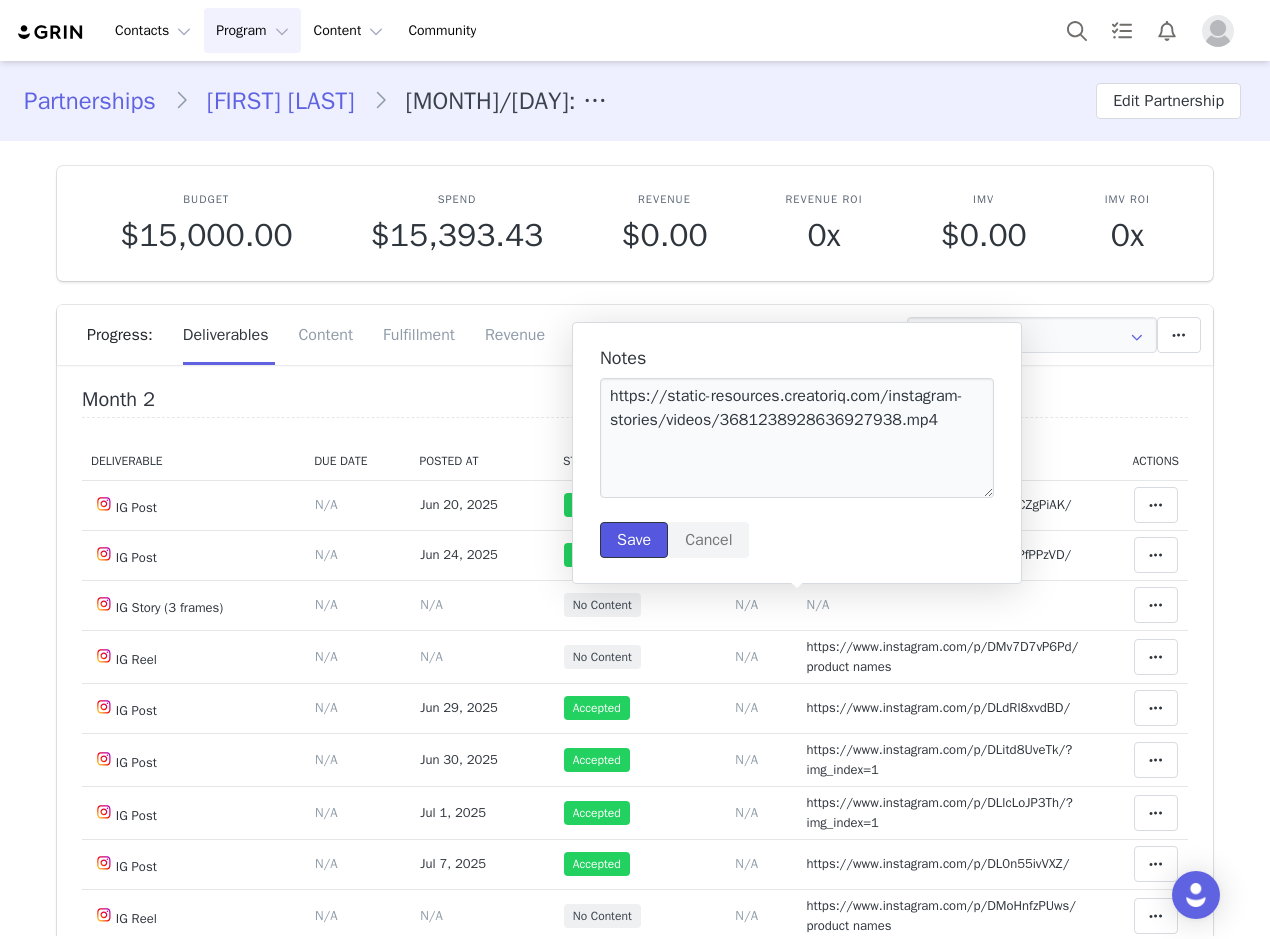 click on "Save" at bounding box center [634, 540] 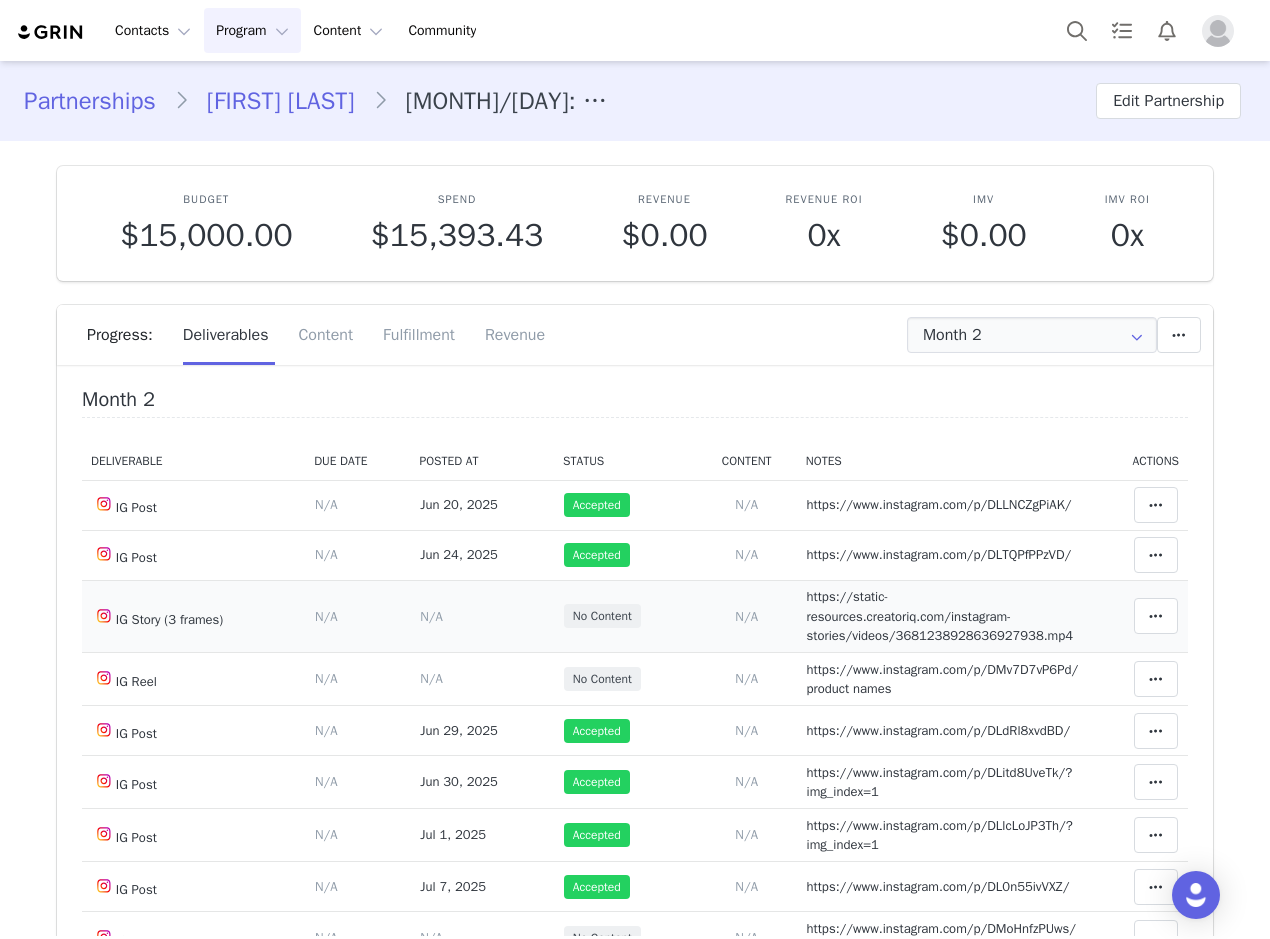 click on "https://static-resources.creatoriq.com/instagram-stories/videos/3681238928636927938.mp4" at bounding box center (940, 616) 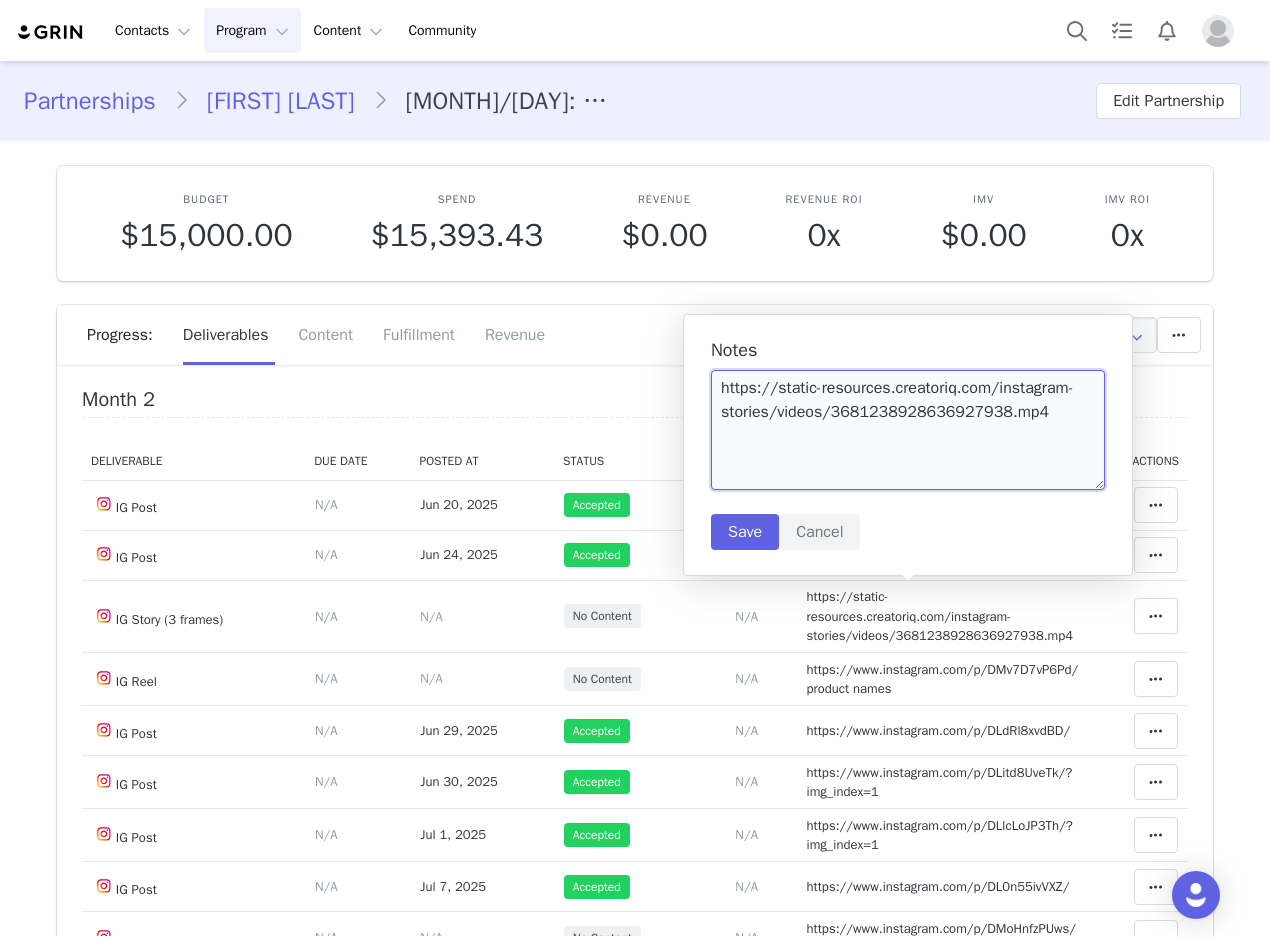 click on "https://static-resources.creatoriq.com/instagram-stories/videos/3681238928636927938.mp4" at bounding box center (908, 430) 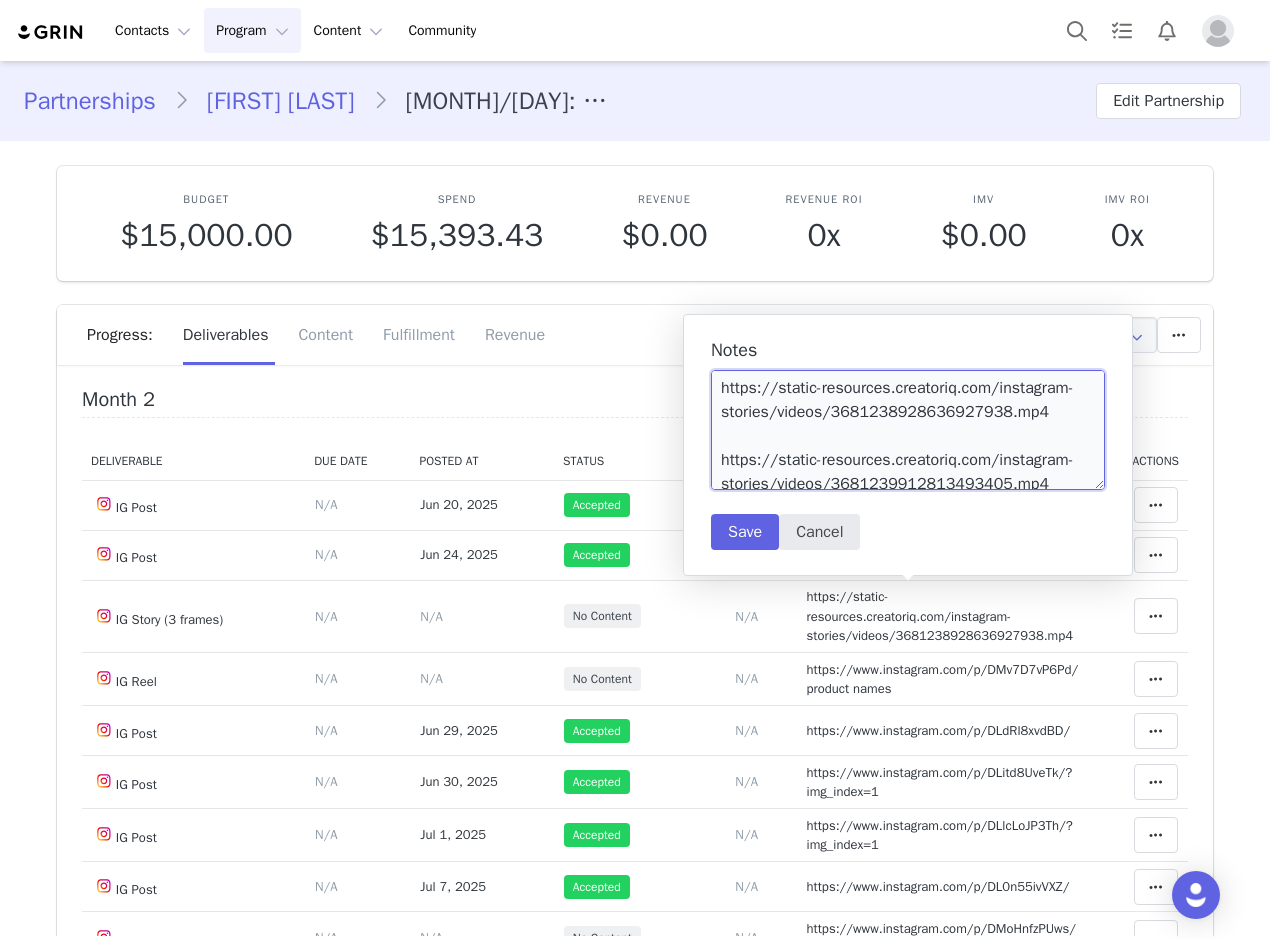 scroll, scrollTop: 6, scrollLeft: 0, axis: vertical 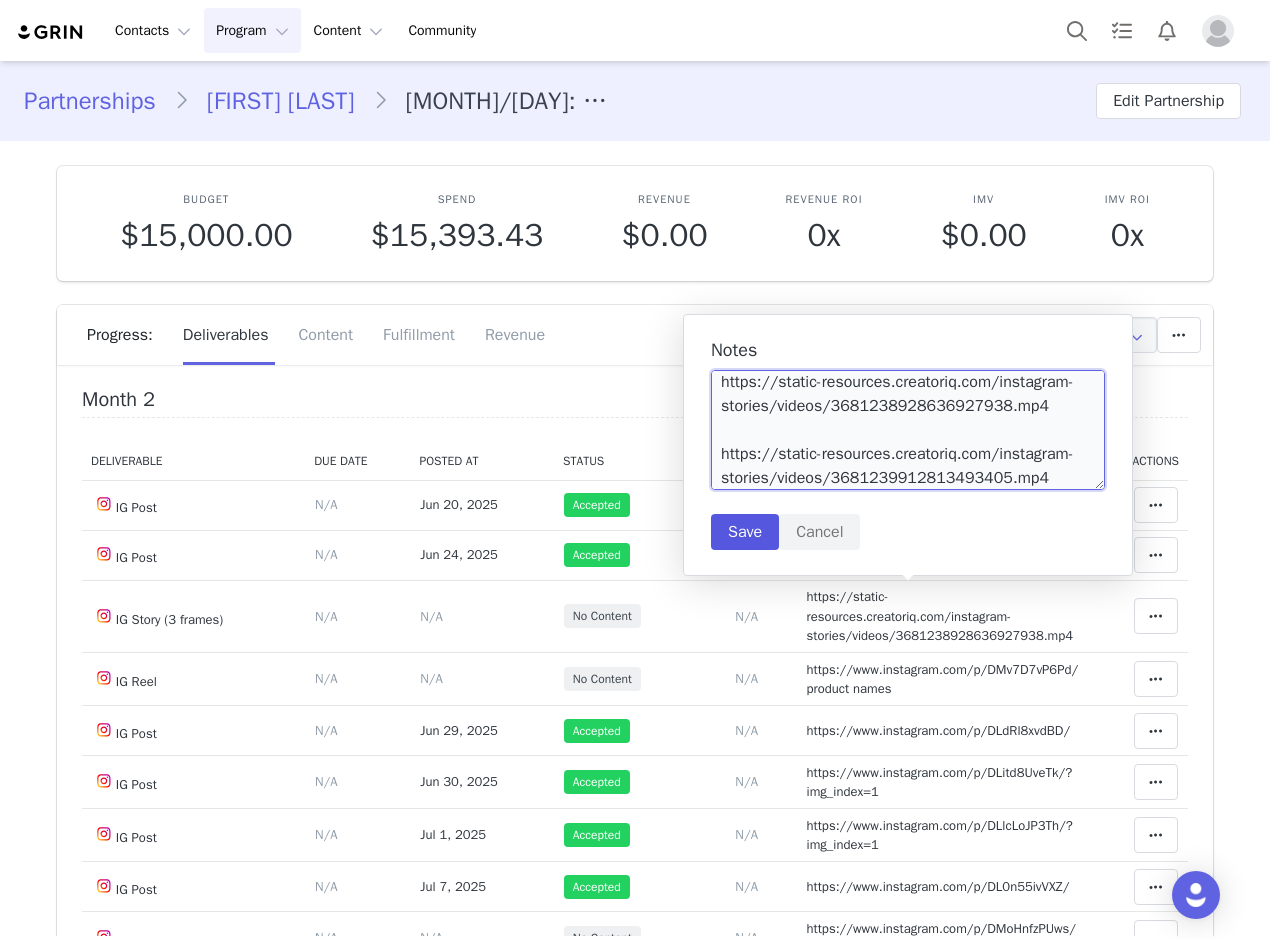 type on "https://static-resources.creatoriq.com/instagram-stories/videos/3681238928636927938.mp4
https://static-resources.creatoriq.com/instagram-stories/videos/3681239912813493405.mp4" 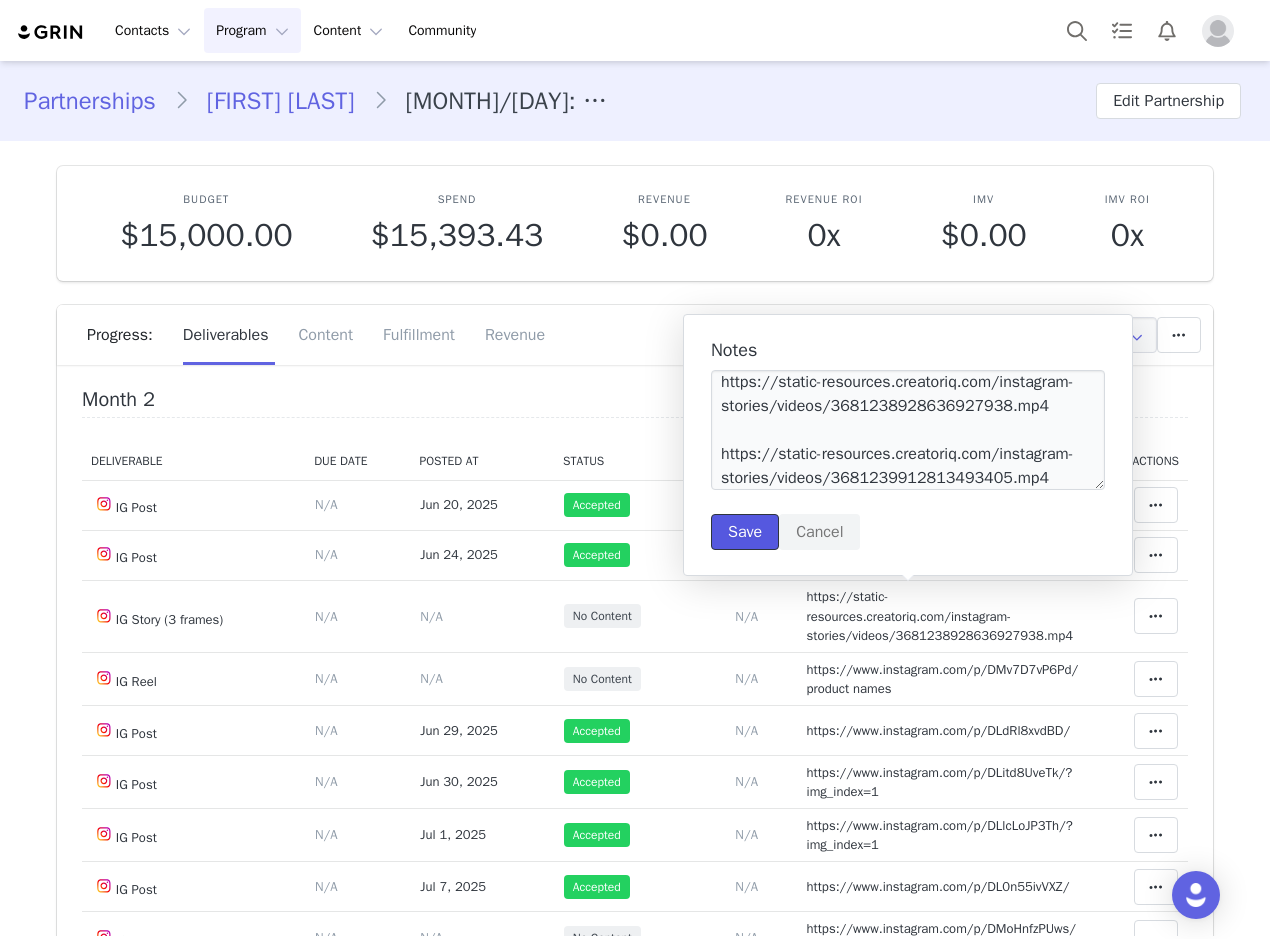 click on "Save" at bounding box center [745, 532] 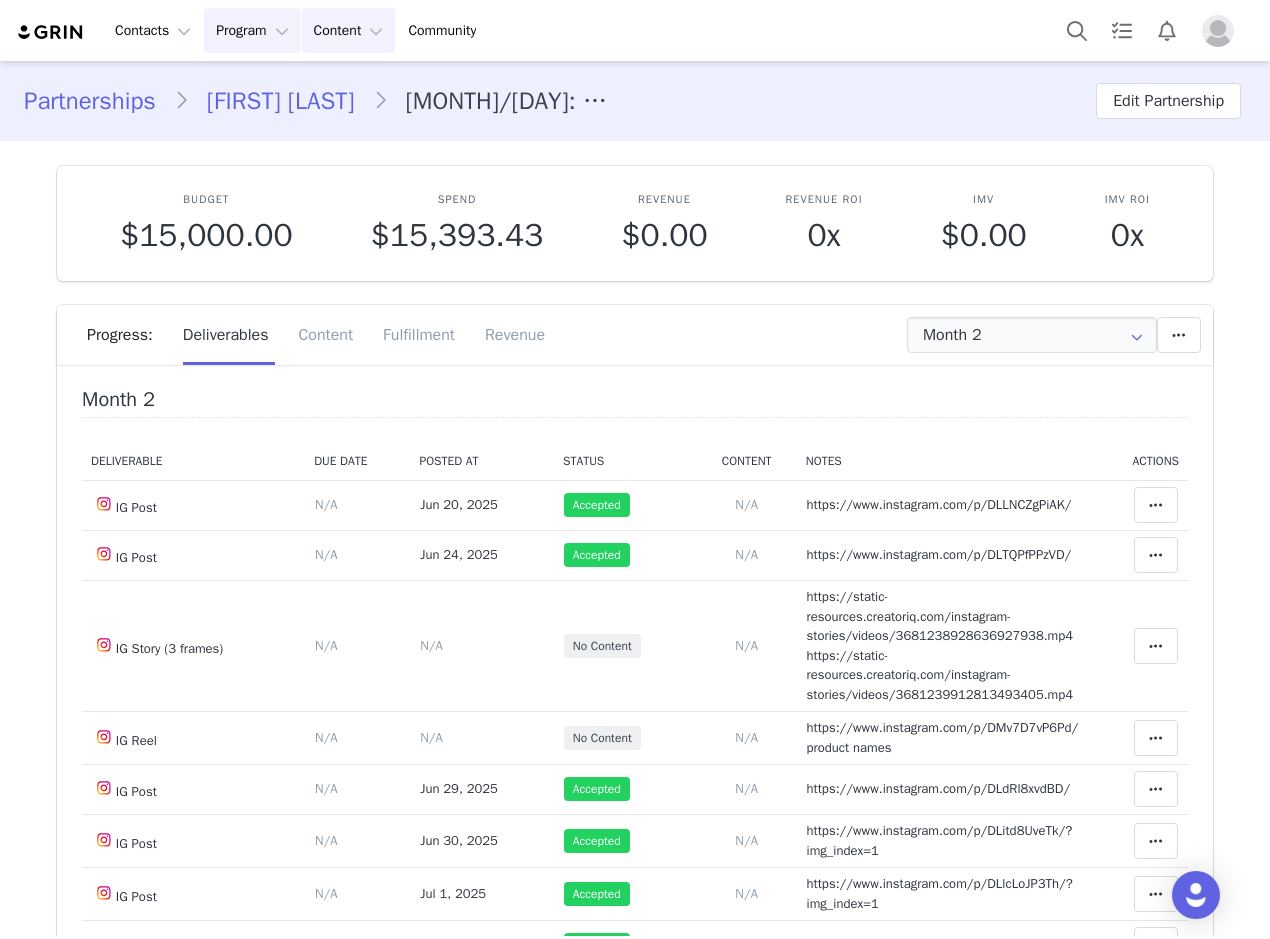 scroll, scrollTop: 0, scrollLeft: 0, axis: both 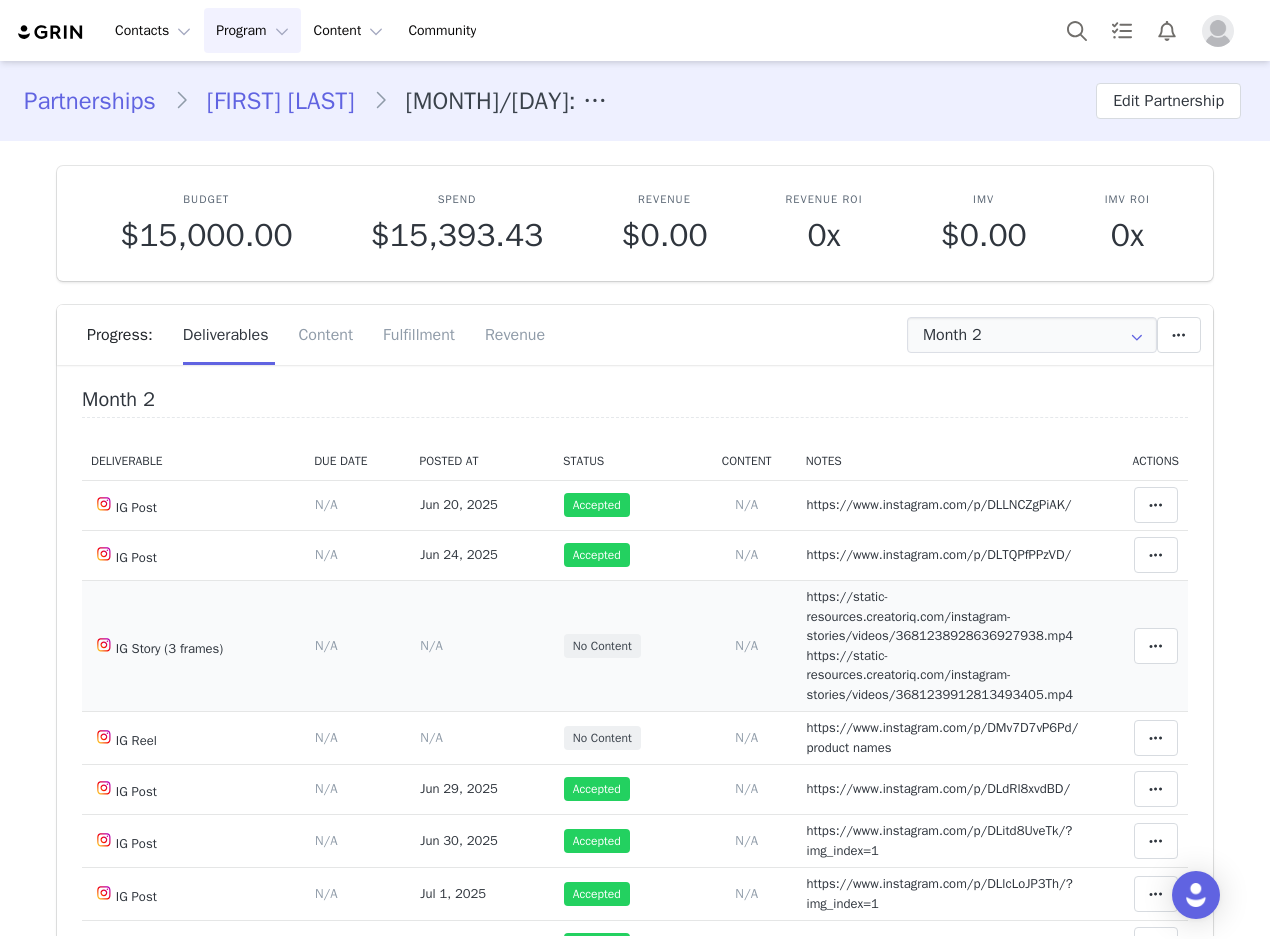 click on "https://static-resources.creatoriq.com/instagram-stories/videos/3681238928636927938.mp4
https://static-resources.creatoriq.com/instagram-stories/videos/3681239912813493405.mp4" at bounding box center [940, 645] 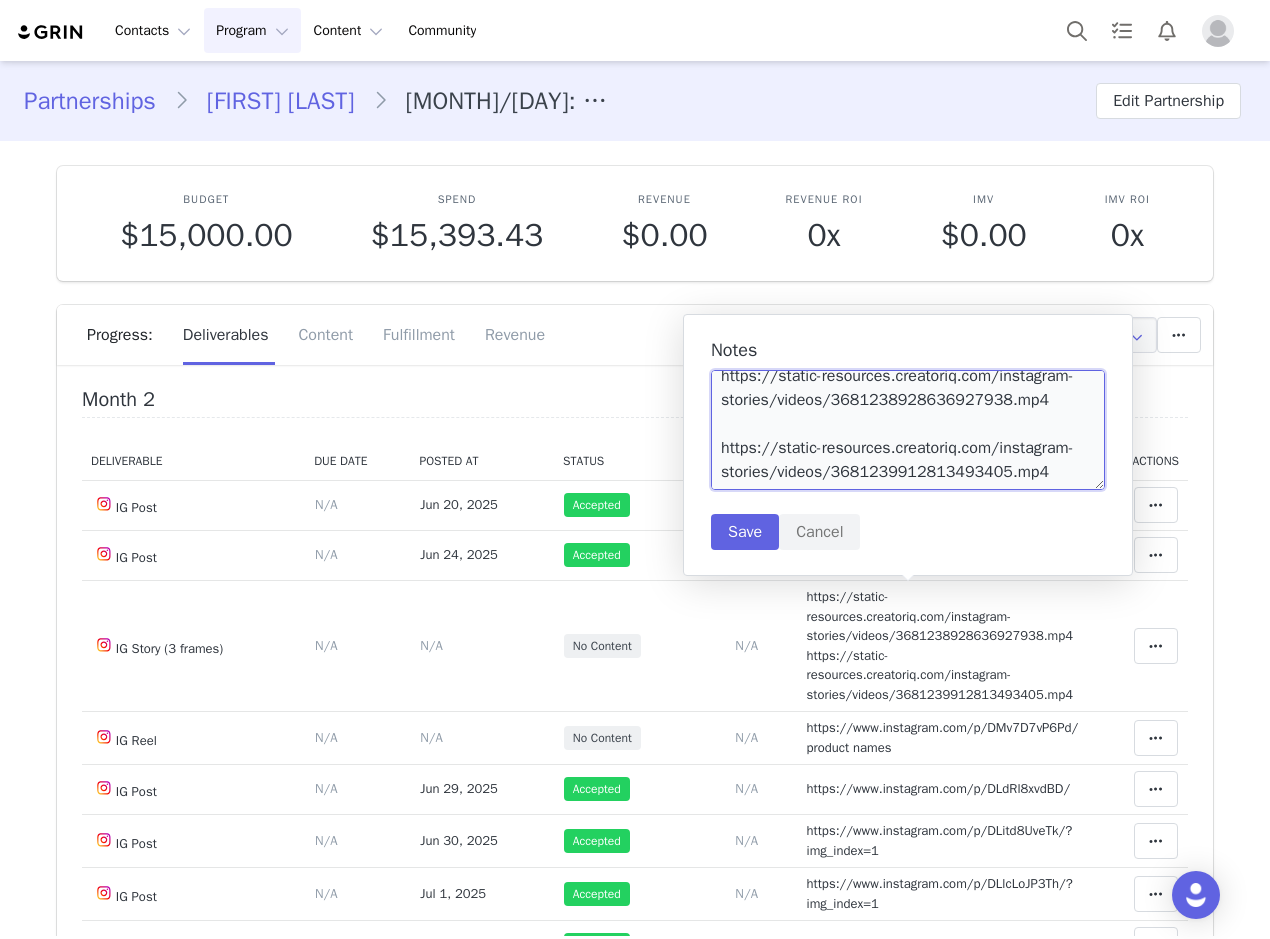 click on "https://static-resources.creatoriq.com/instagram-stories/videos/3681238928636927938.mp4
https://static-resources.creatoriq.com/instagram-stories/videos/3681239912813493405.mp4" at bounding box center (908, 430) 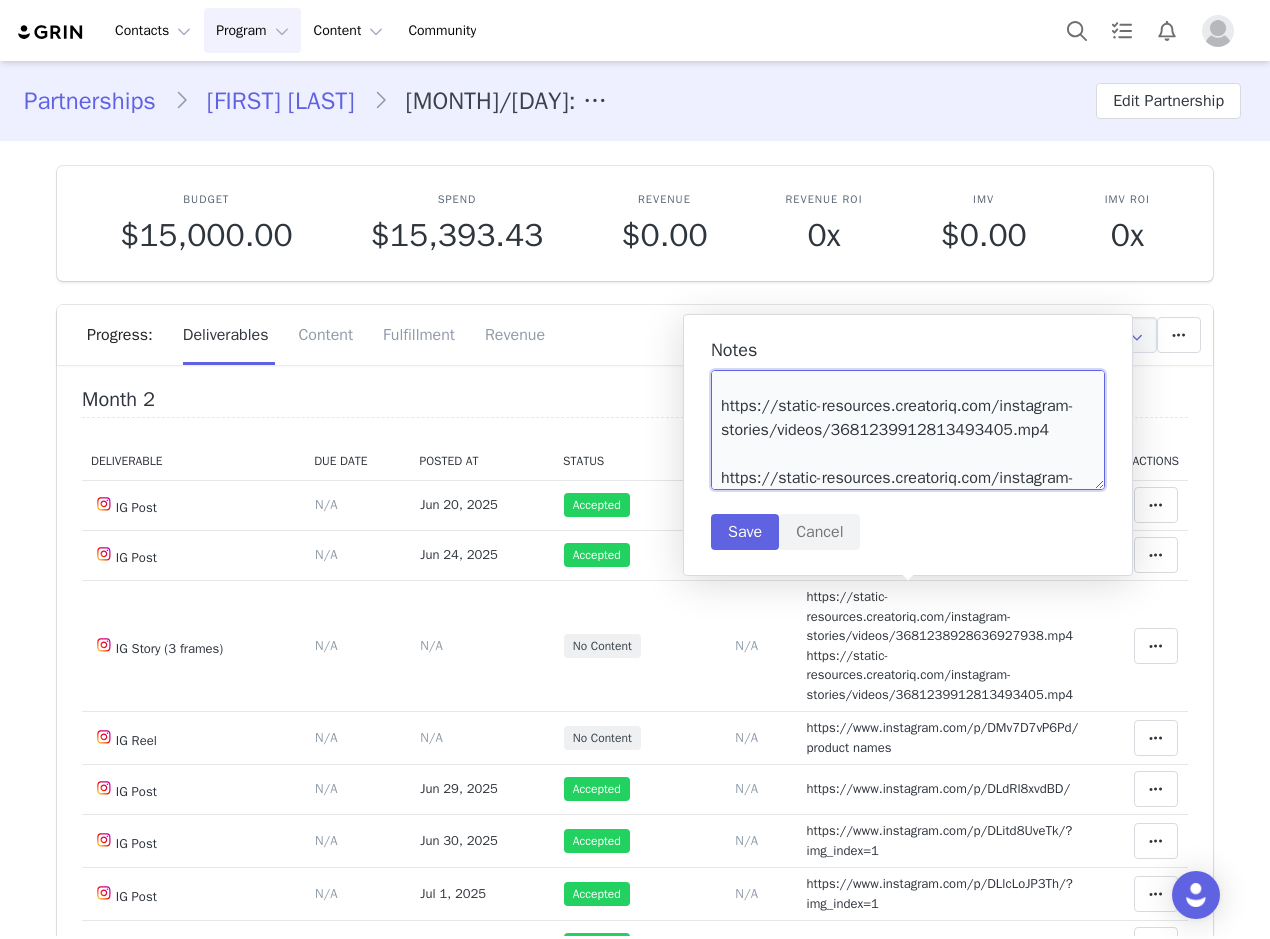 scroll, scrollTop: 78, scrollLeft: 0, axis: vertical 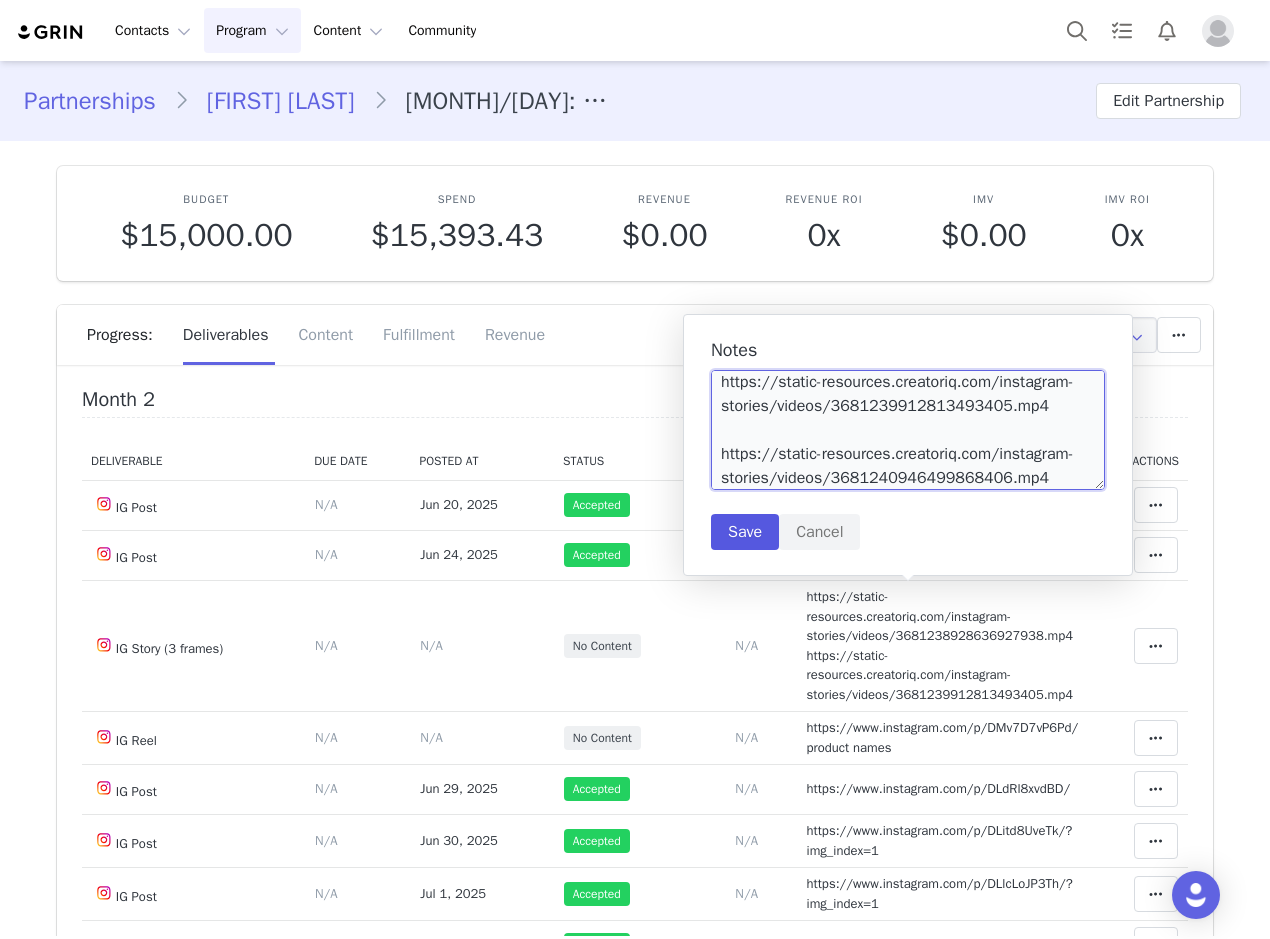 type on "https://static-resources.creatoriq.com/instagram-stories/videos/3681238928636927938.mp4
https://static-resources.creatoriq.com/instagram-stories/videos/3681239912813493405.mp4
https://static-resources.creatoriq.com/instagram-stories/videos/3681240946499868406.mp4" 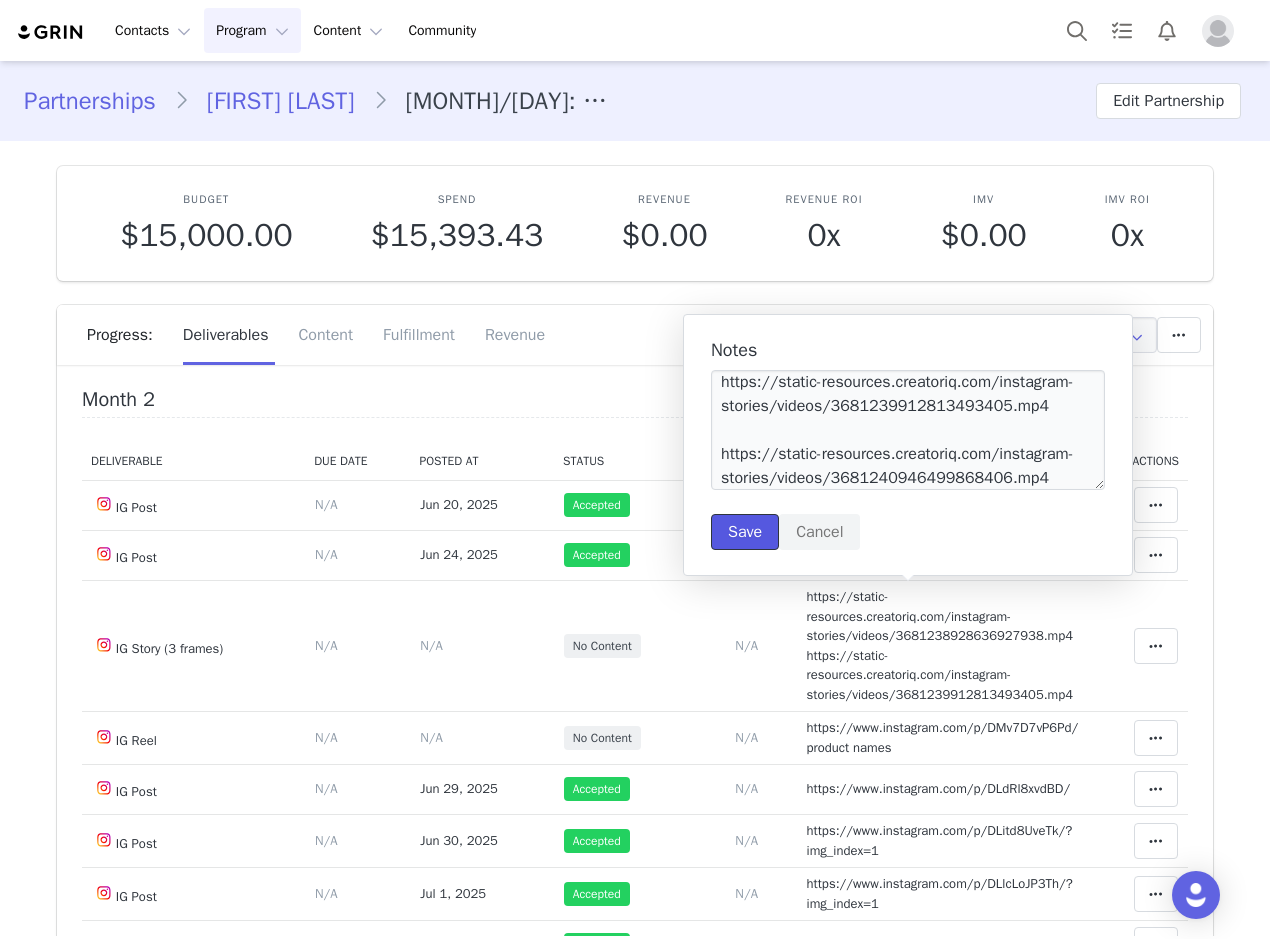 click on "Save" at bounding box center [745, 532] 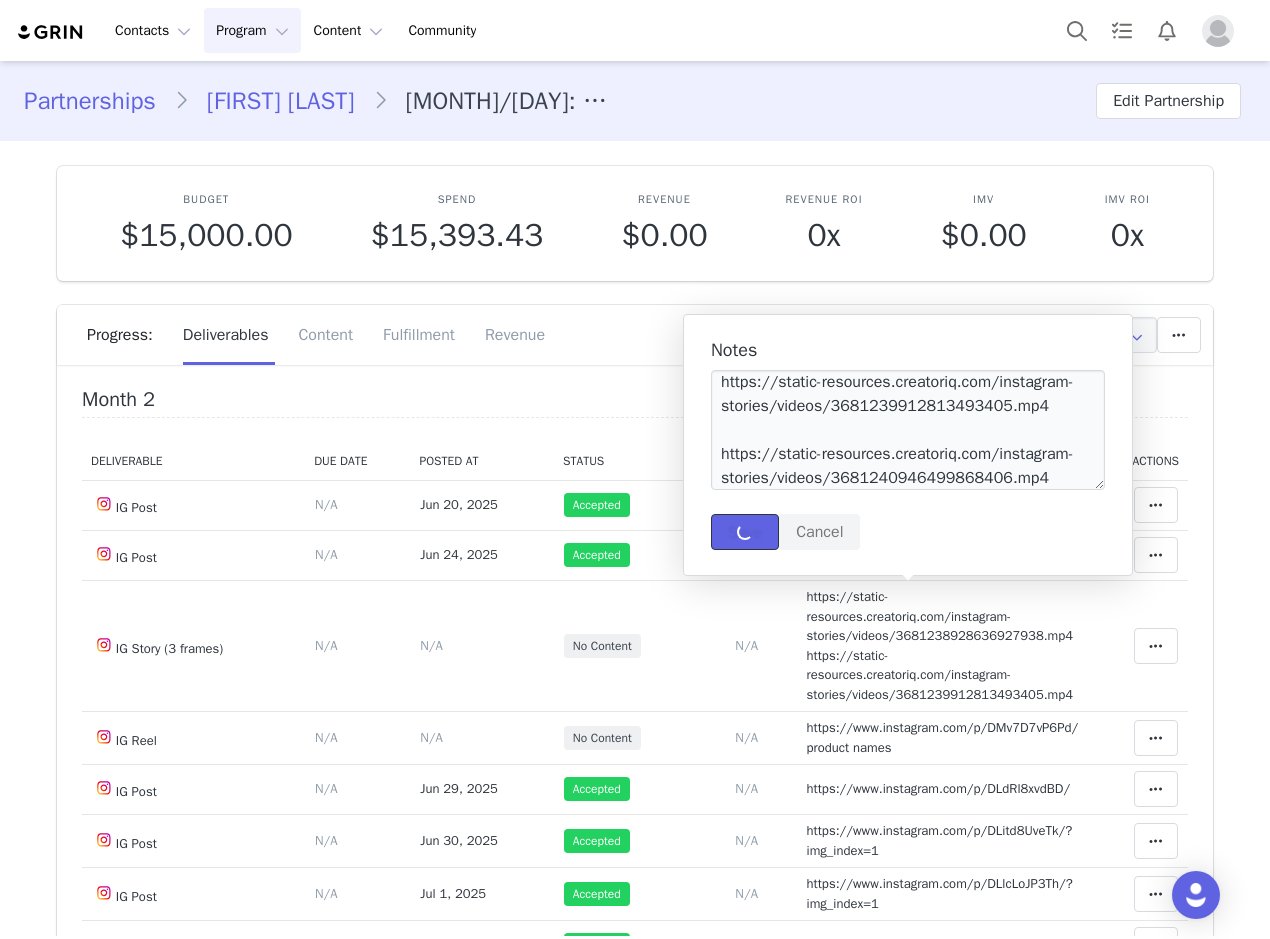 type 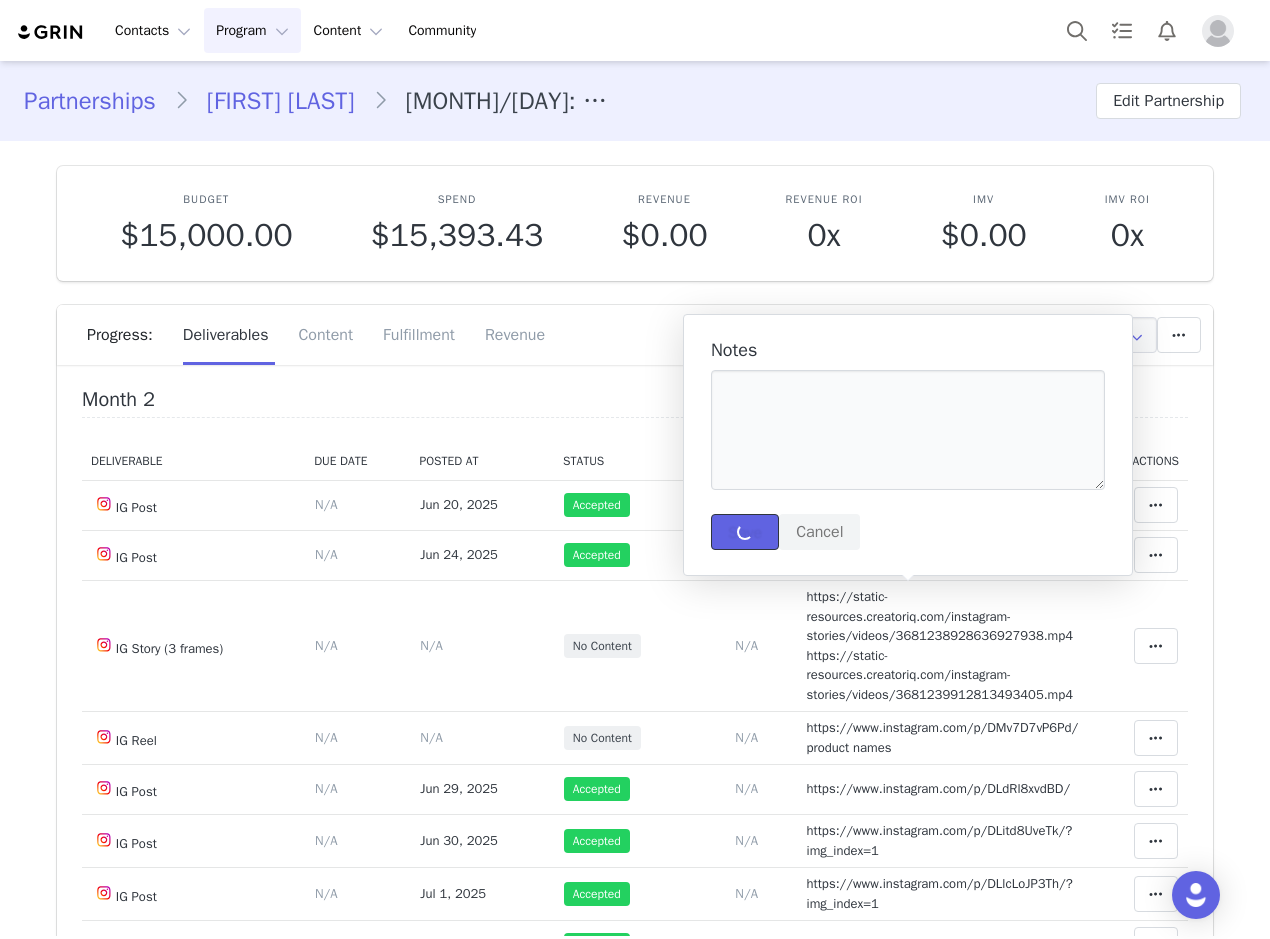 scroll, scrollTop: 0, scrollLeft: 0, axis: both 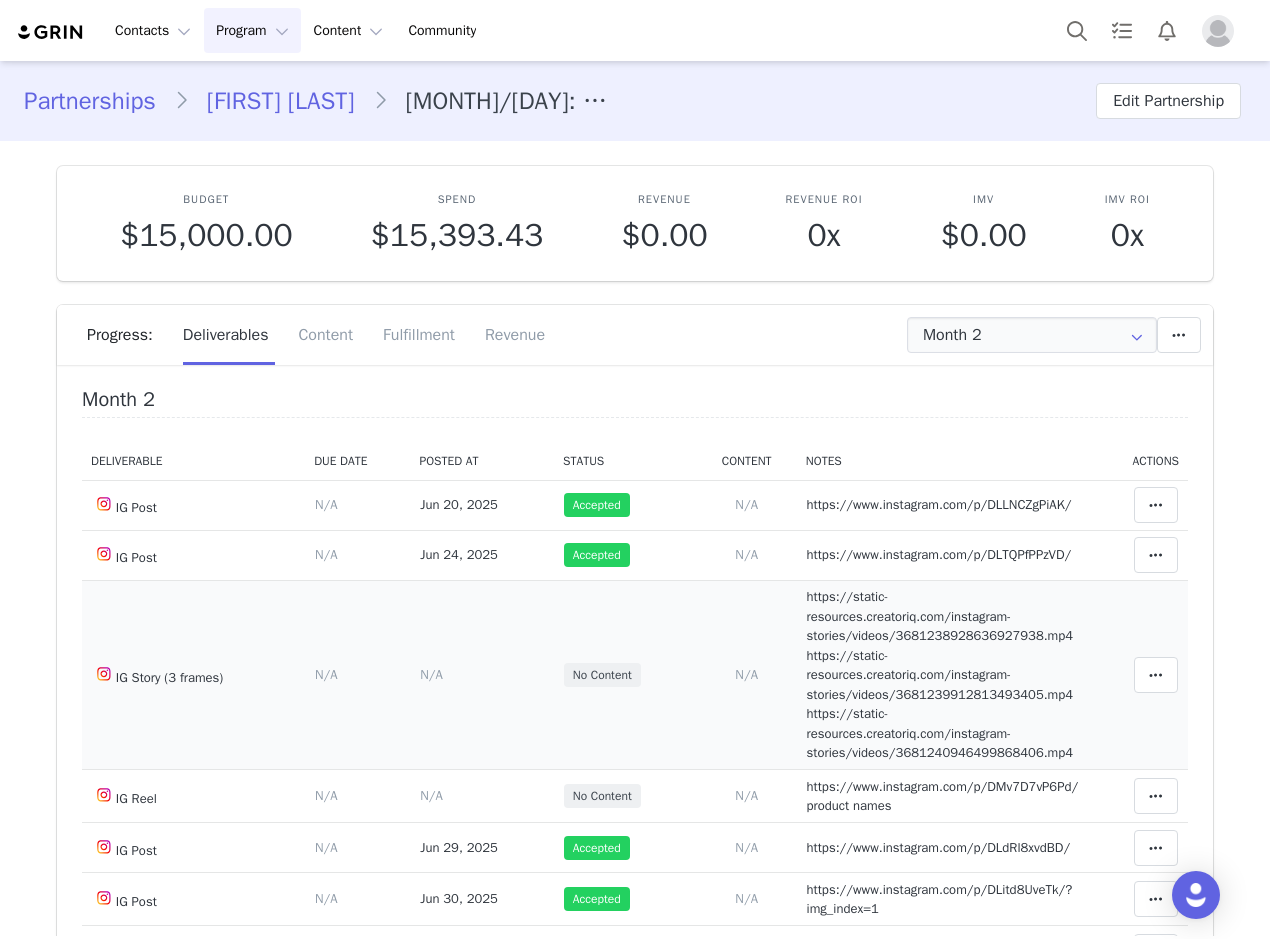 click on "N/A" at bounding box center [431, 674] 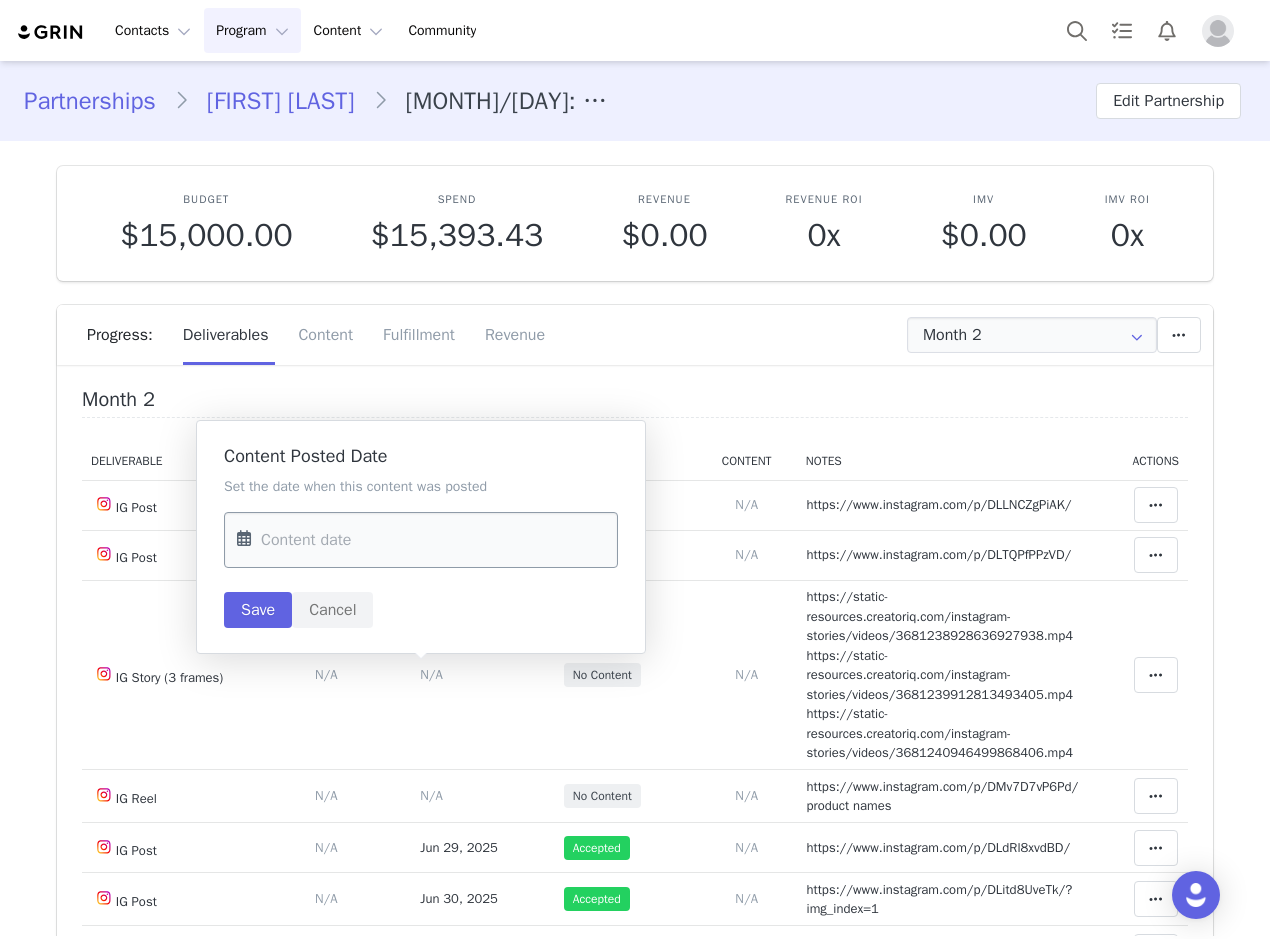 click at bounding box center (421, 540) 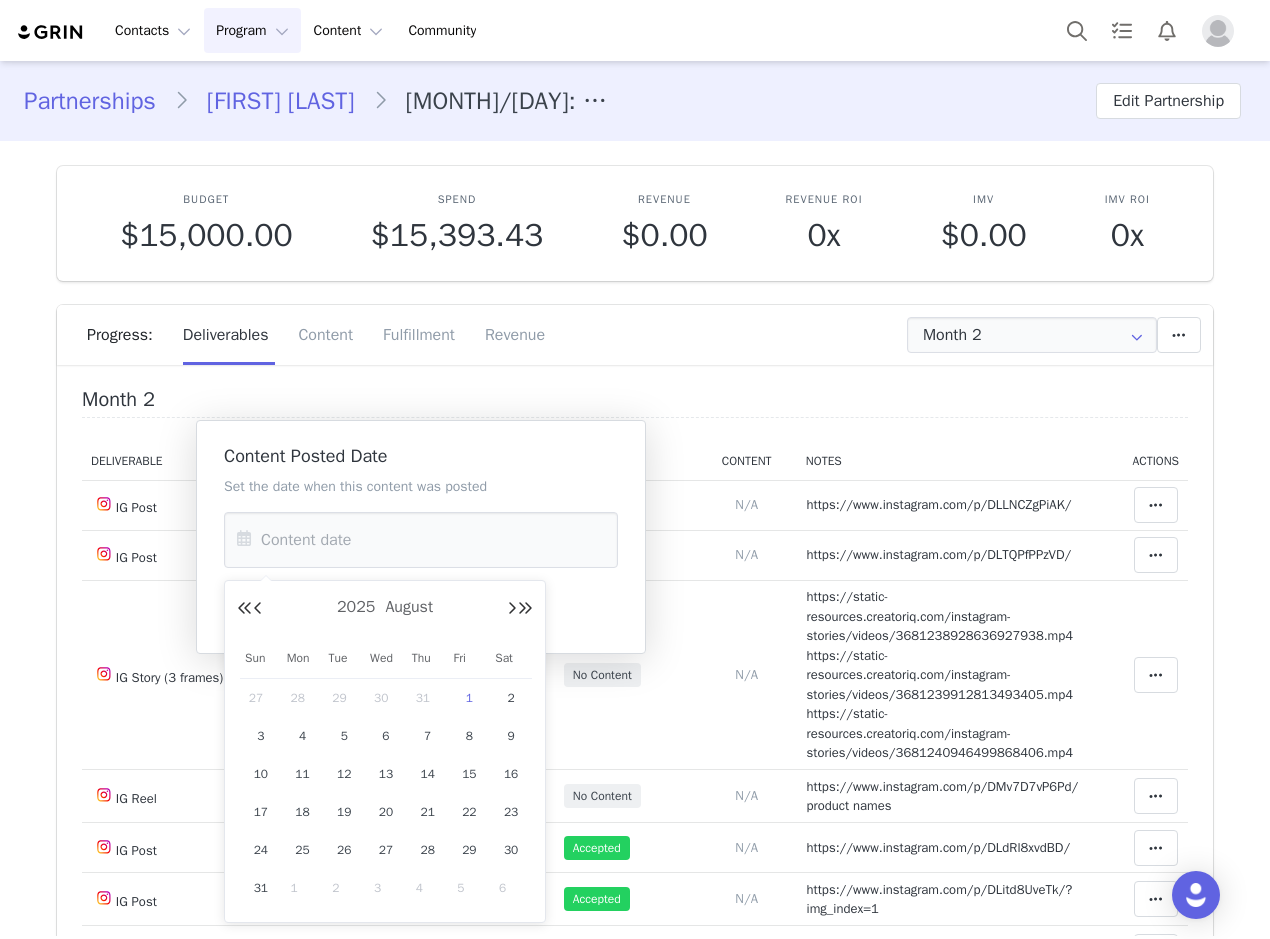 drag, startPoint x: 260, startPoint y: 607, endPoint x: 367, endPoint y: 715, distance: 152.0296 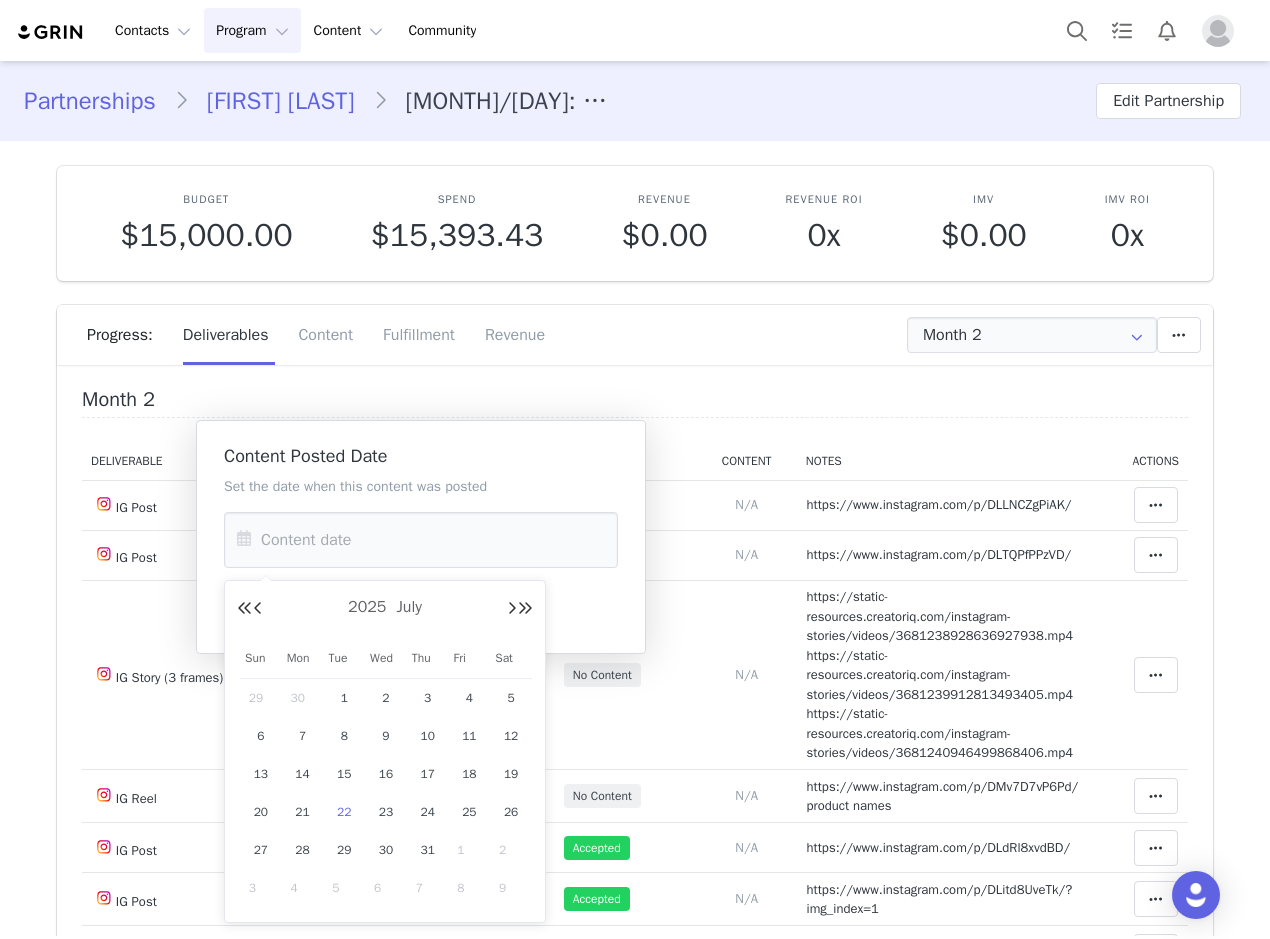 drag, startPoint x: 346, startPoint y: 812, endPoint x: 340, endPoint y: 762, distance: 50.358715 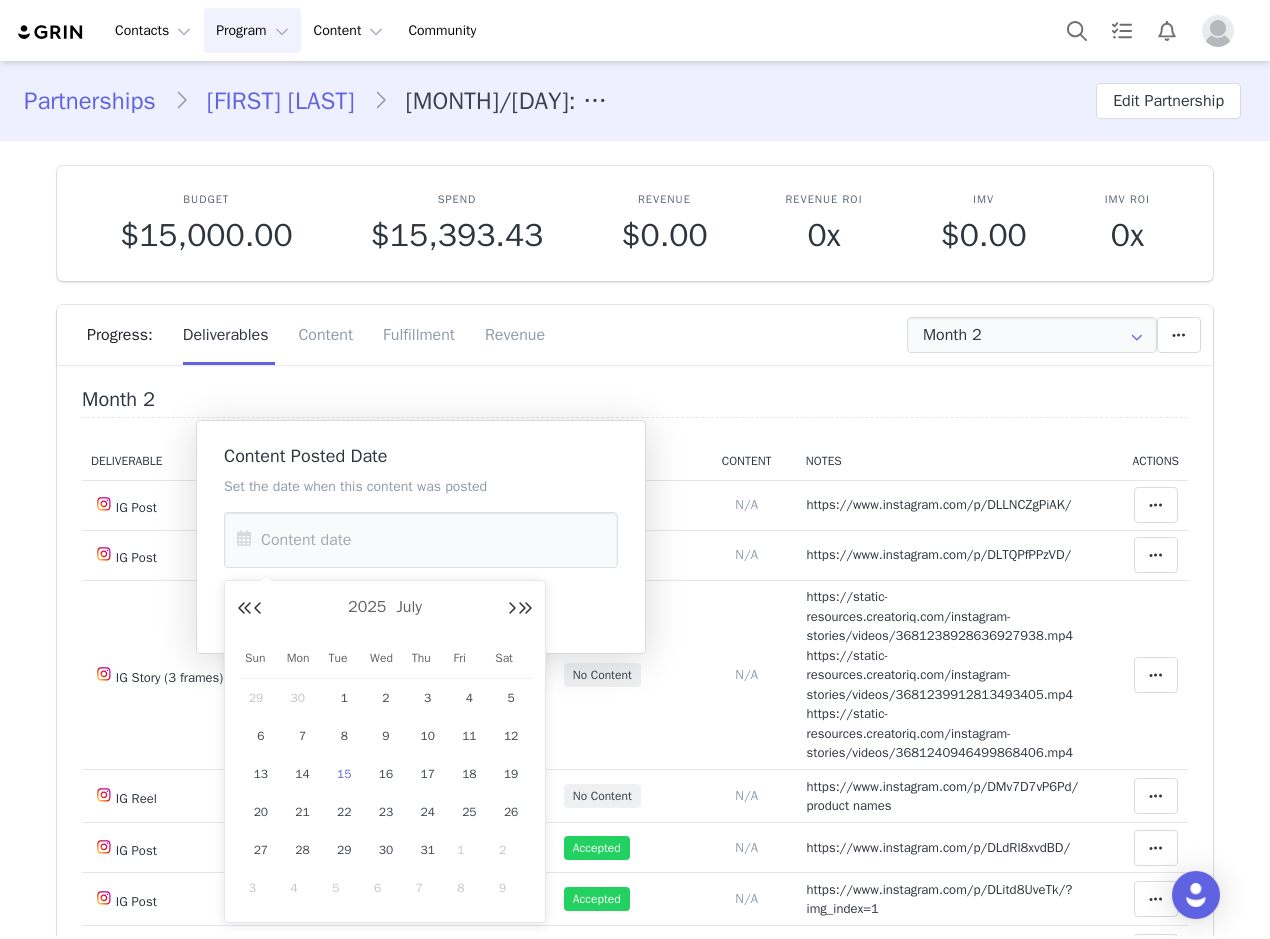 click on "22" at bounding box center [344, 812] 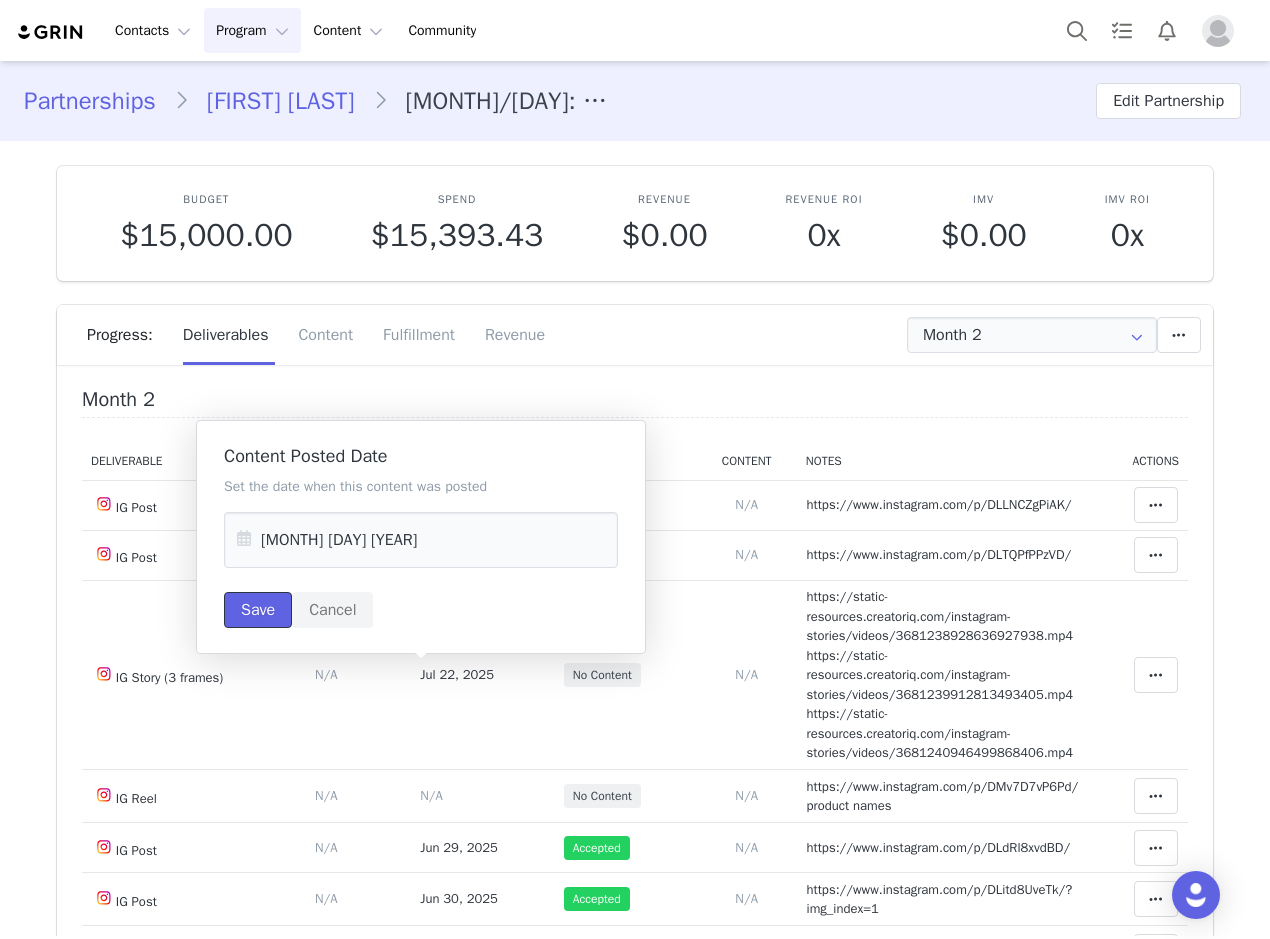click on "Save" at bounding box center [258, 610] 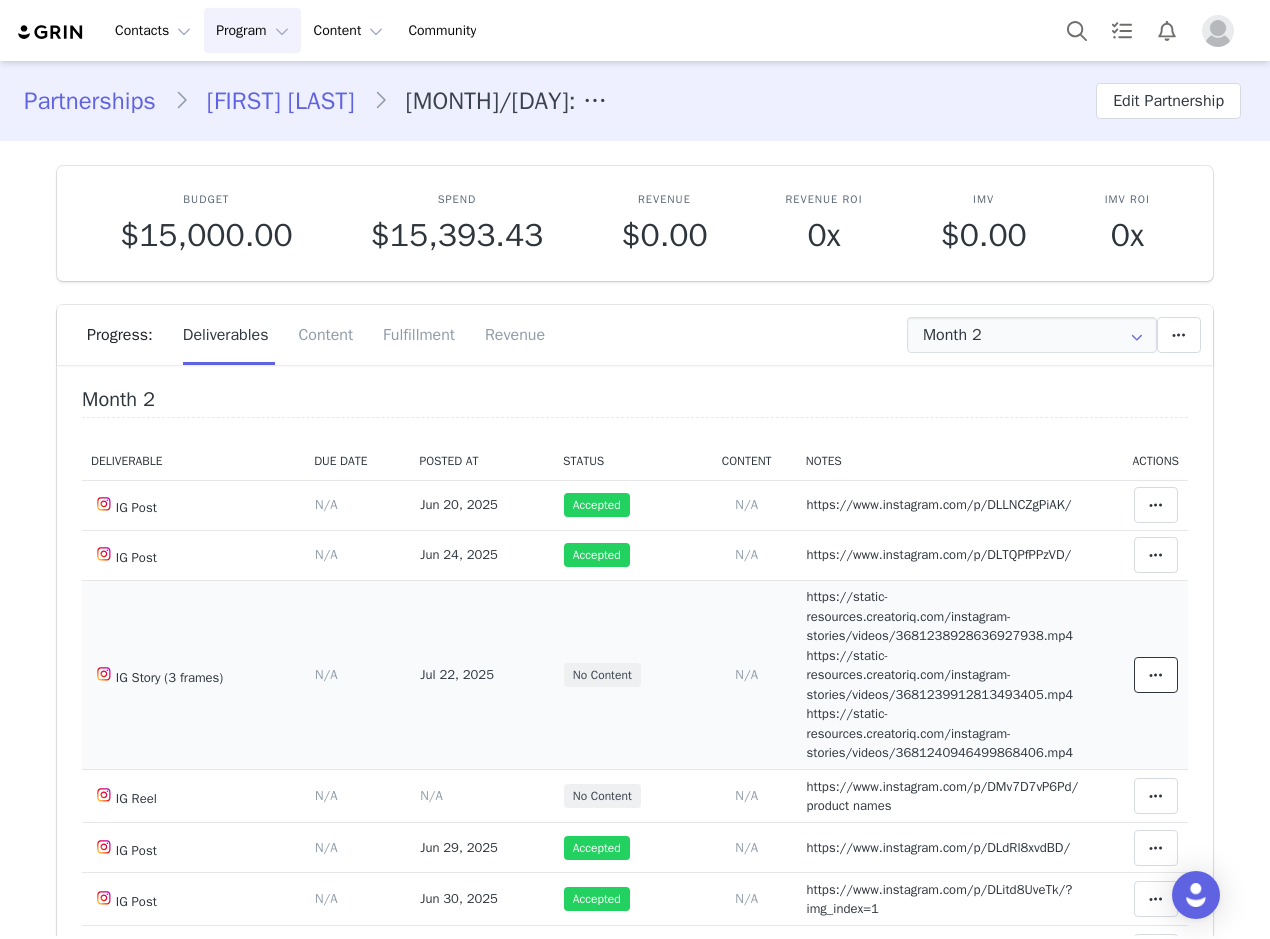 click at bounding box center [1156, 675] 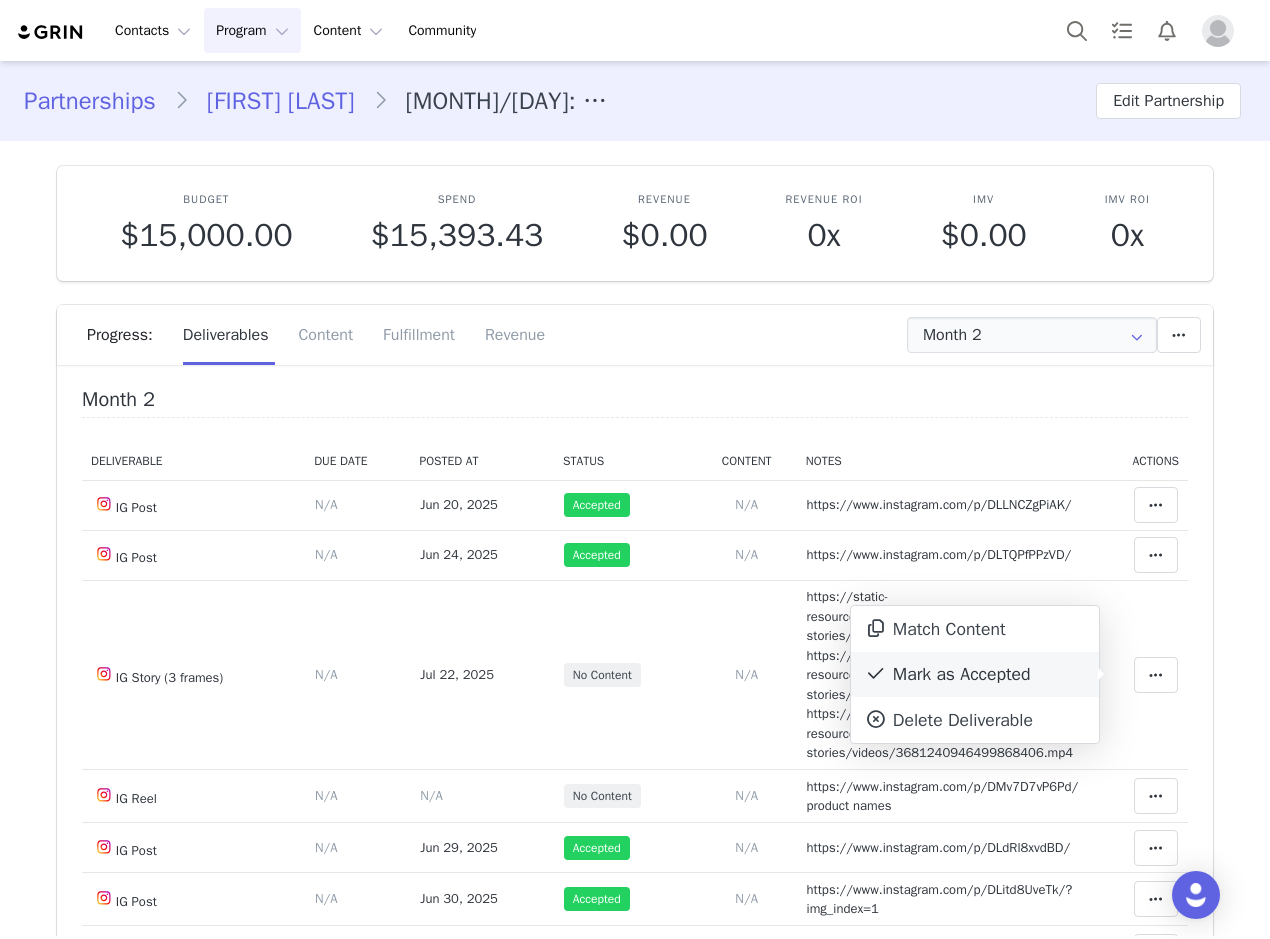 click on "Mark as Accepted" at bounding box center (975, 675) 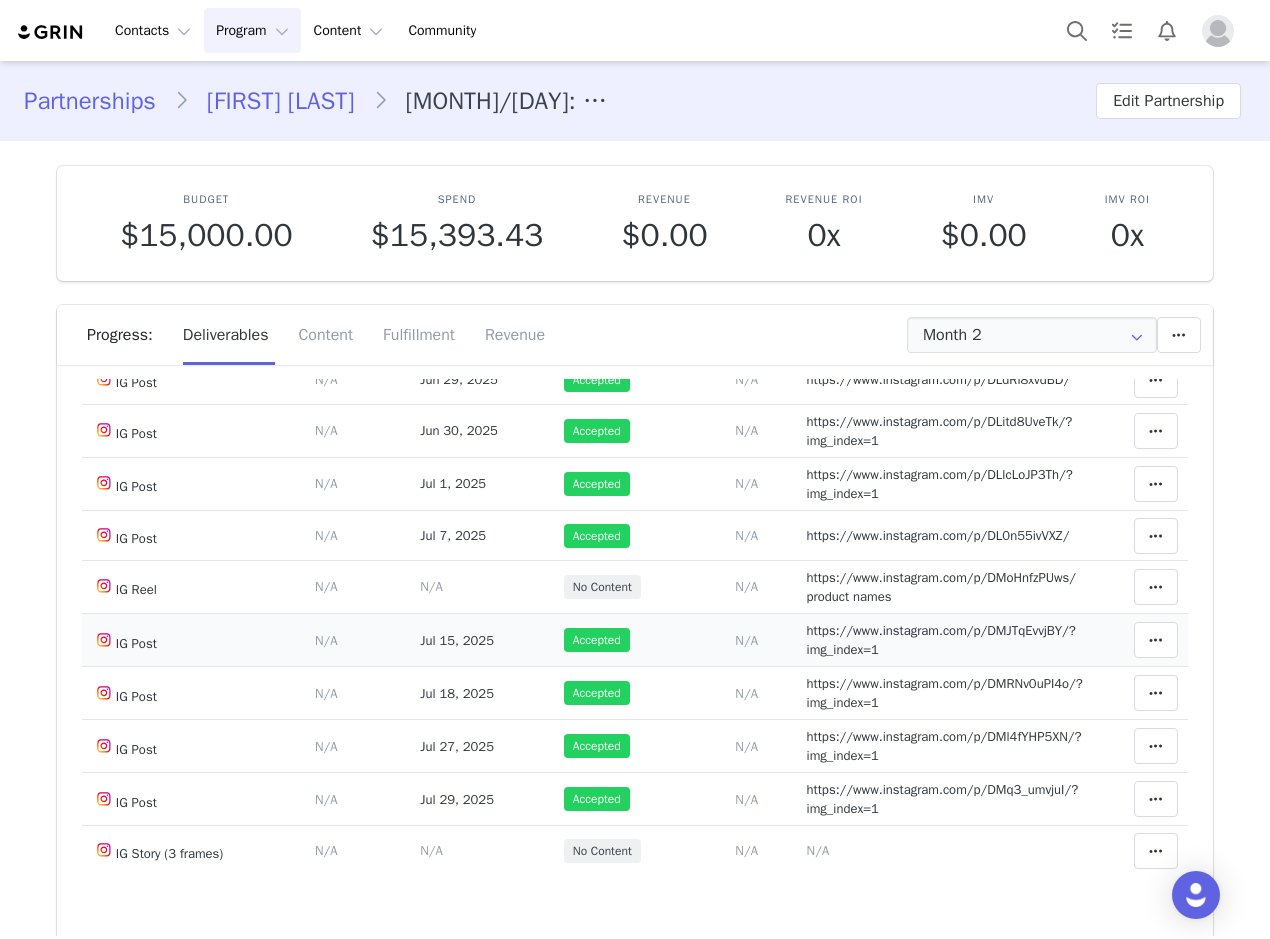 scroll, scrollTop: 500, scrollLeft: 0, axis: vertical 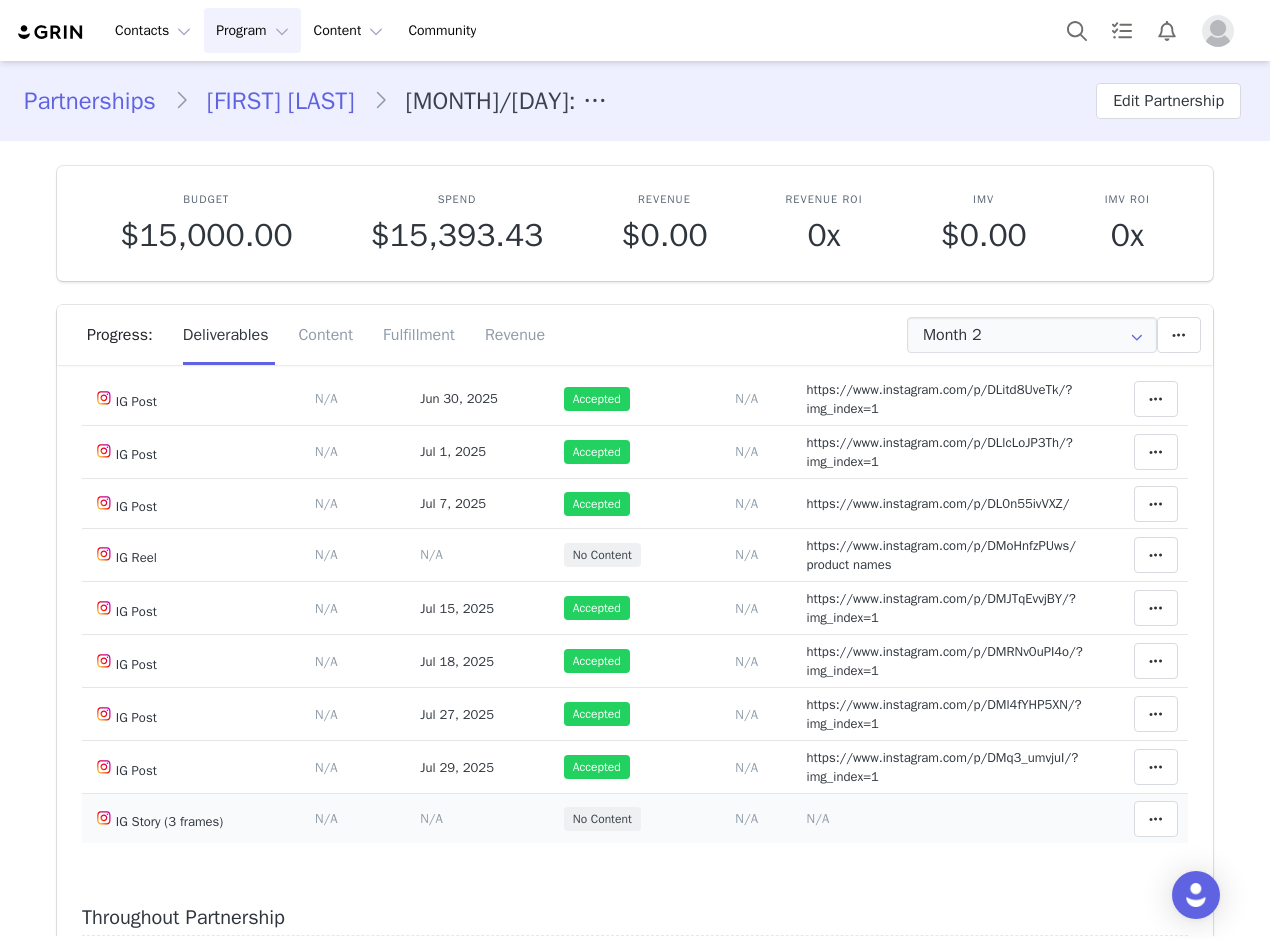 click on "N/A" at bounding box center [818, 818] 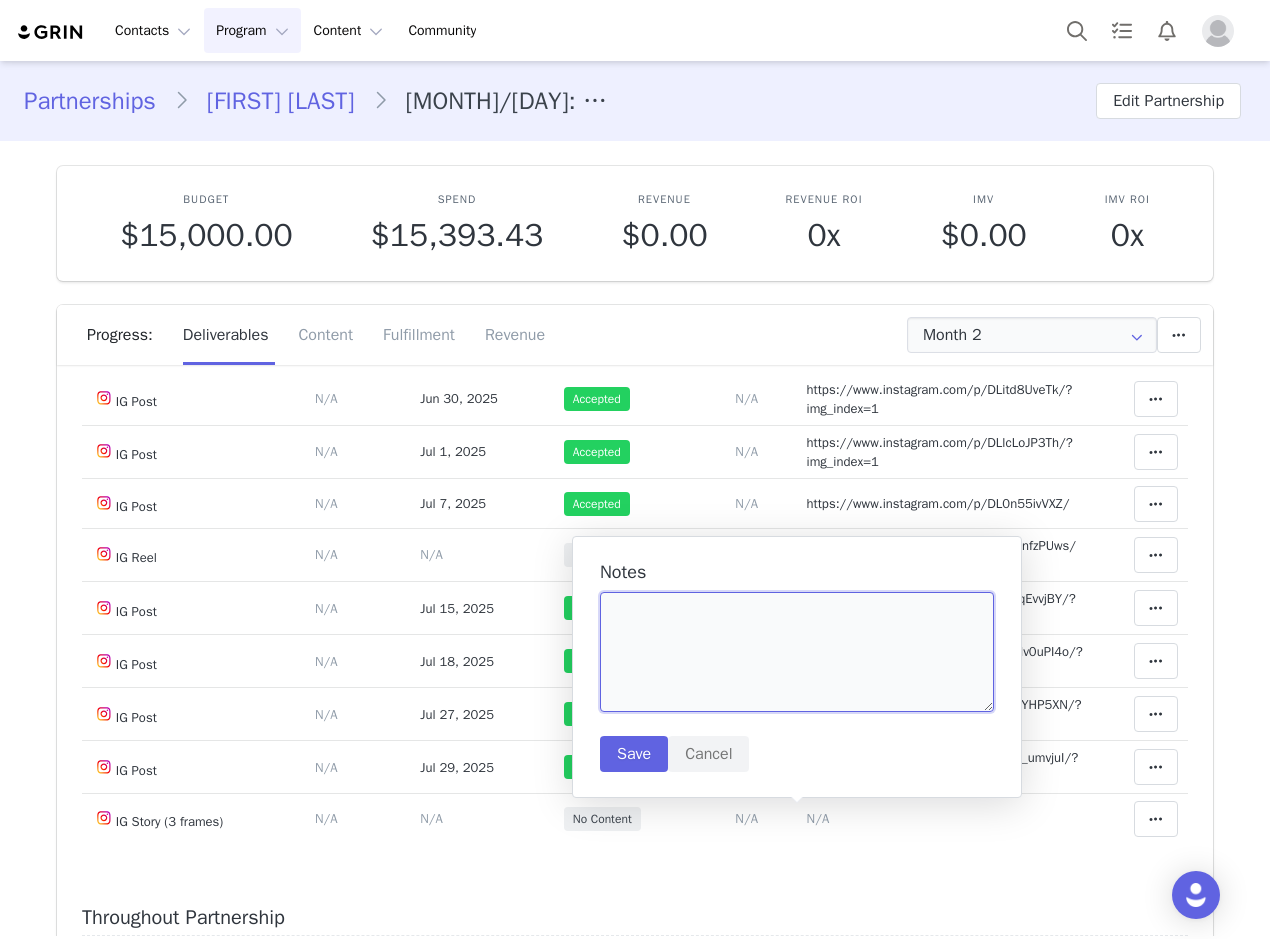 drag, startPoint x: 655, startPoint y: 623, endPoint x: 668, endPoint y: 619, distance: 13.601471 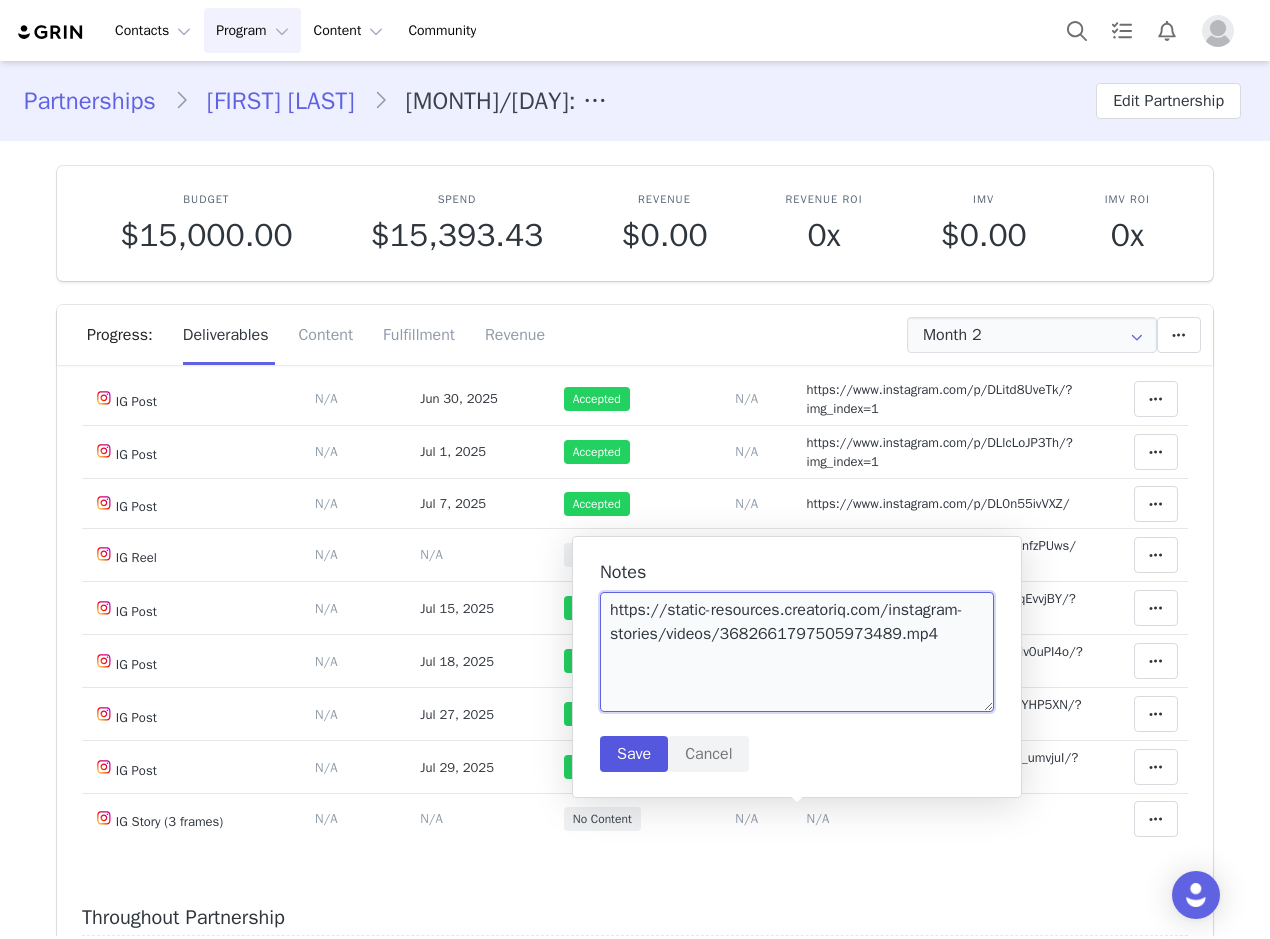 type on "https://static-resources.creatoriq.com/instagram-stories/videos/3682661797505973489.mp4" 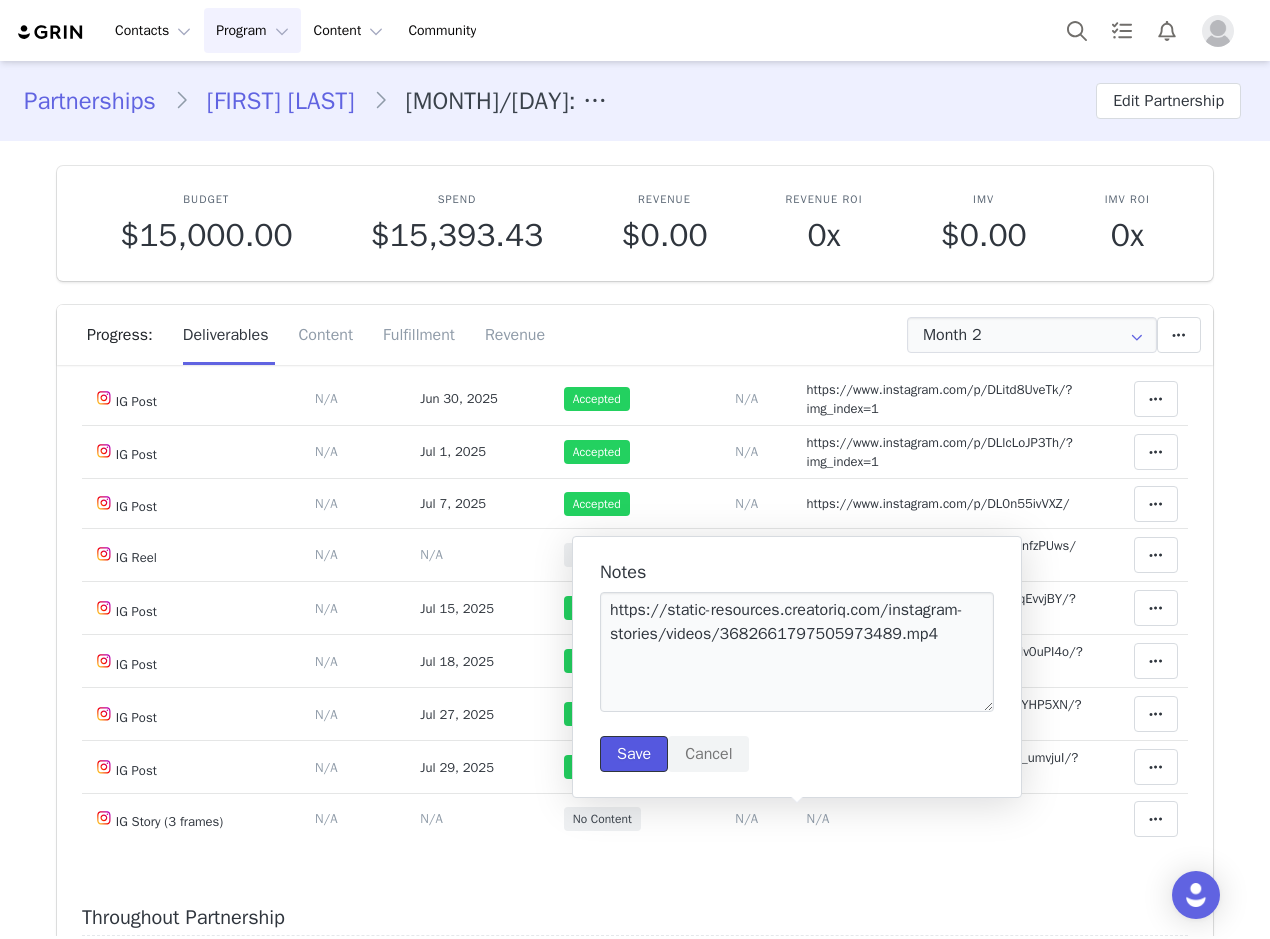 click on "Save" at bounding box center (634, 754) 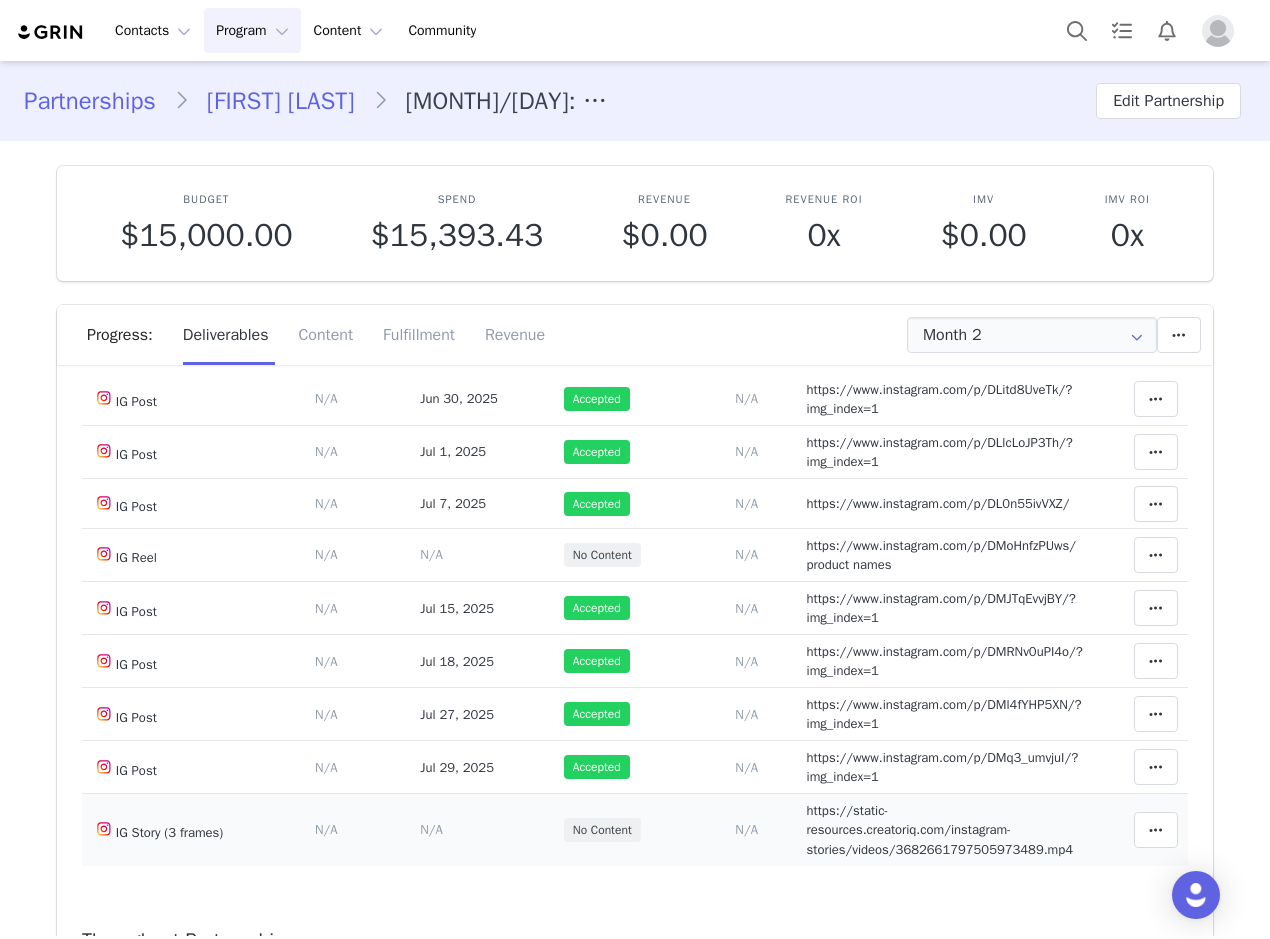click on "https://static-resources.creatoriq.com/instagram-stories/videos/3682661797505973489.mp4" at bounding box center (940, 830) 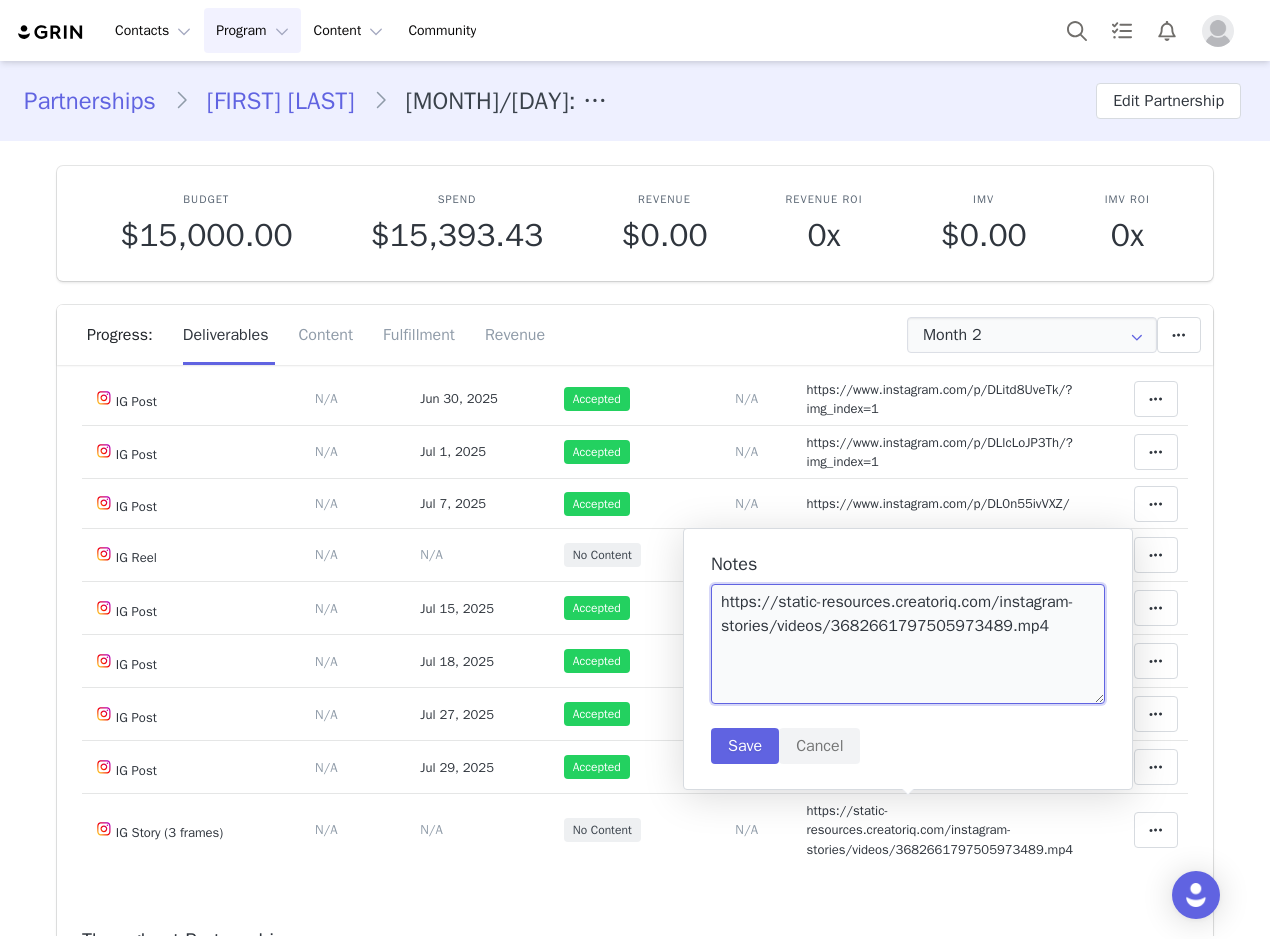 click on "https://static-resources.creatoriq.com/instagram-stories/videos/3682661797505973489.mp4" at bounding box center [908, 644] 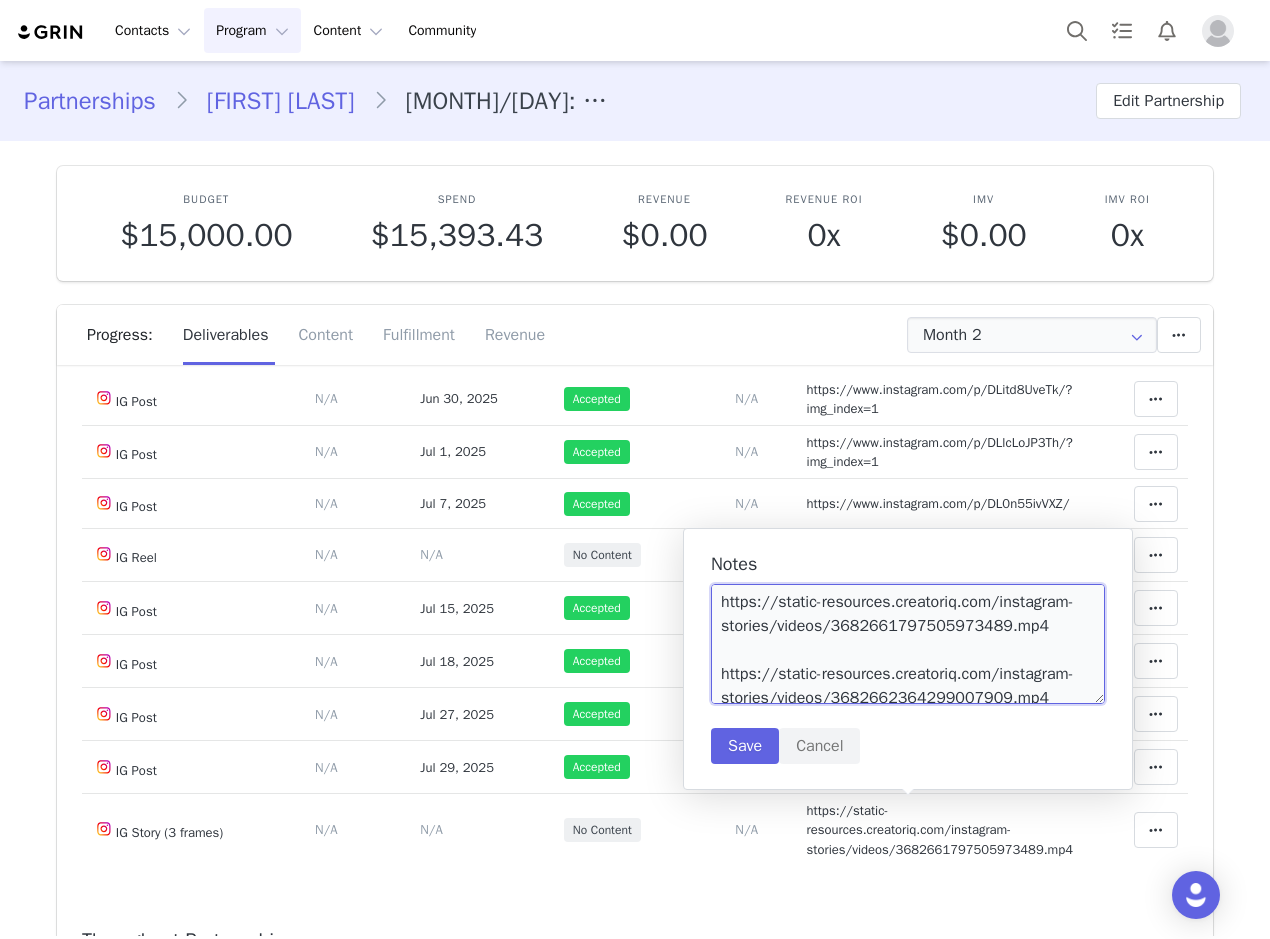 scroll, scrollTop: 6, scrollLeft: 0, axis: vertical 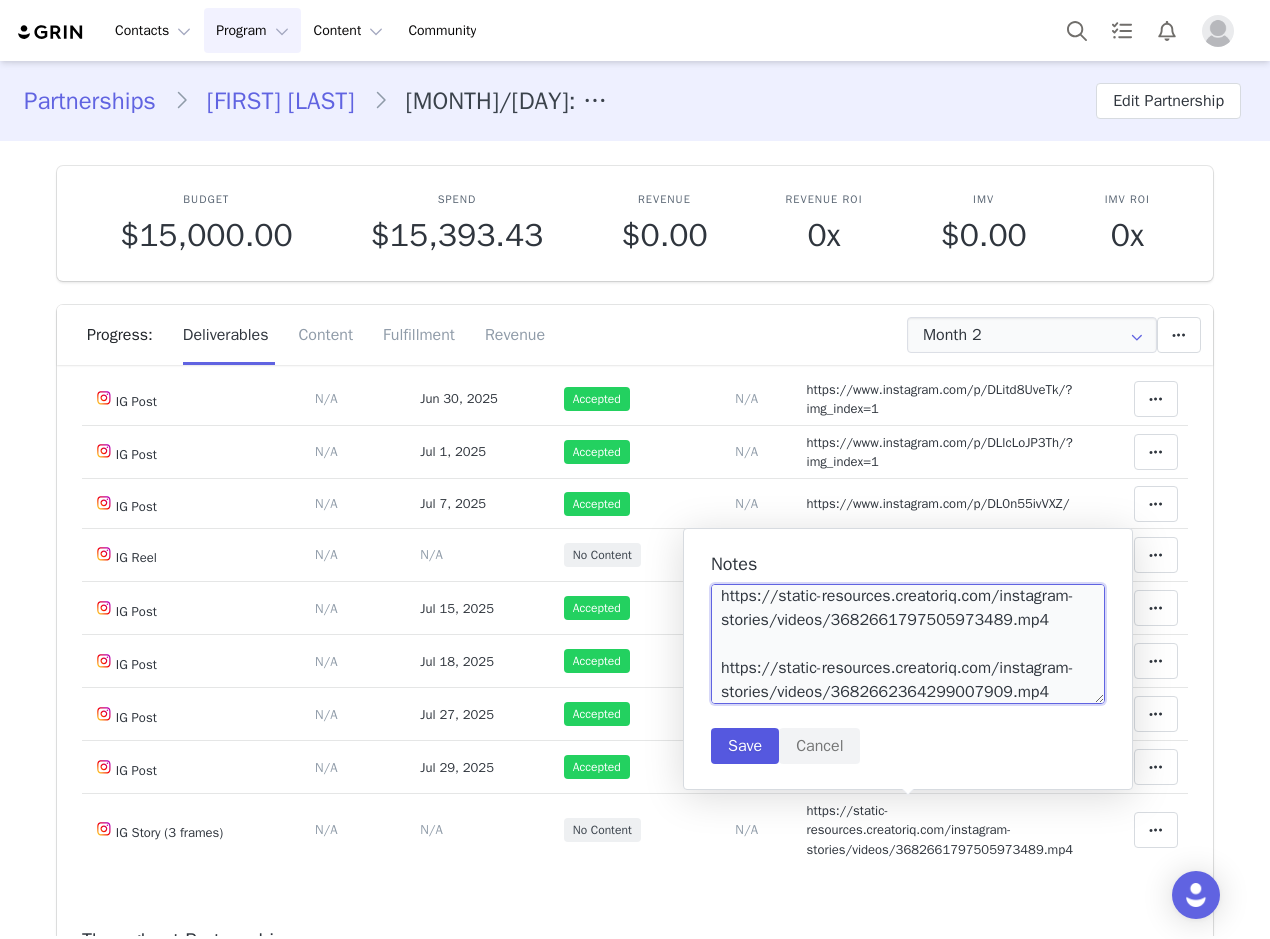 type on "https://static-resources.creatoriq.com/instagram-stories/videos/3682661797505973489.mp4
https://static-resources.creatoriq.com/instagram-stories/videos/3682662364299007909.mp4" 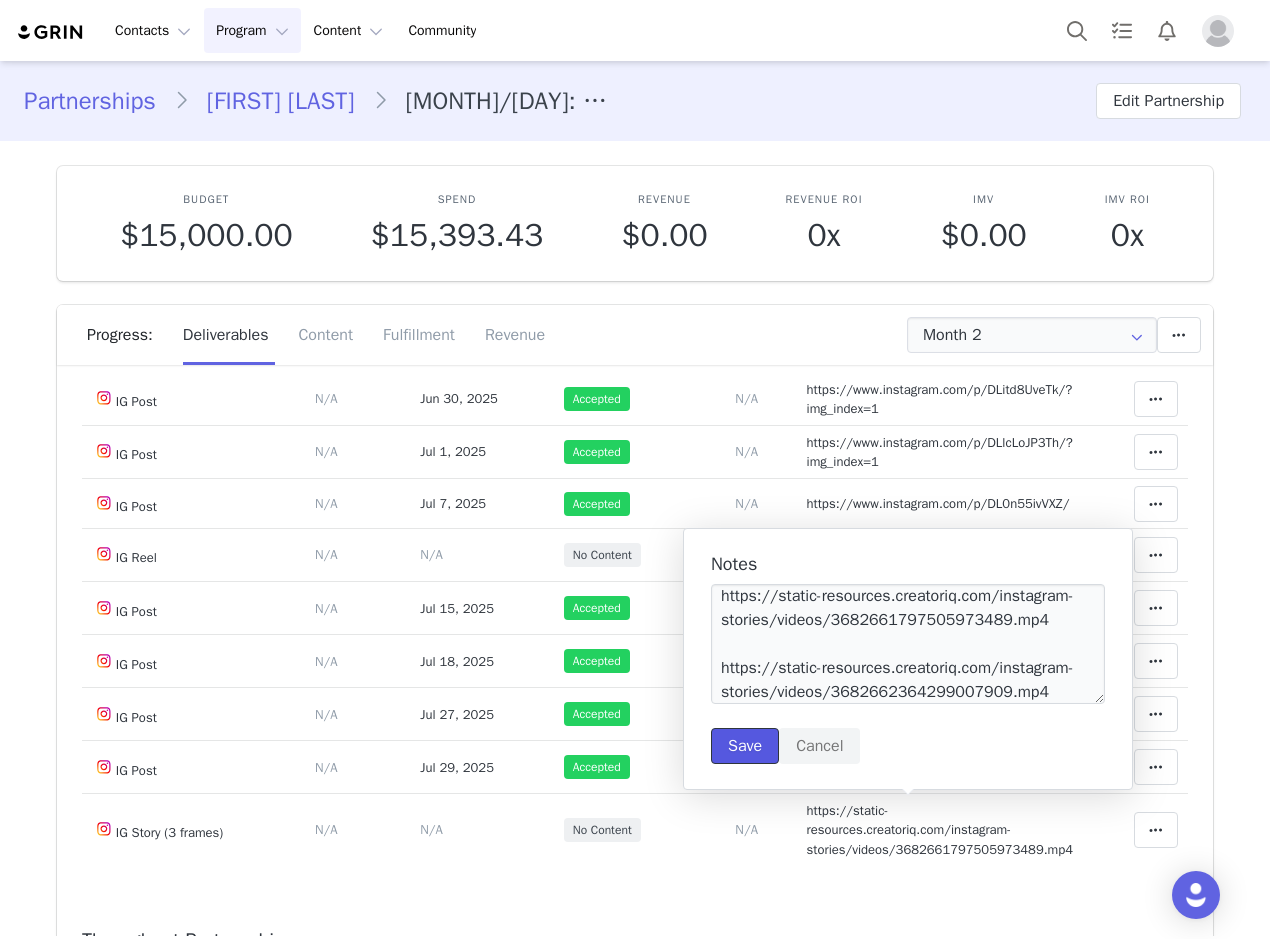 drag, startPoint x: 749, startPoint y: 738, endPoint x: 559, endPoint y: 436, distance: 356.79688 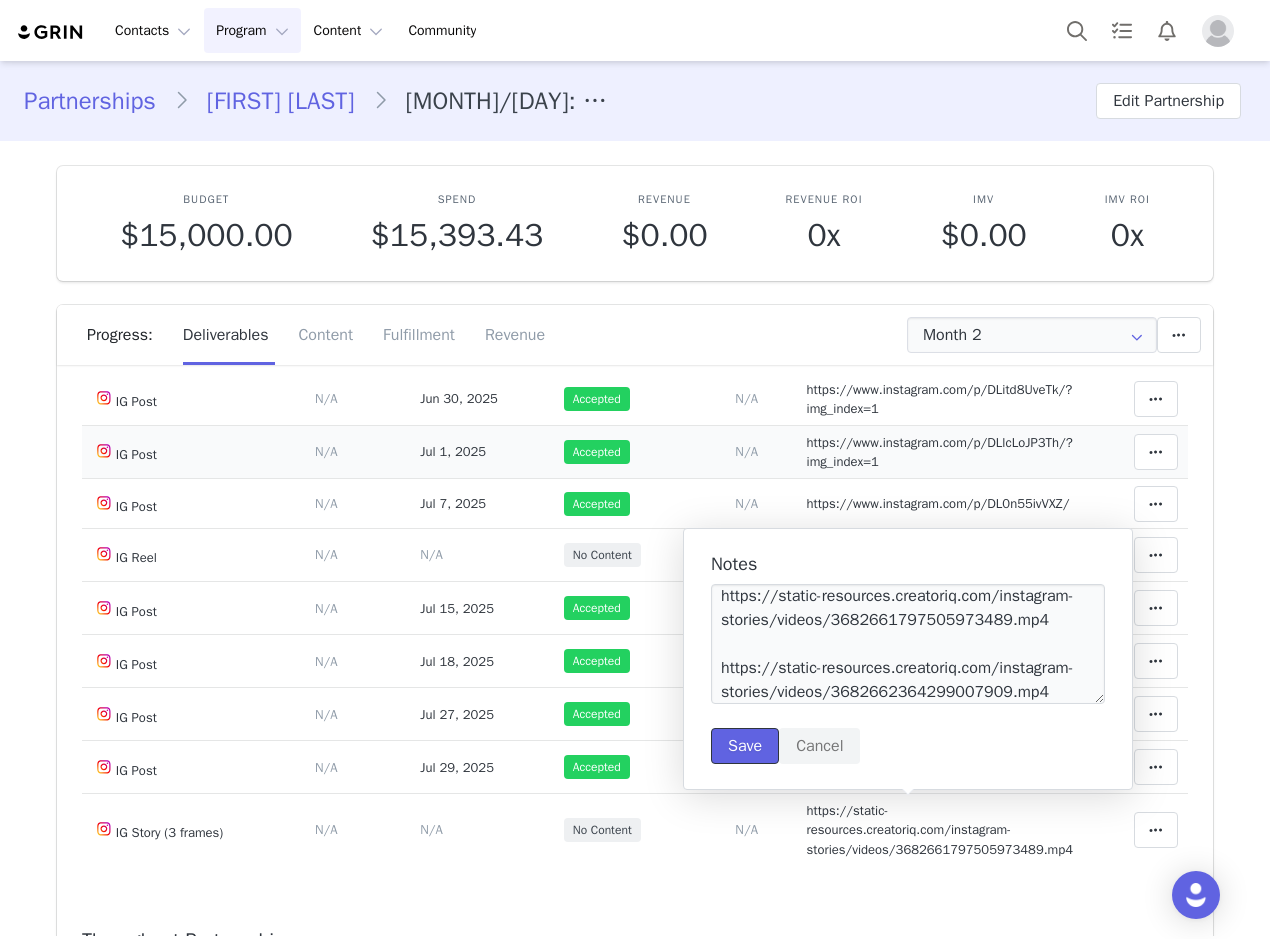 click on "Save" at bounding box center (745, 746) 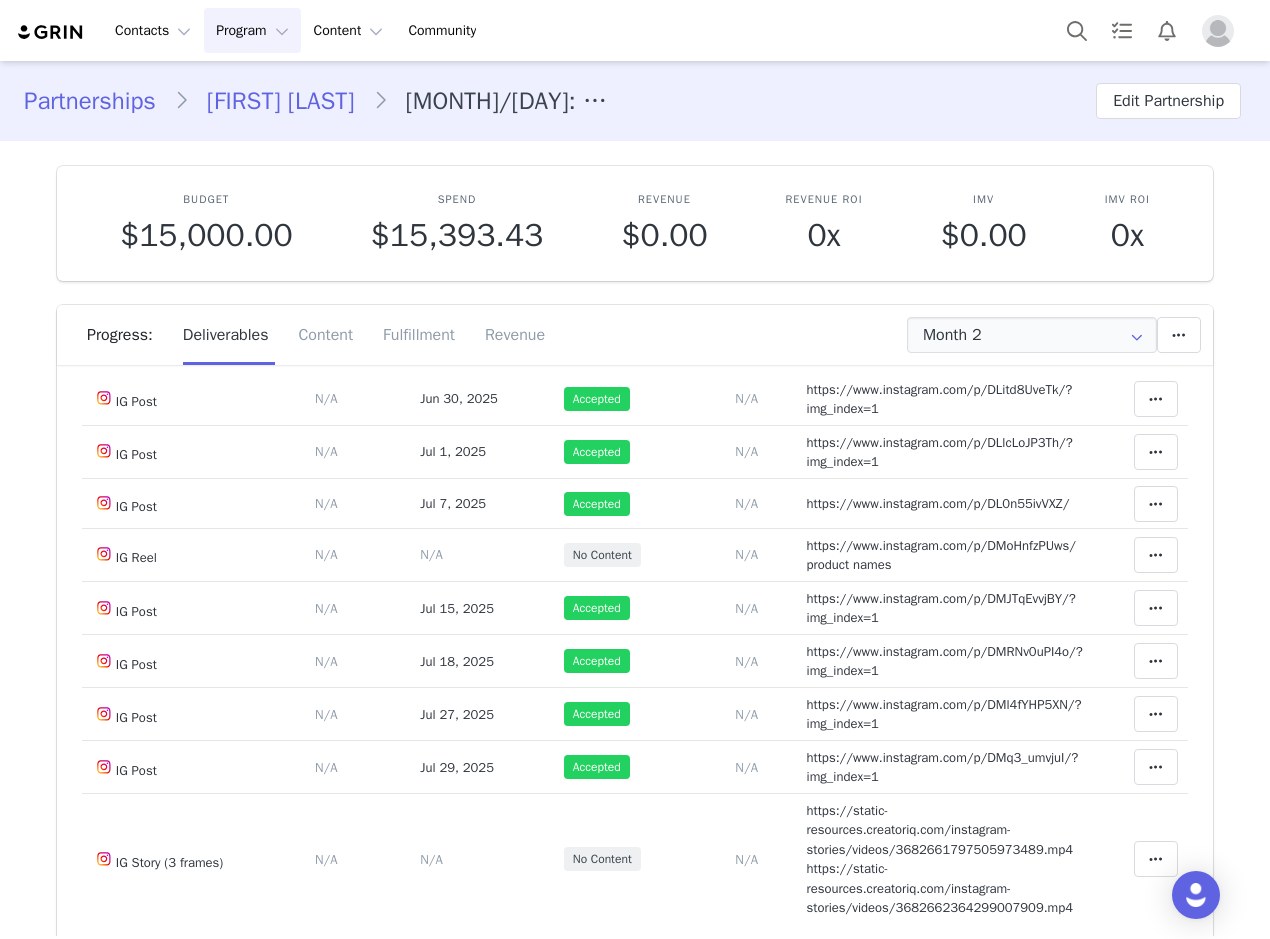 scroll, scrollTop: 0, scrollLeft: 0, axis: both 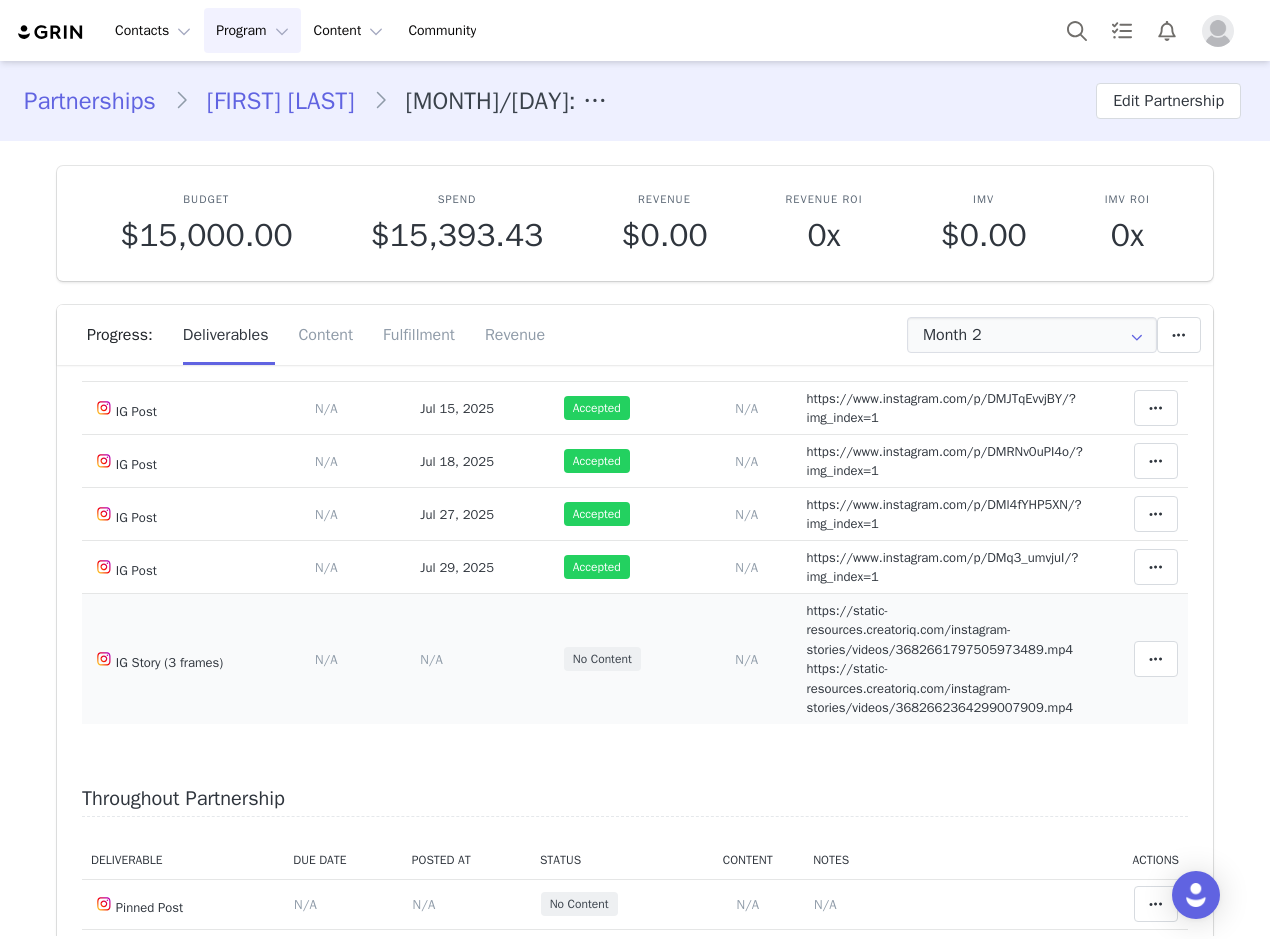 click on "https://static-resources.creatoriq.com/instagram-stories/videos/3682661797505973489.mp4
https://static-resources.creatoriq.com/instagram-stories/videos/3682662364299007909.mp4" at bounding box center (940, 659) 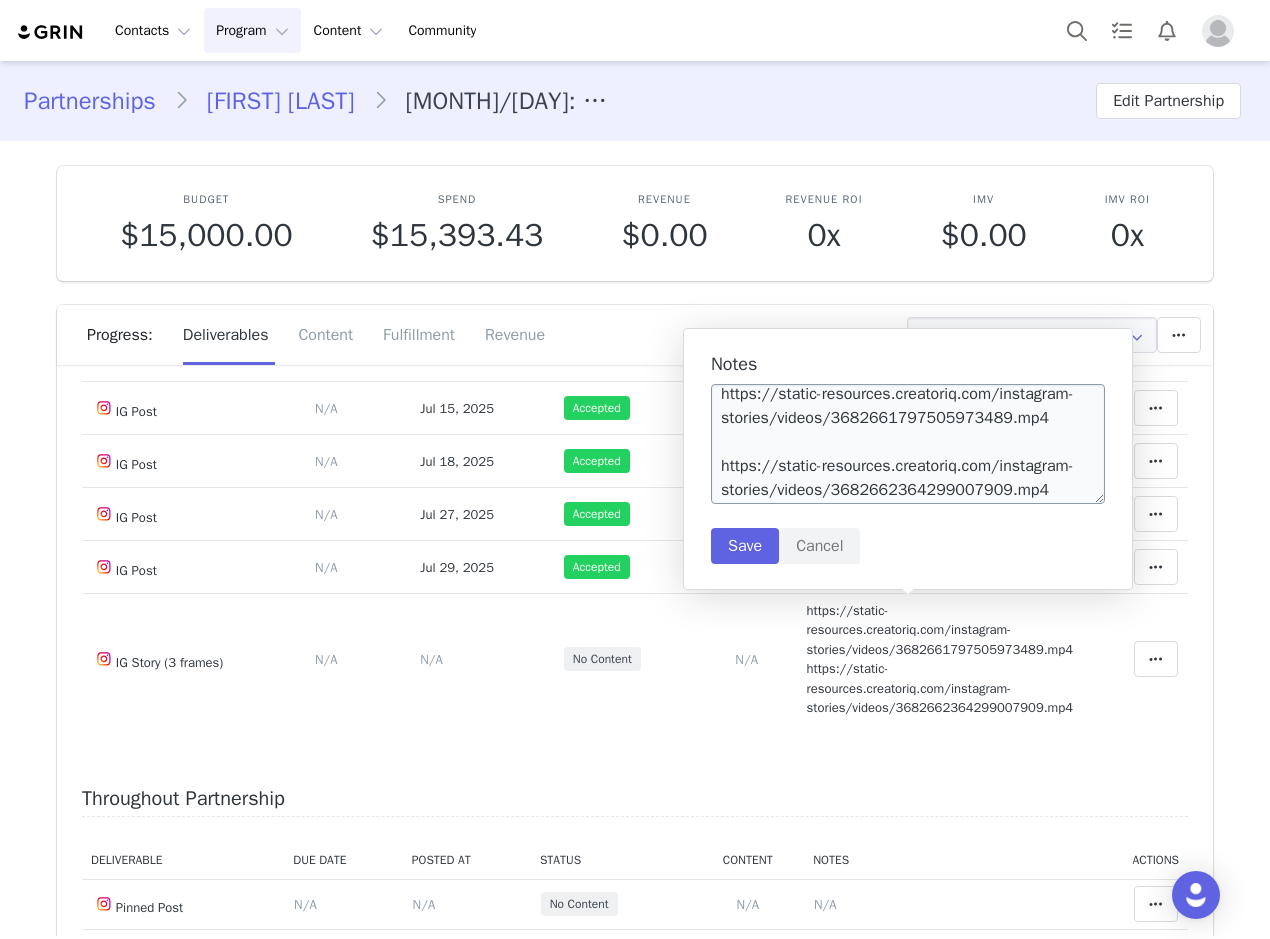 scroll, scrollTop: 12, scrollLeft: 0, axis: vertical 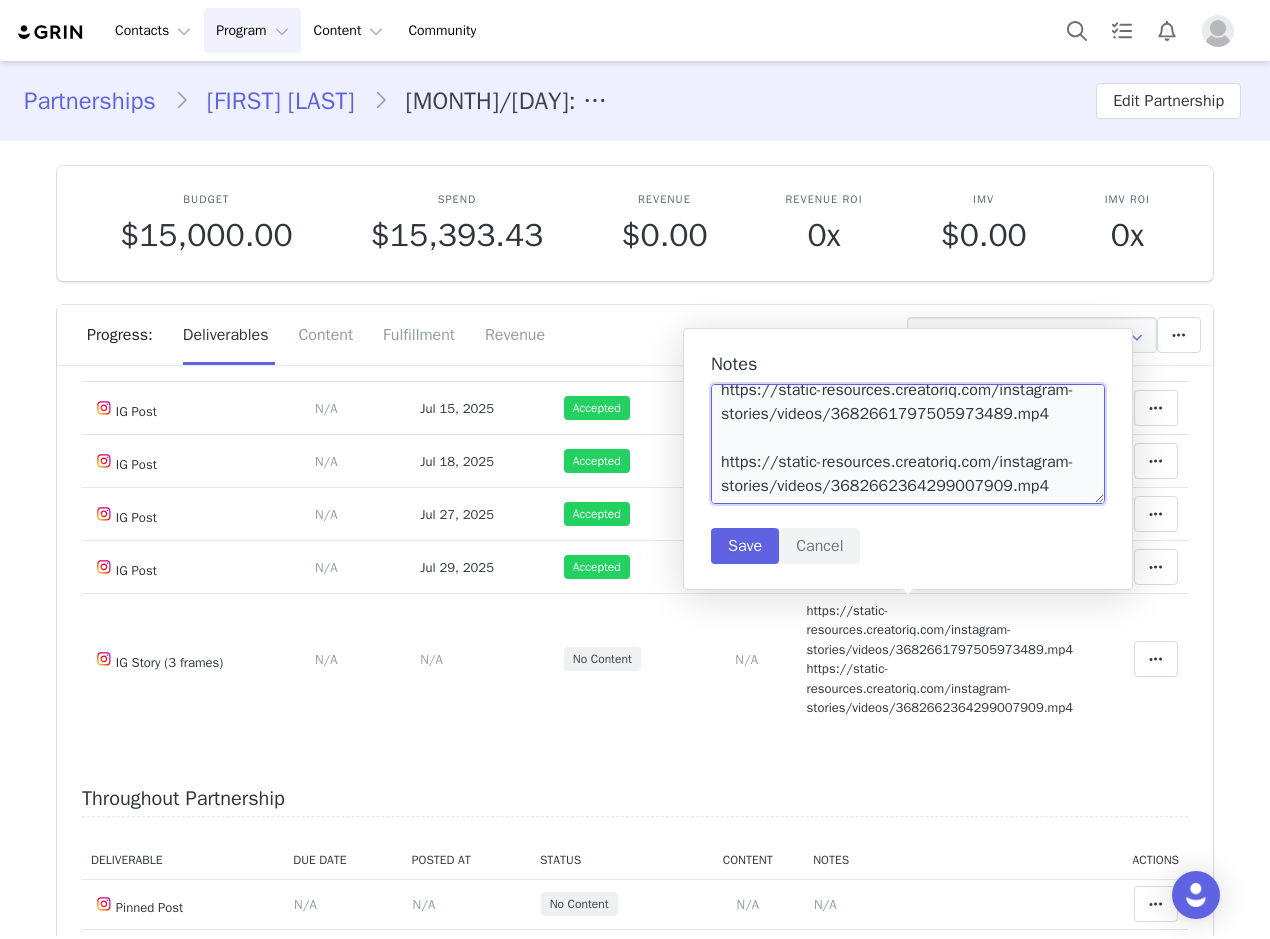 click on "https://static-resources.creatoriq.com/instagram-stories/videos/3682661797505973489.mp4
https://static-resources.creatoriq.com/instagram-stories/videos/3682662364299007909.mp4" at bounding box center (908, 444) 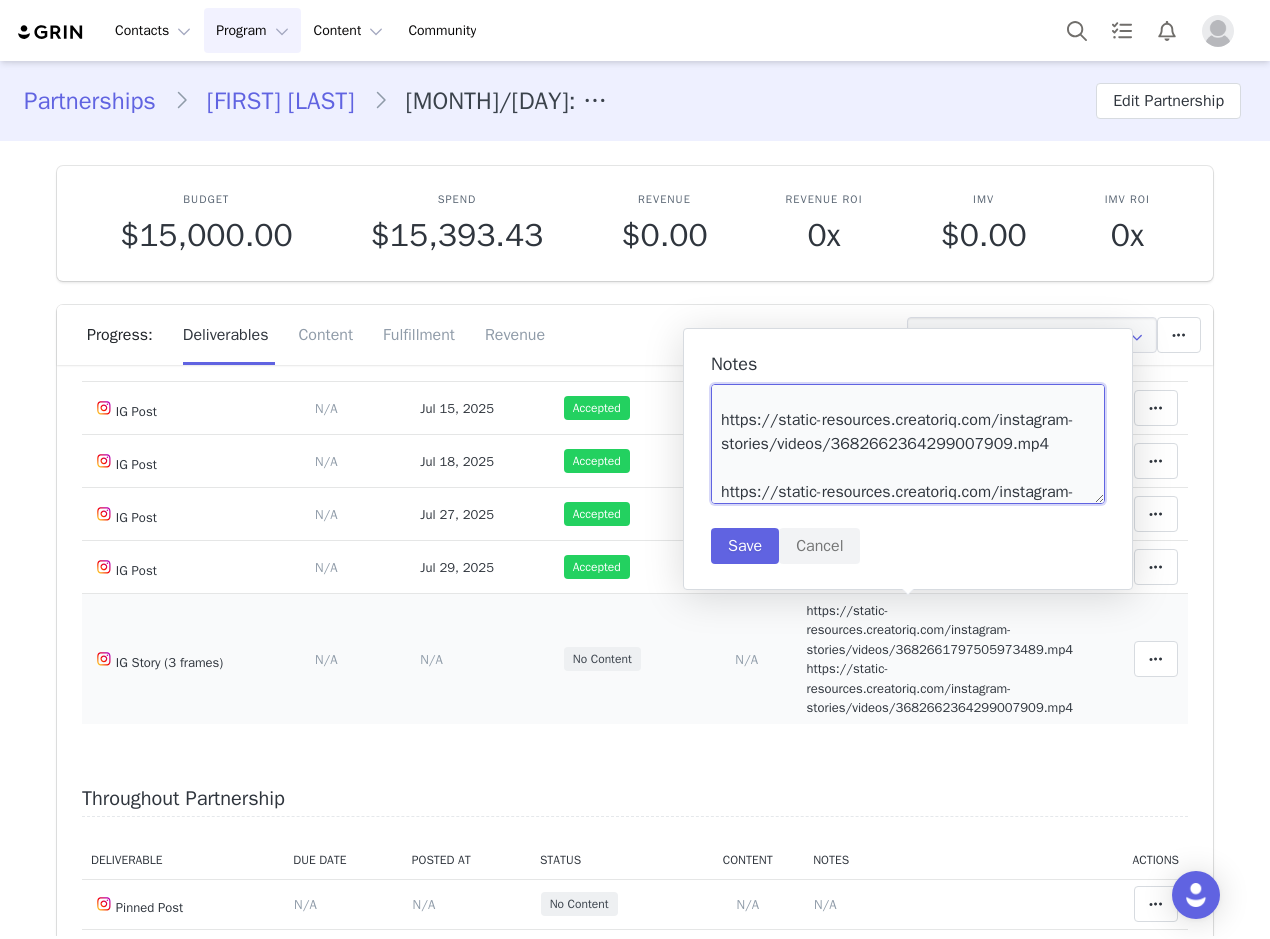 scroll, scrollTop: 78, scrollLeft: 0, axis: vertical 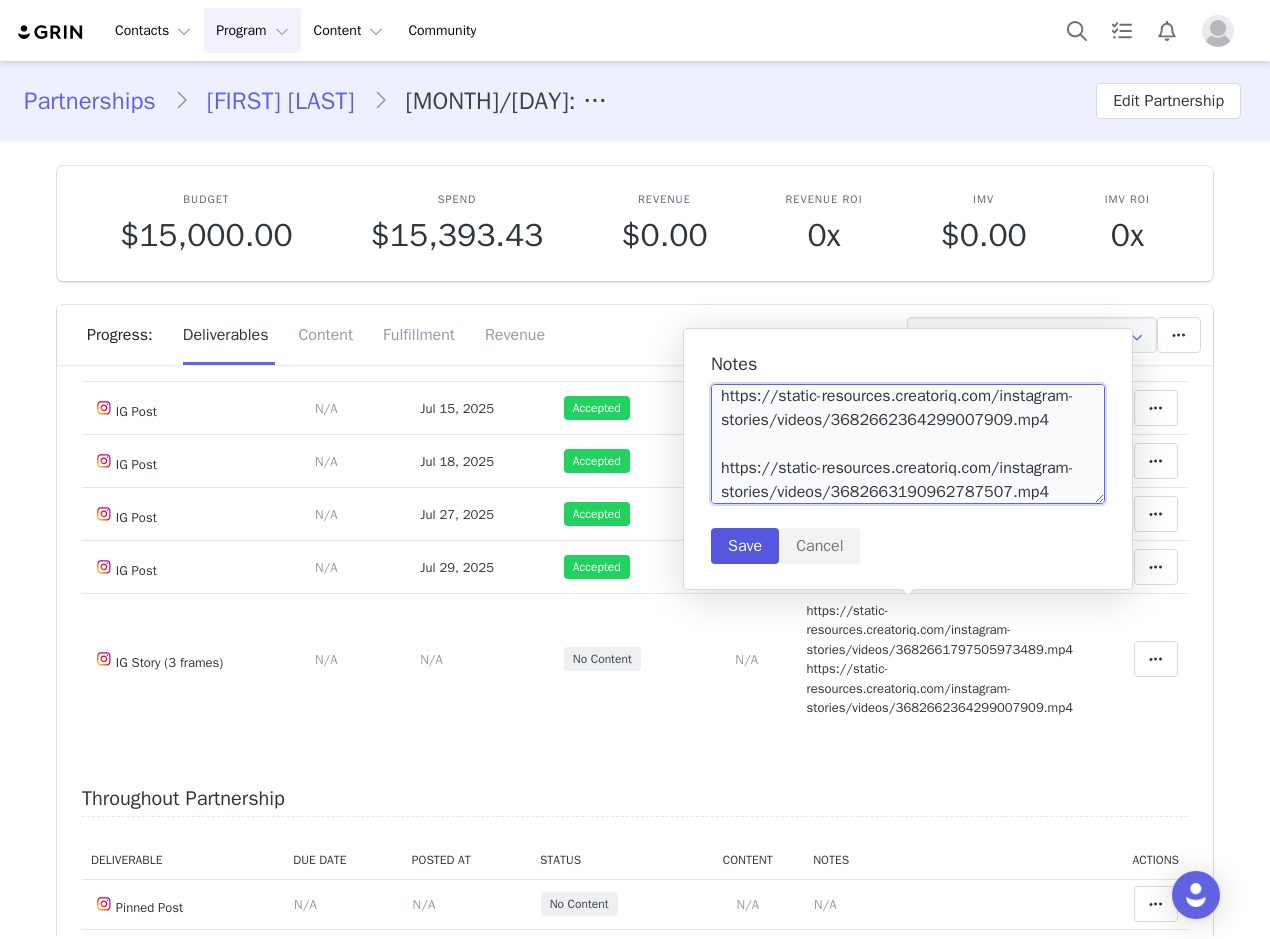 type on "https://static-resources.creatoriq.com/instagram-stories/videos/3682661797505973489.mp4
https://static-resources.creatoriq.com/instagram-stories/videos/3682662364299007909.mp4
https://static-resources.creatoriq.com/instagram-stories/videos/3682663190962787507.mp4" 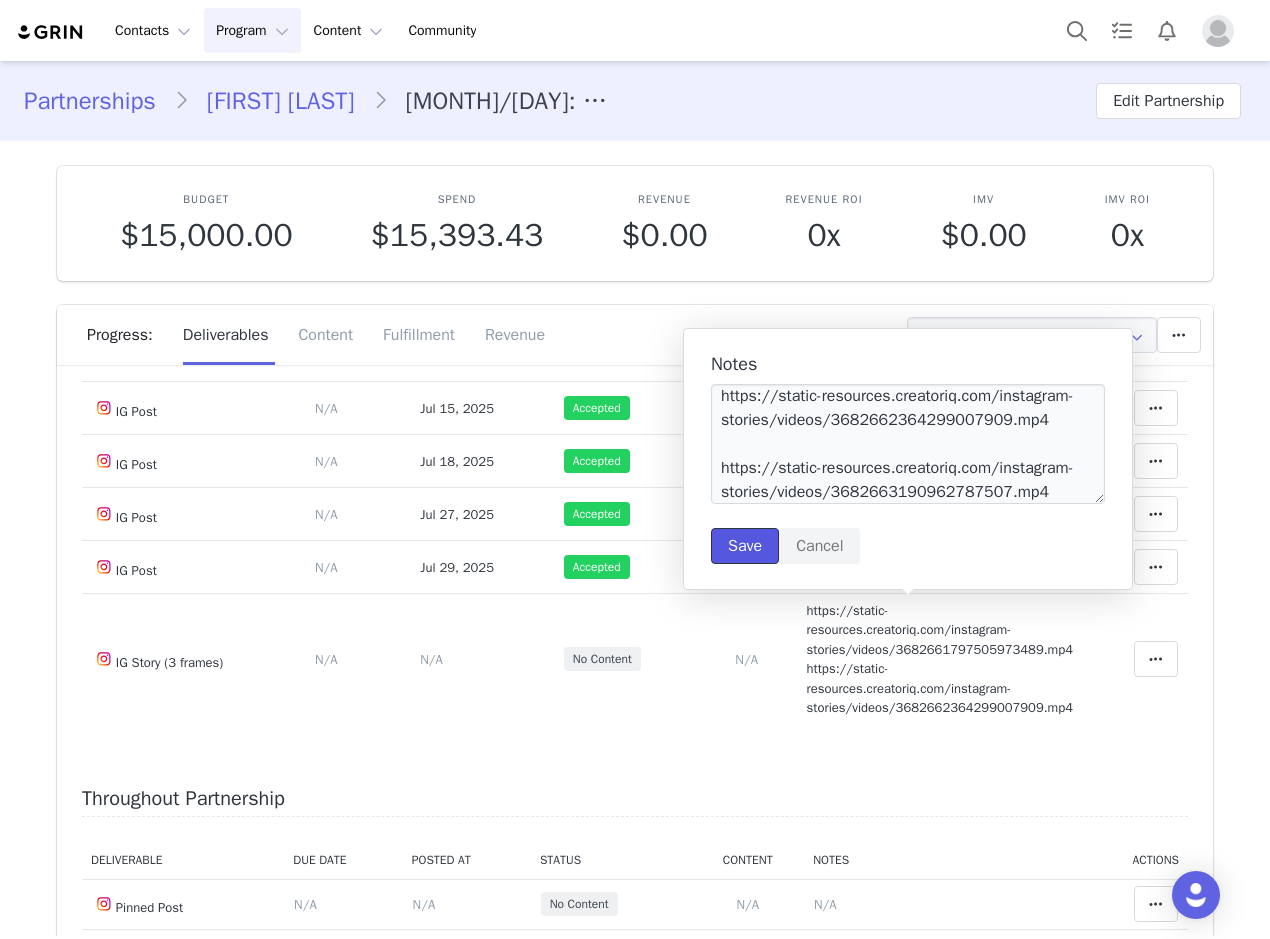 click on "Save" at bounding box center (745, 546) 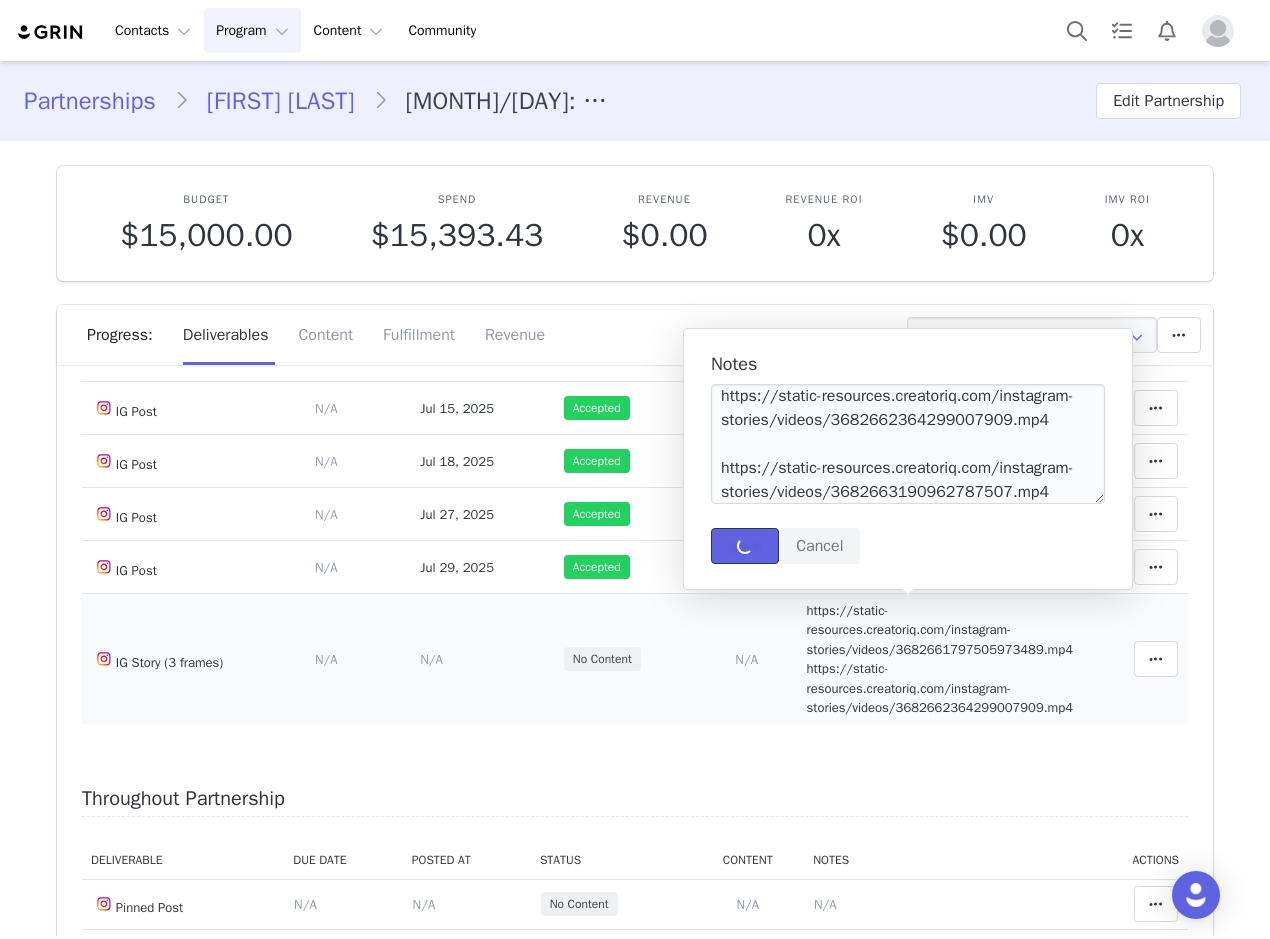type 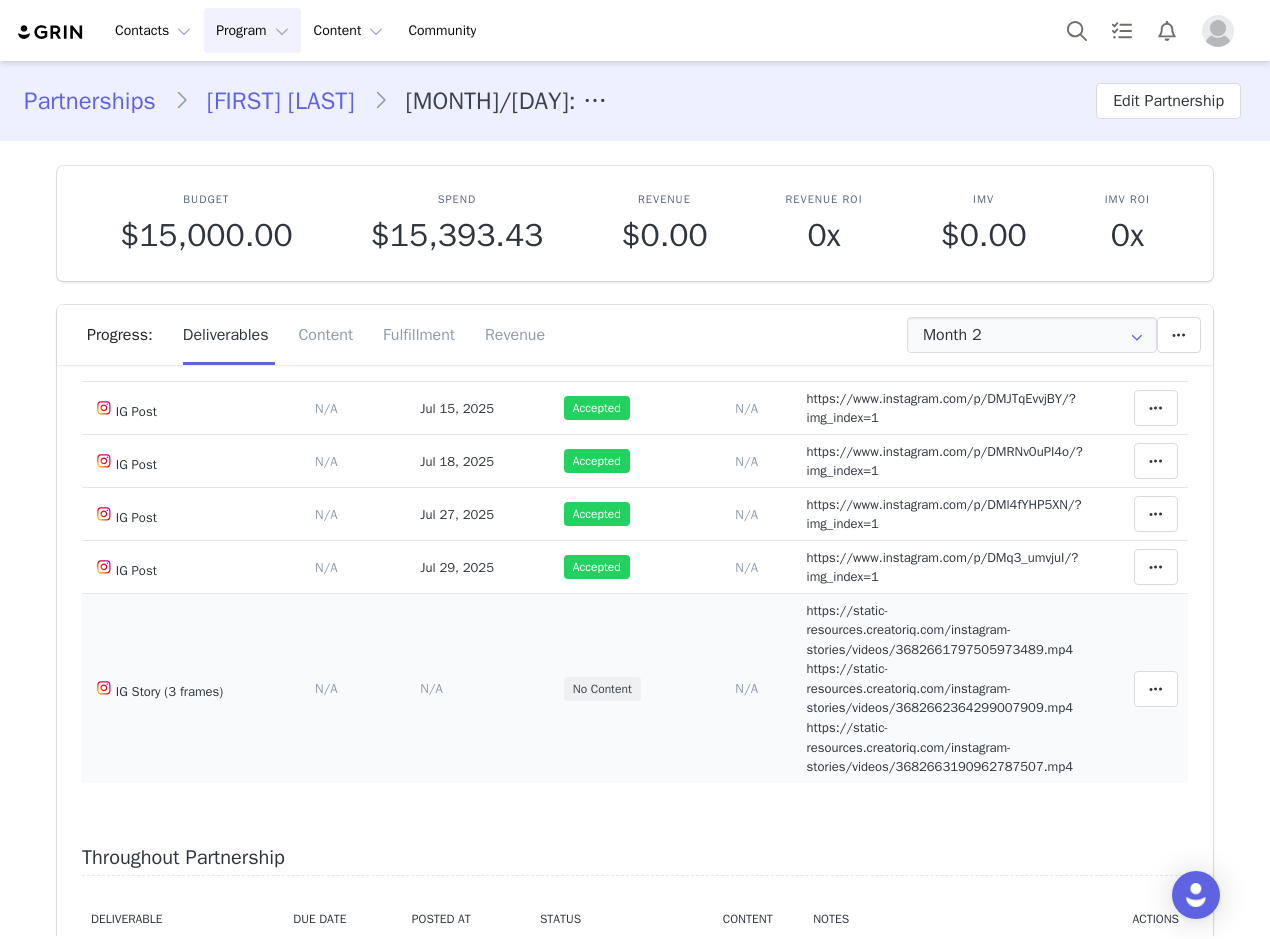 scroll, scrollTop: 0, scrollLeft: 0, axis: both 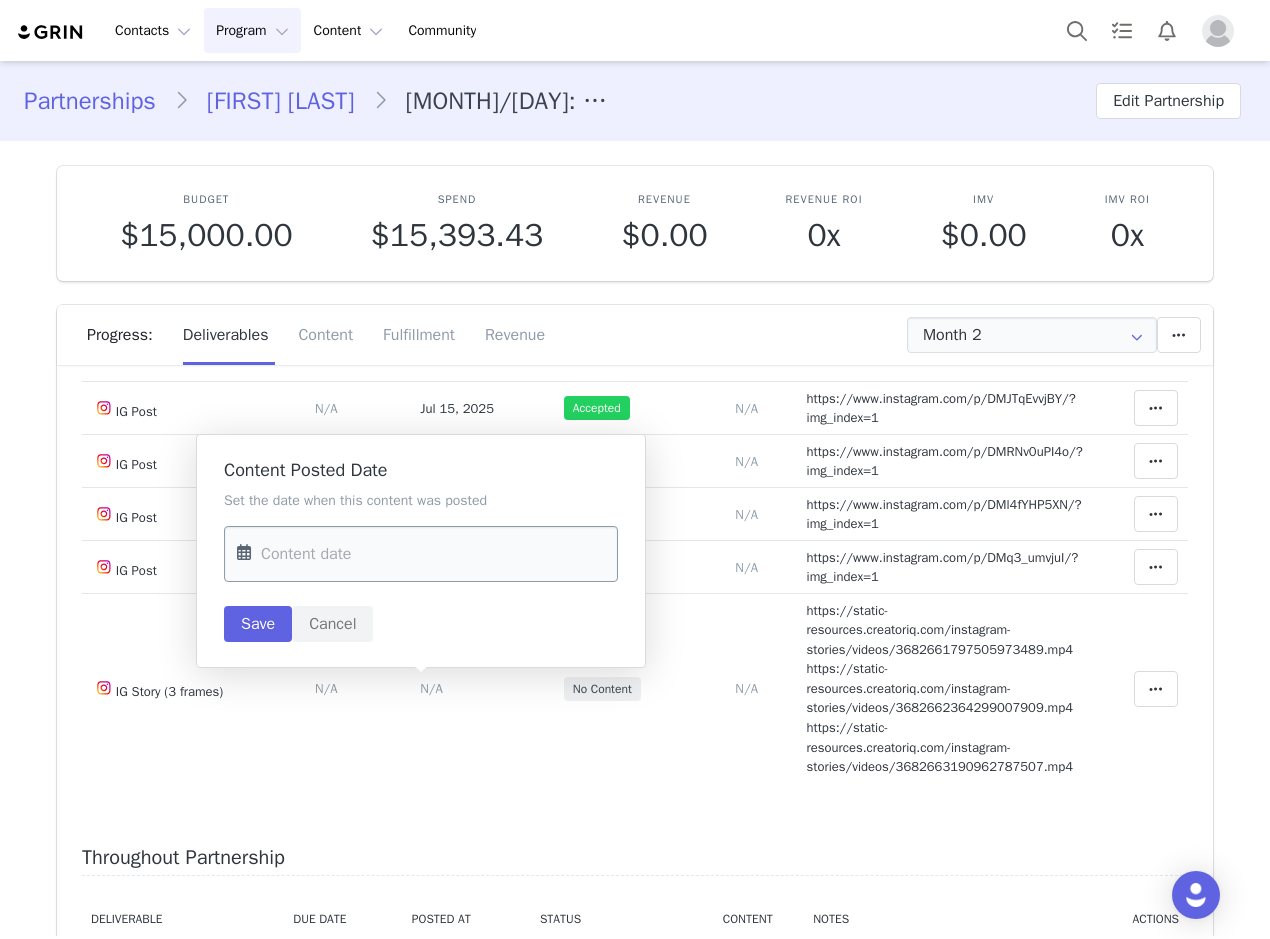 click at bounding box center (421, 554) 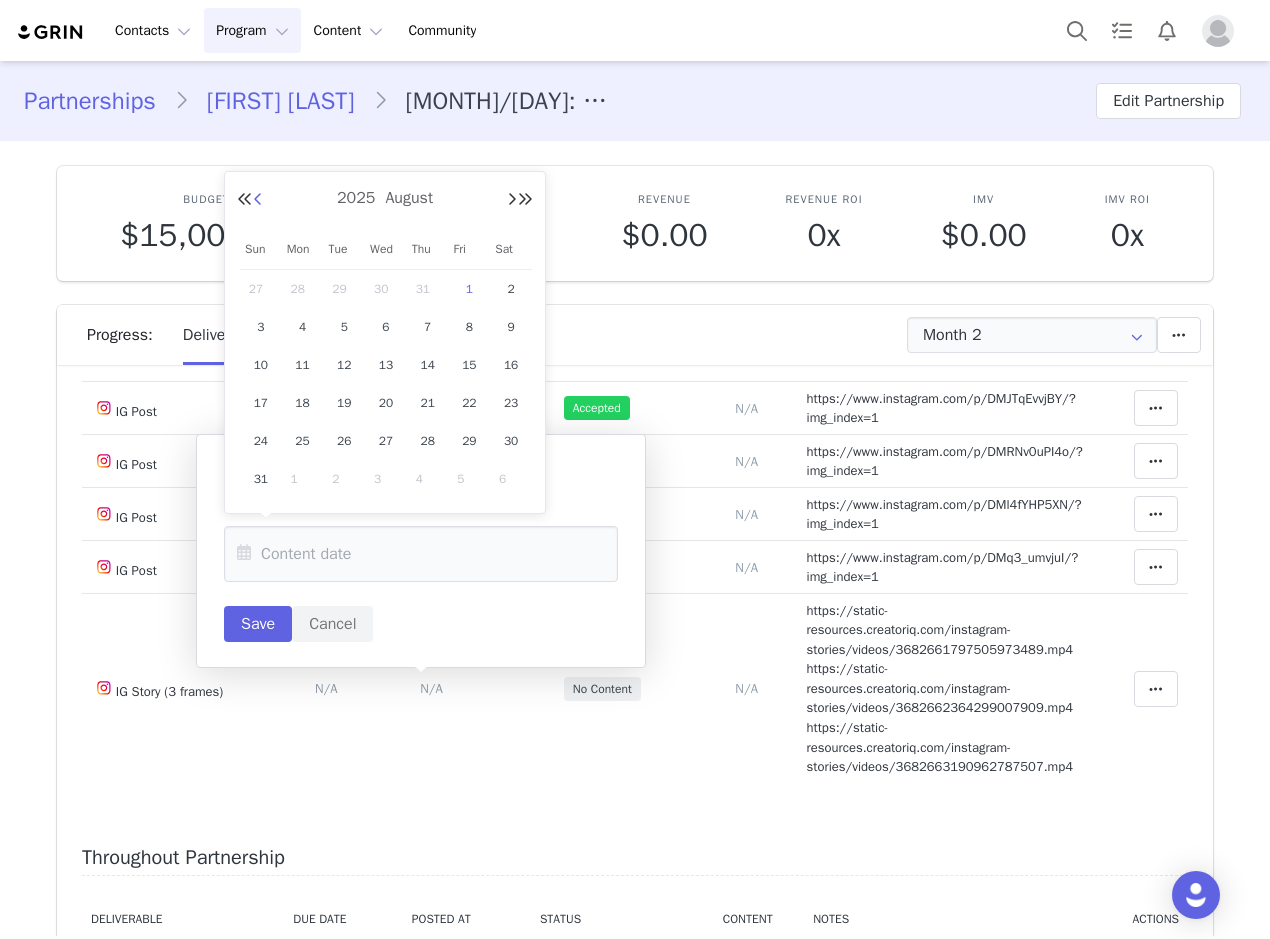 click at bounding box center (258, 200) 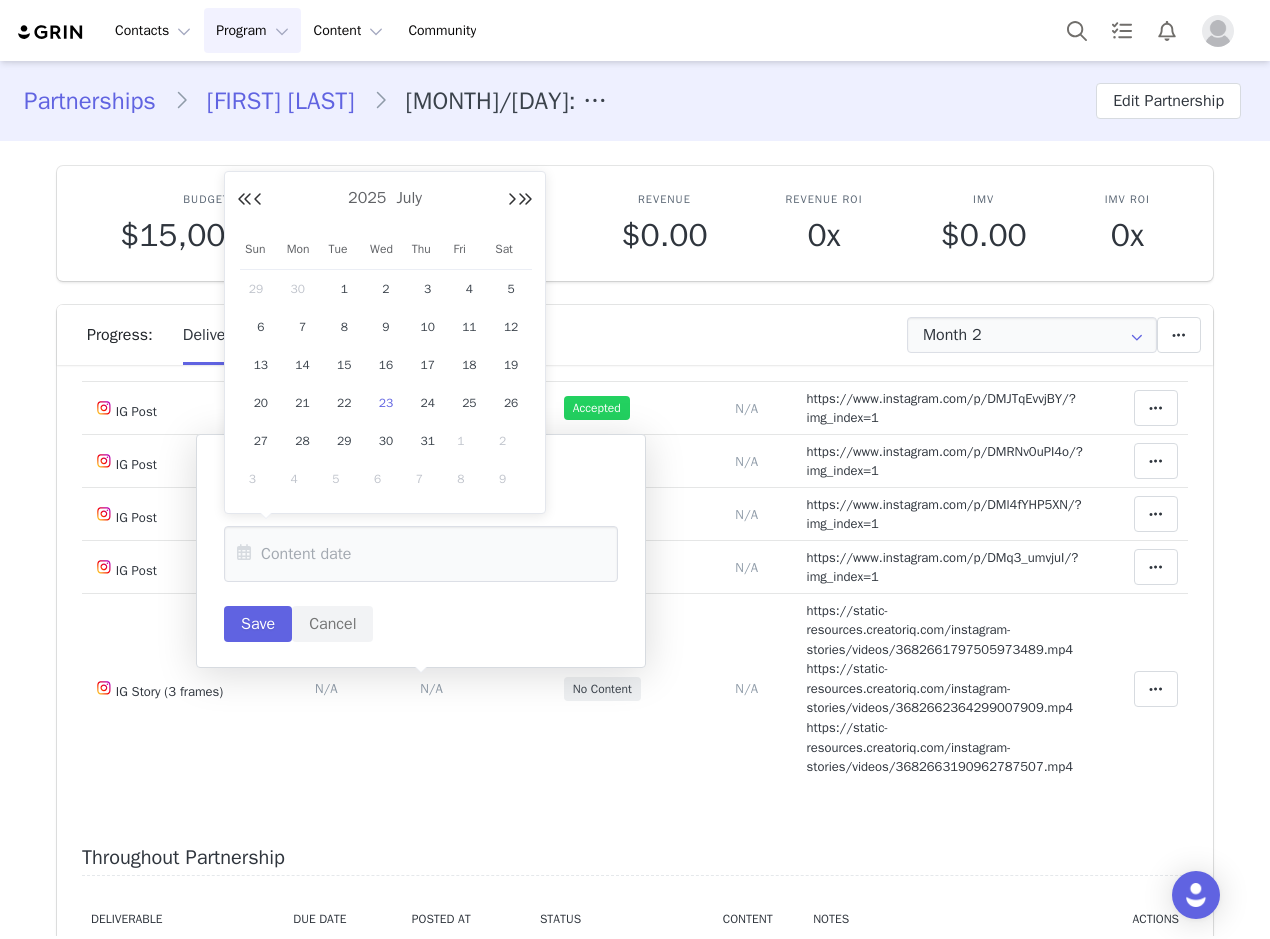 click on "23" at bounding box center (386, 403) 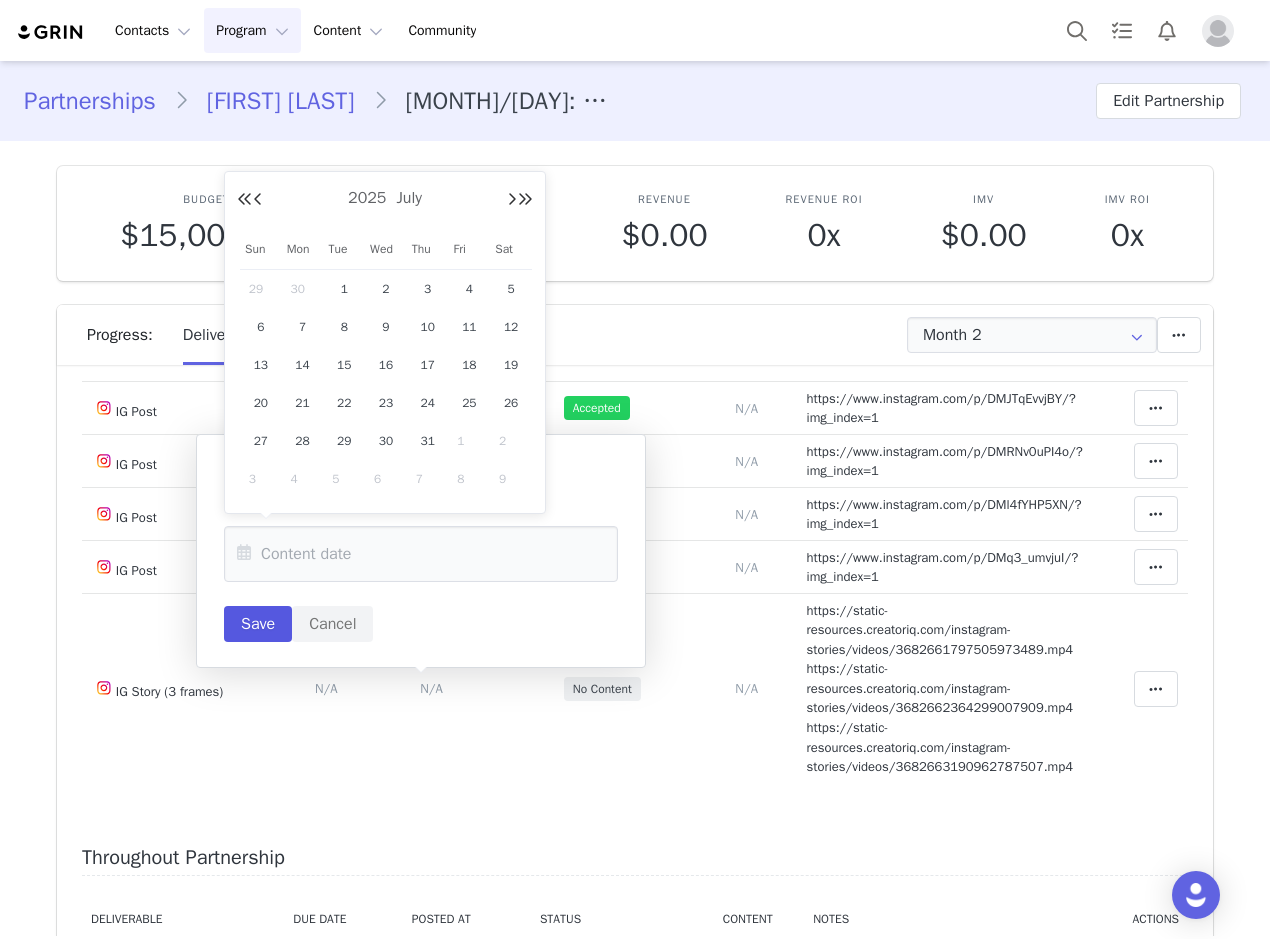 type on "[MONTH] [DAY] [YEAR]" 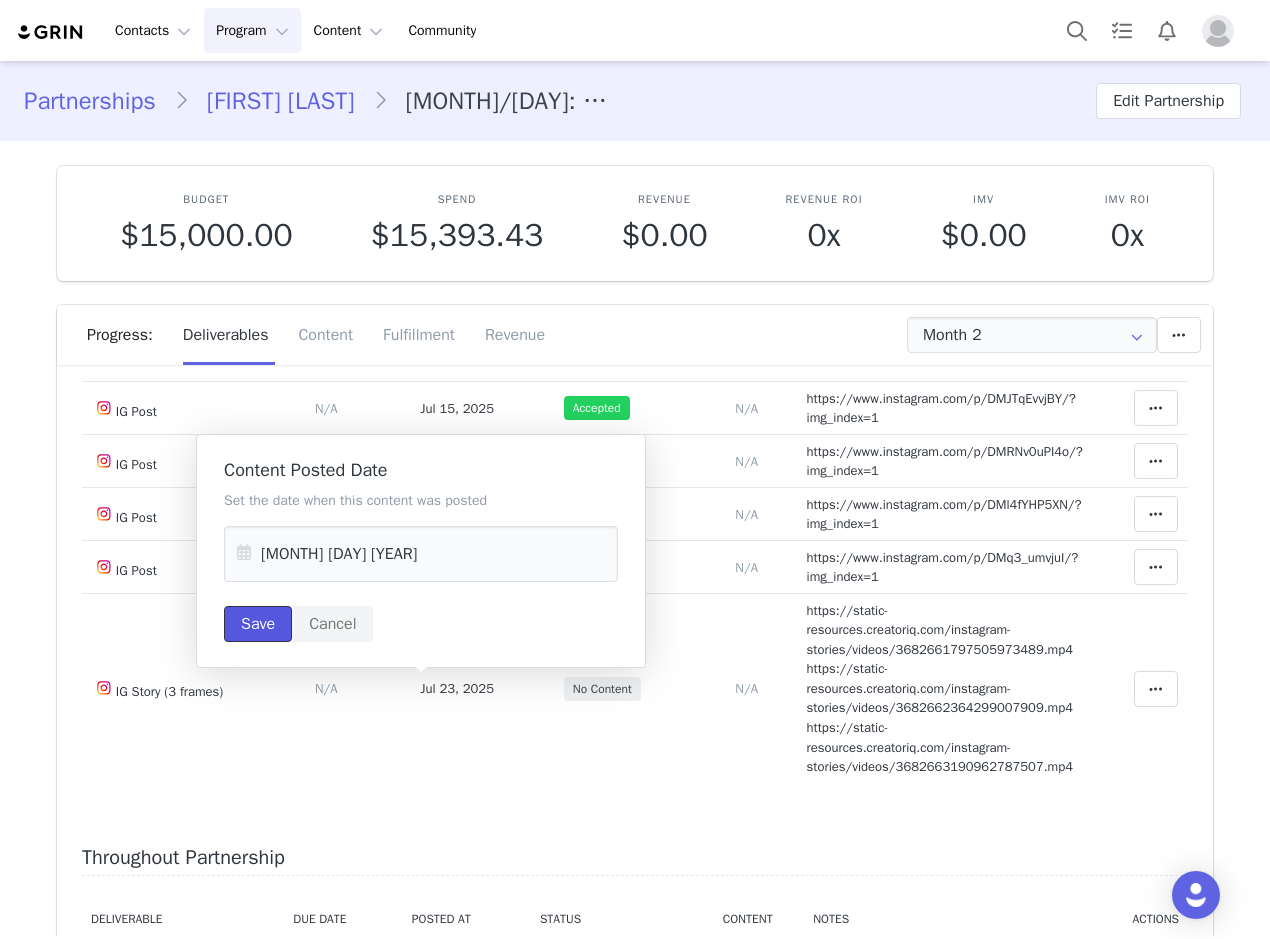 click on "Save" at bounding box center [258, 624] 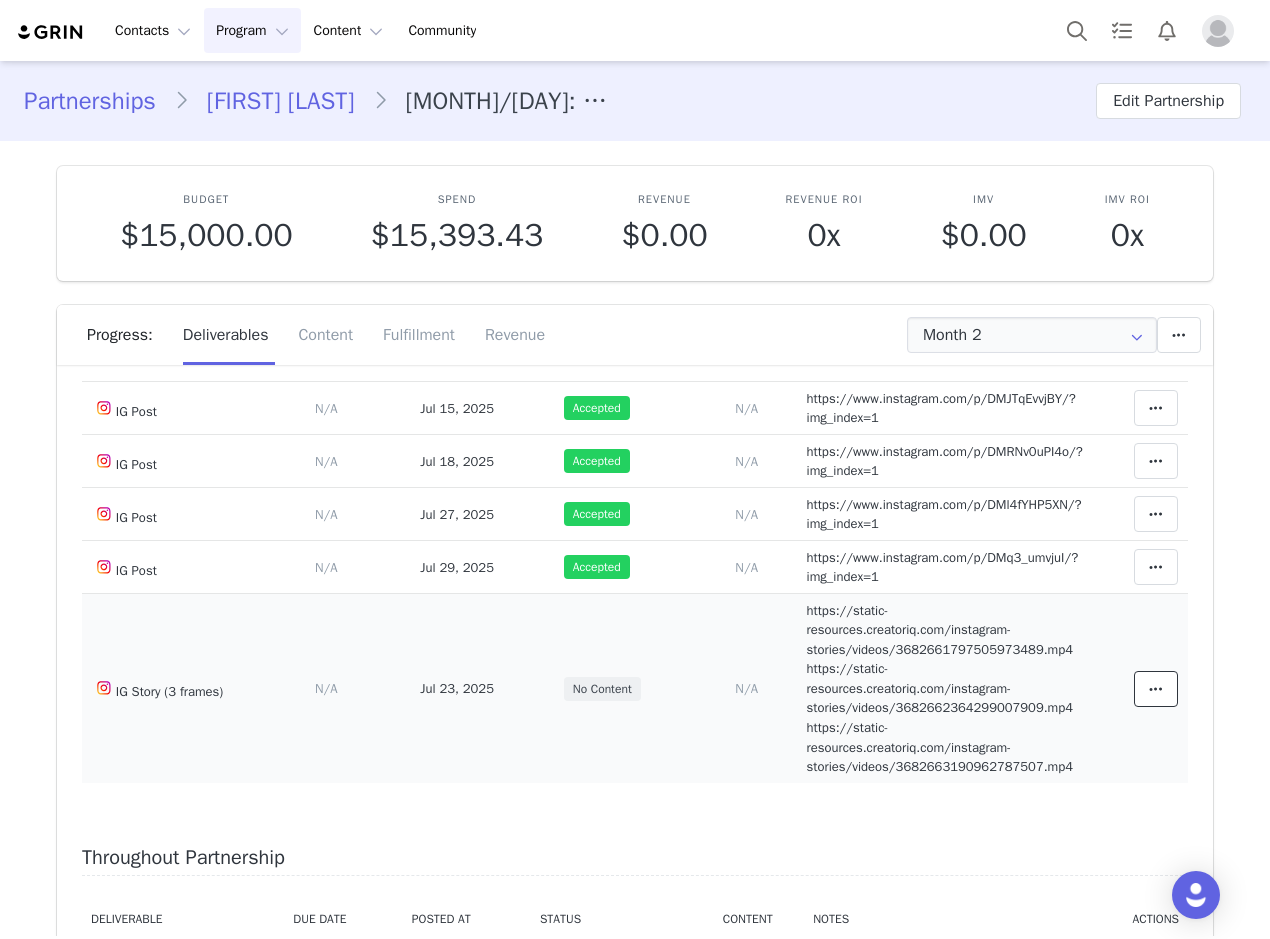click at bounding box center (1156, 689) 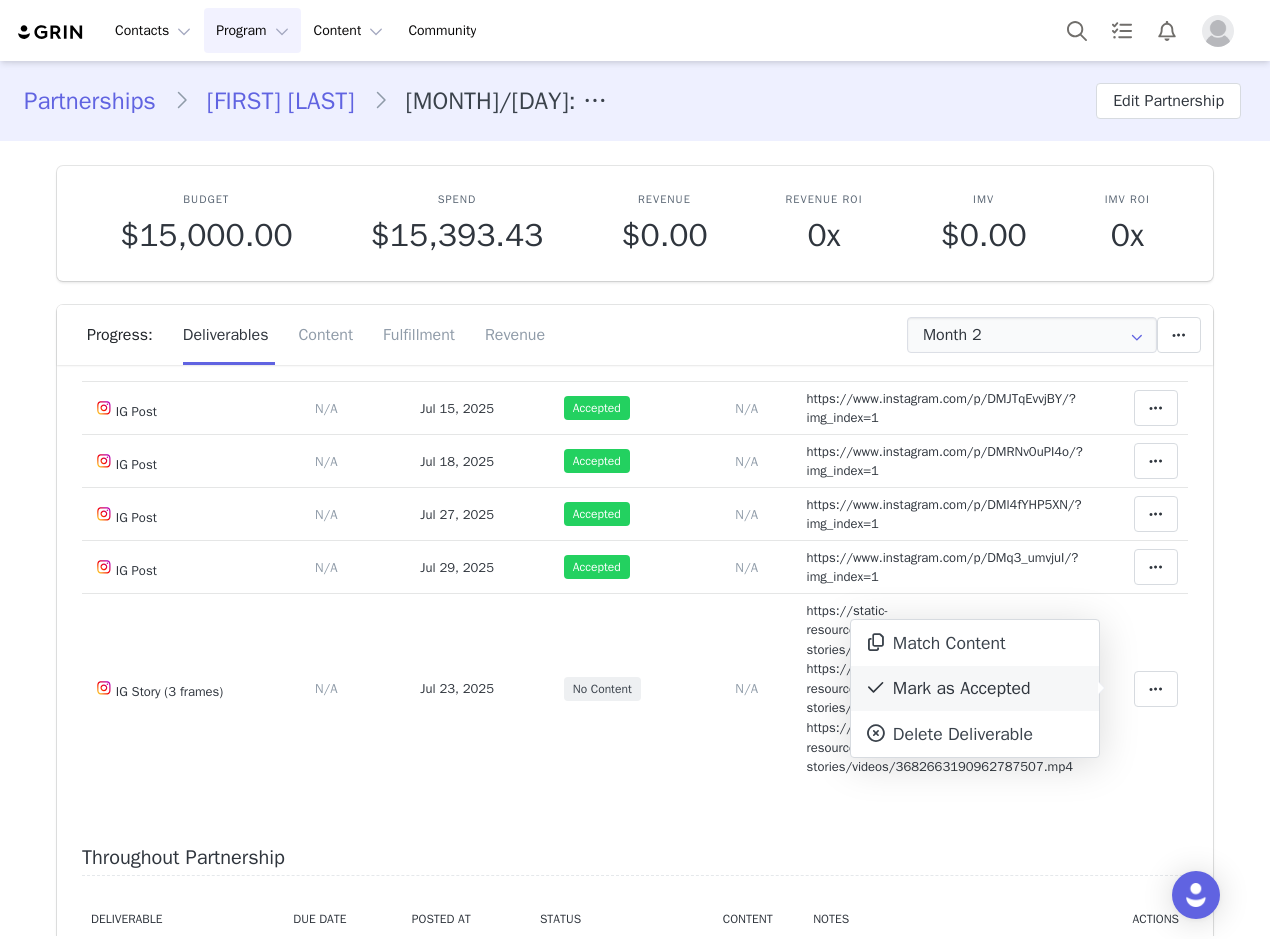 click on "Mark as Accepted" at bounding box center [975, 689] 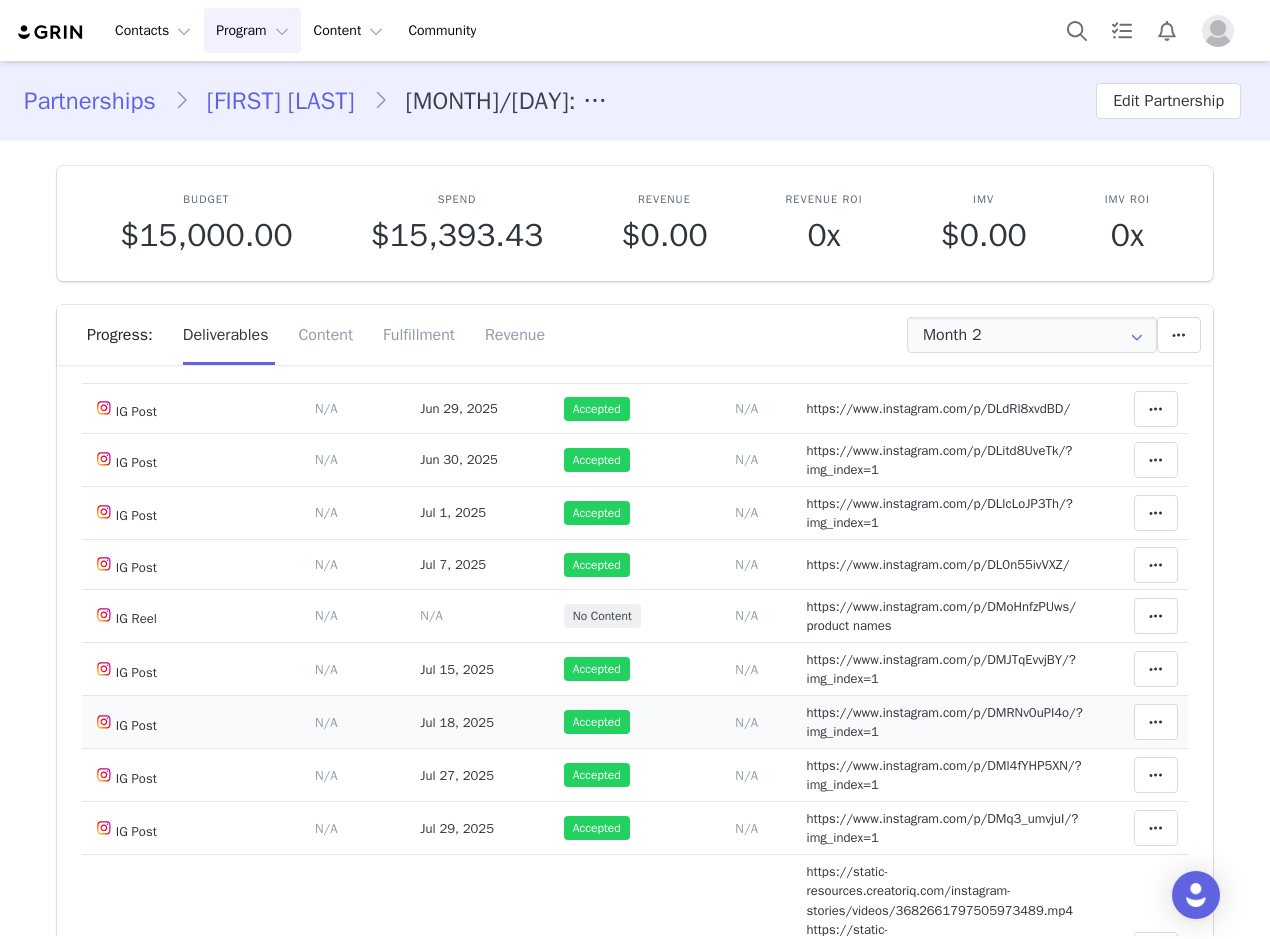 scroll, scrollTop: 200, scrollLeft: 0, axis: vertical 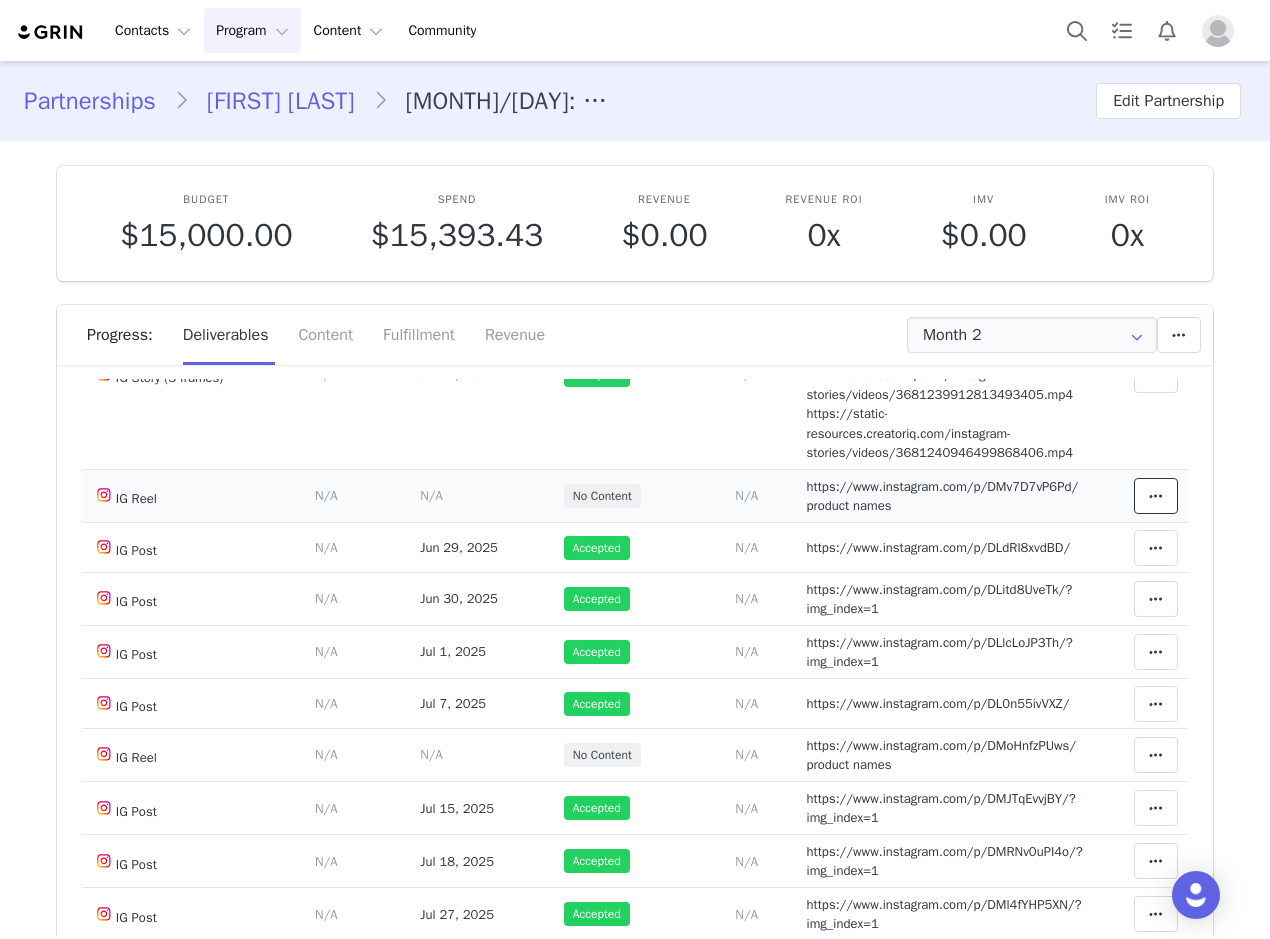 click at bounding box center (1156, 496) 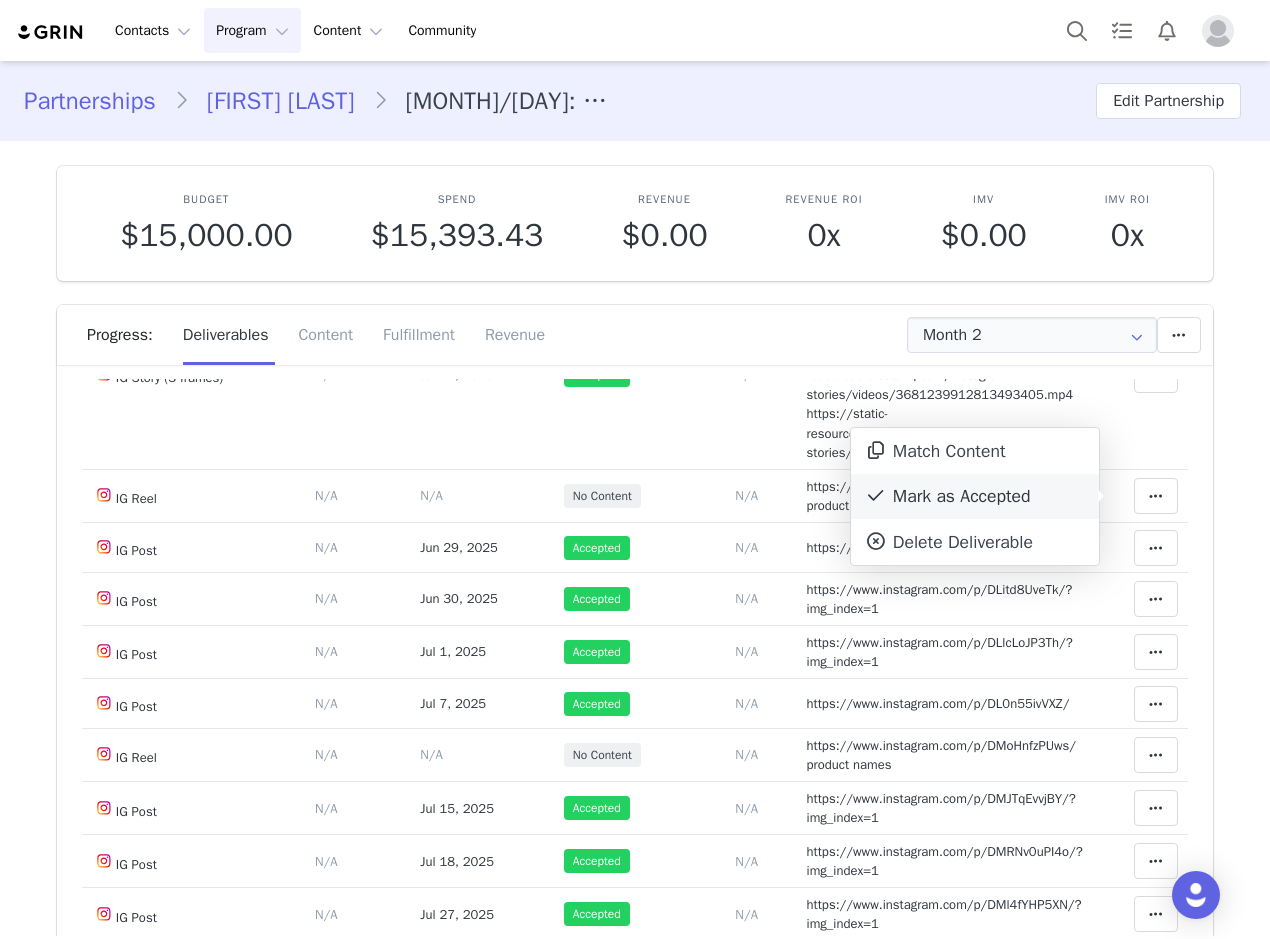 click on "Mark as Accepted" at bounding box center [975, 497] 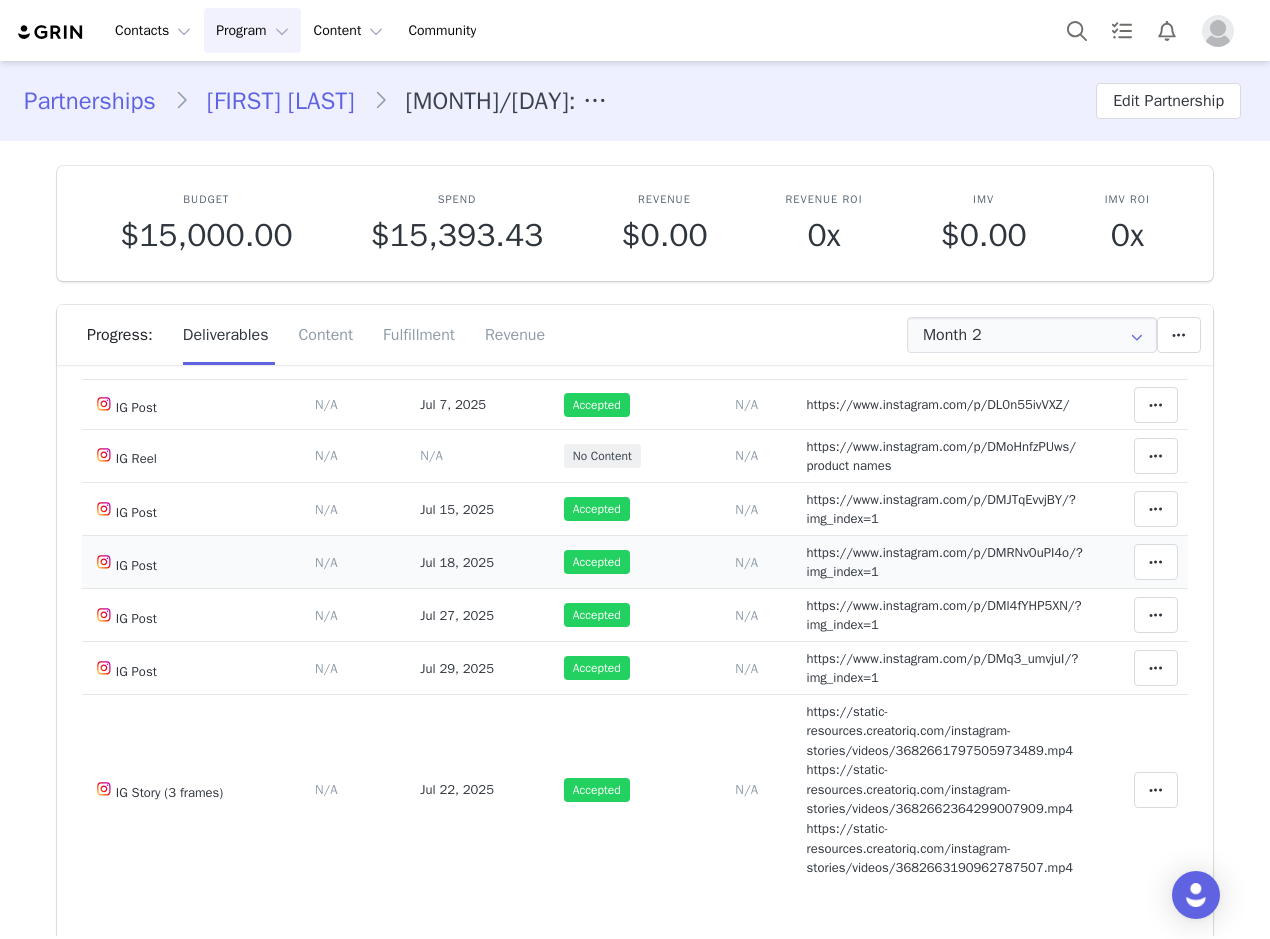 scroll, scrollTop: 600, scrollLeft: 0, axis: vertical 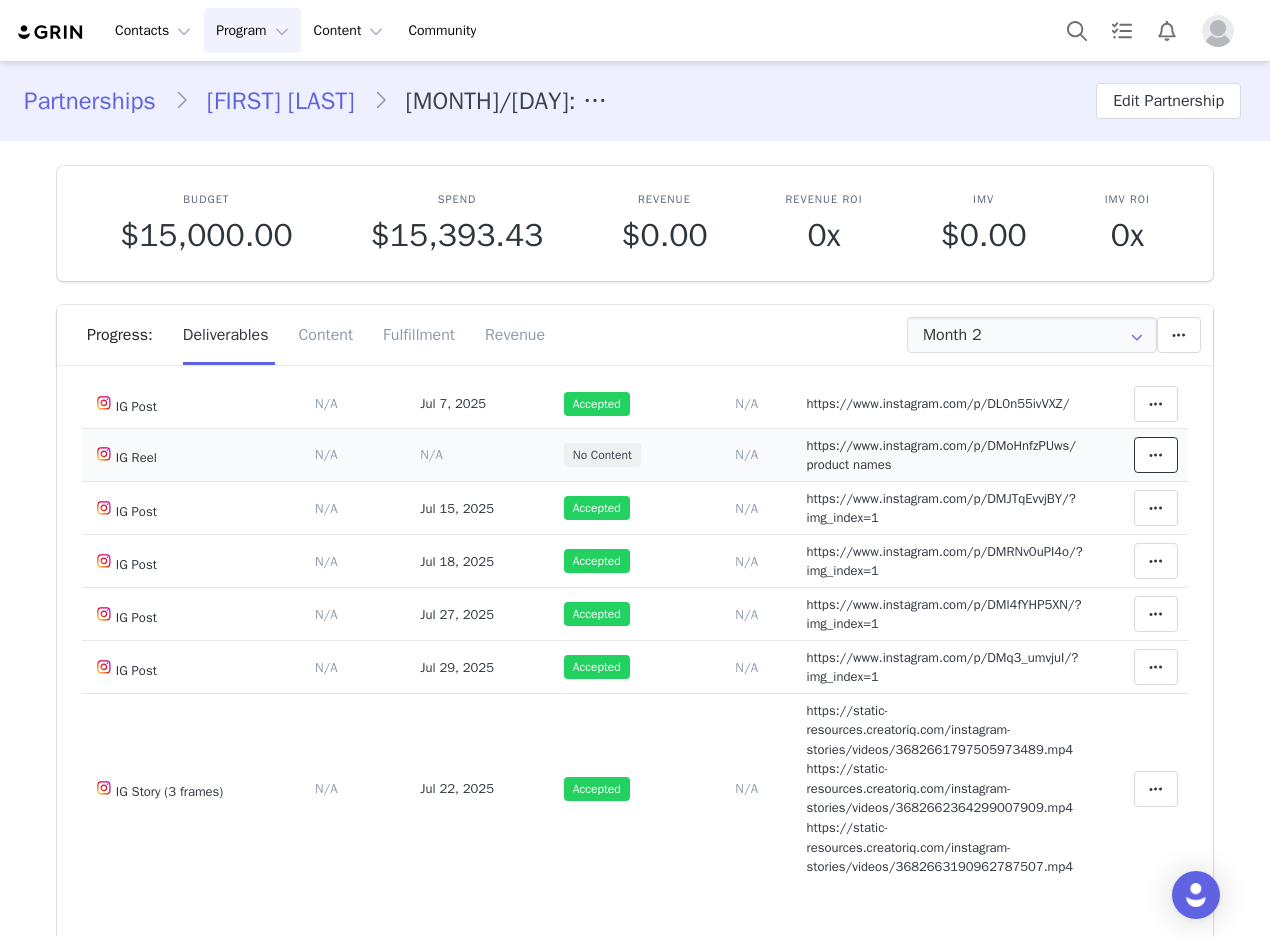 click at bounding box center (1156, 455) 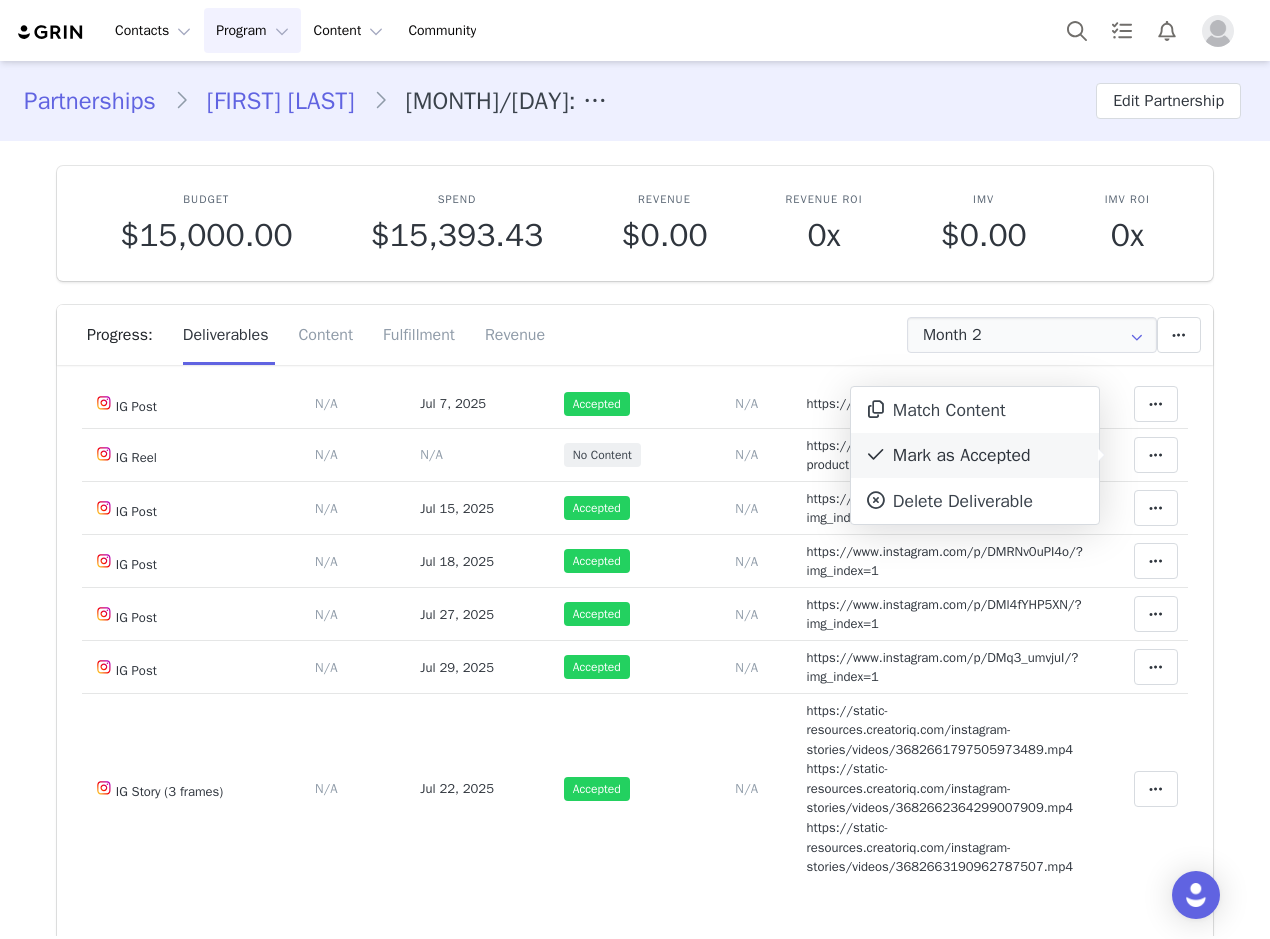 click on "Mark as Accepted" at bounding box center (975, 456) 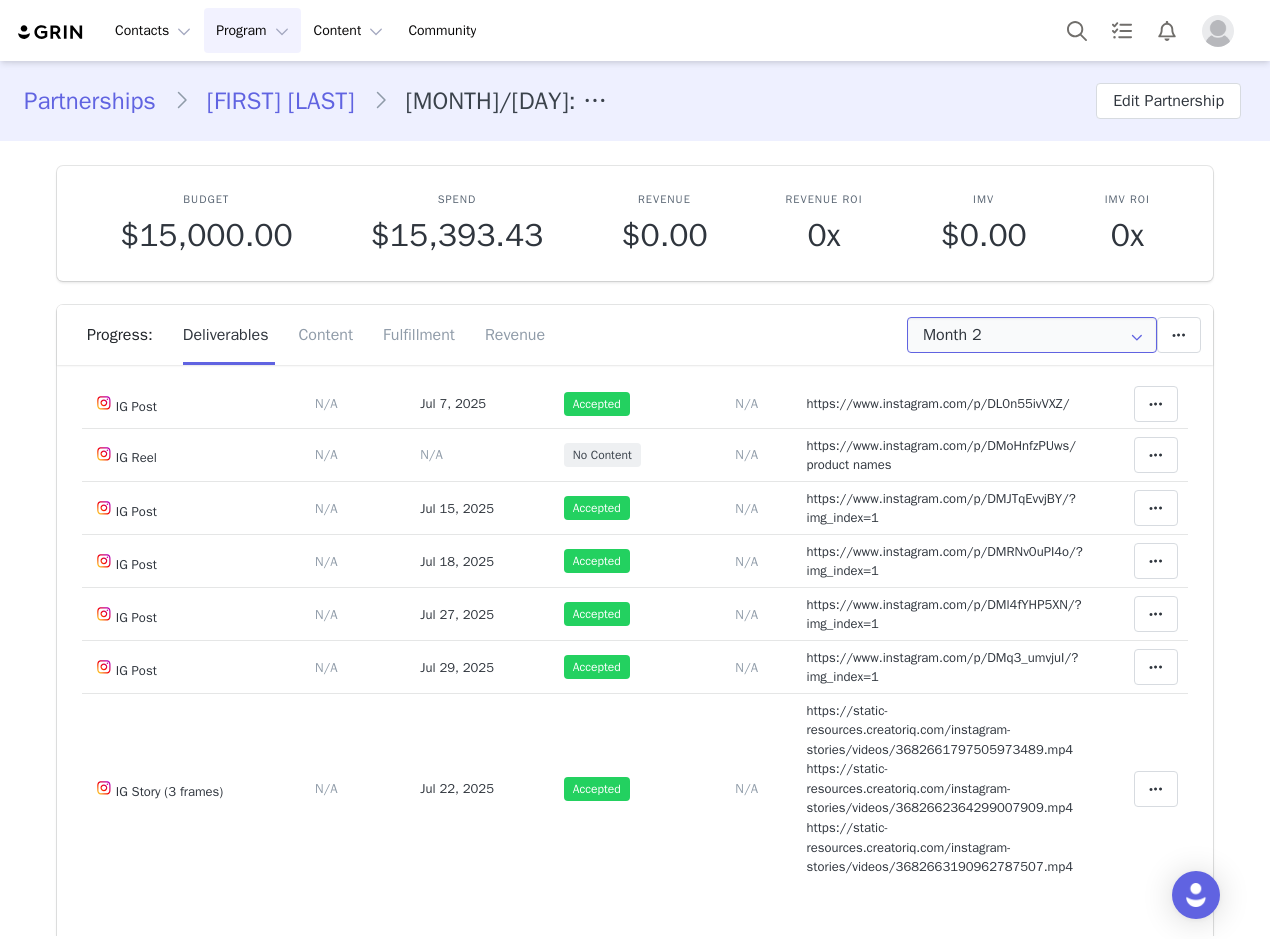 click on "Month 2" at bounding box center [1032, 335] 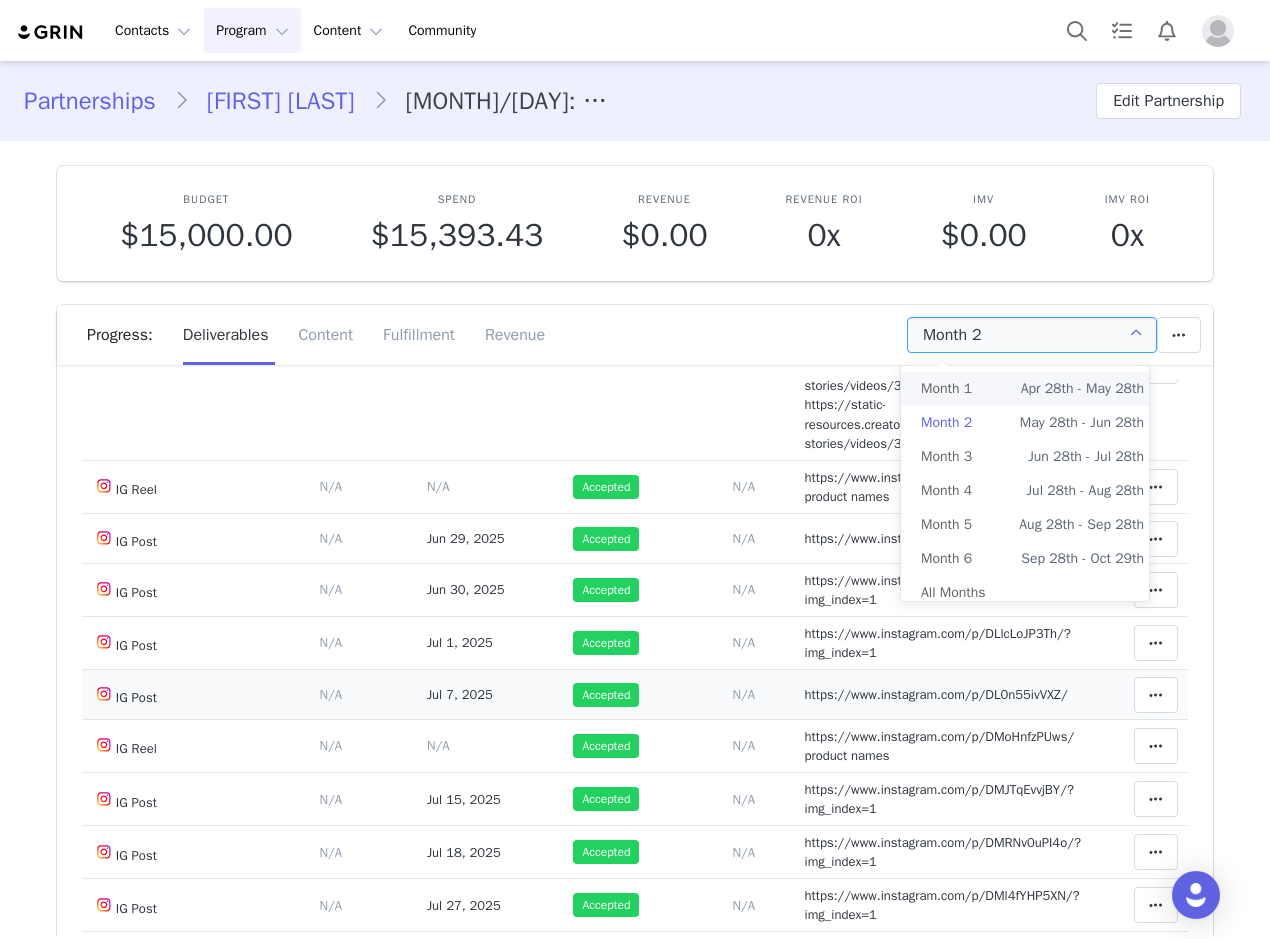 scroll, scrollTop: 200, scrollLeft: 0, axis: vertical 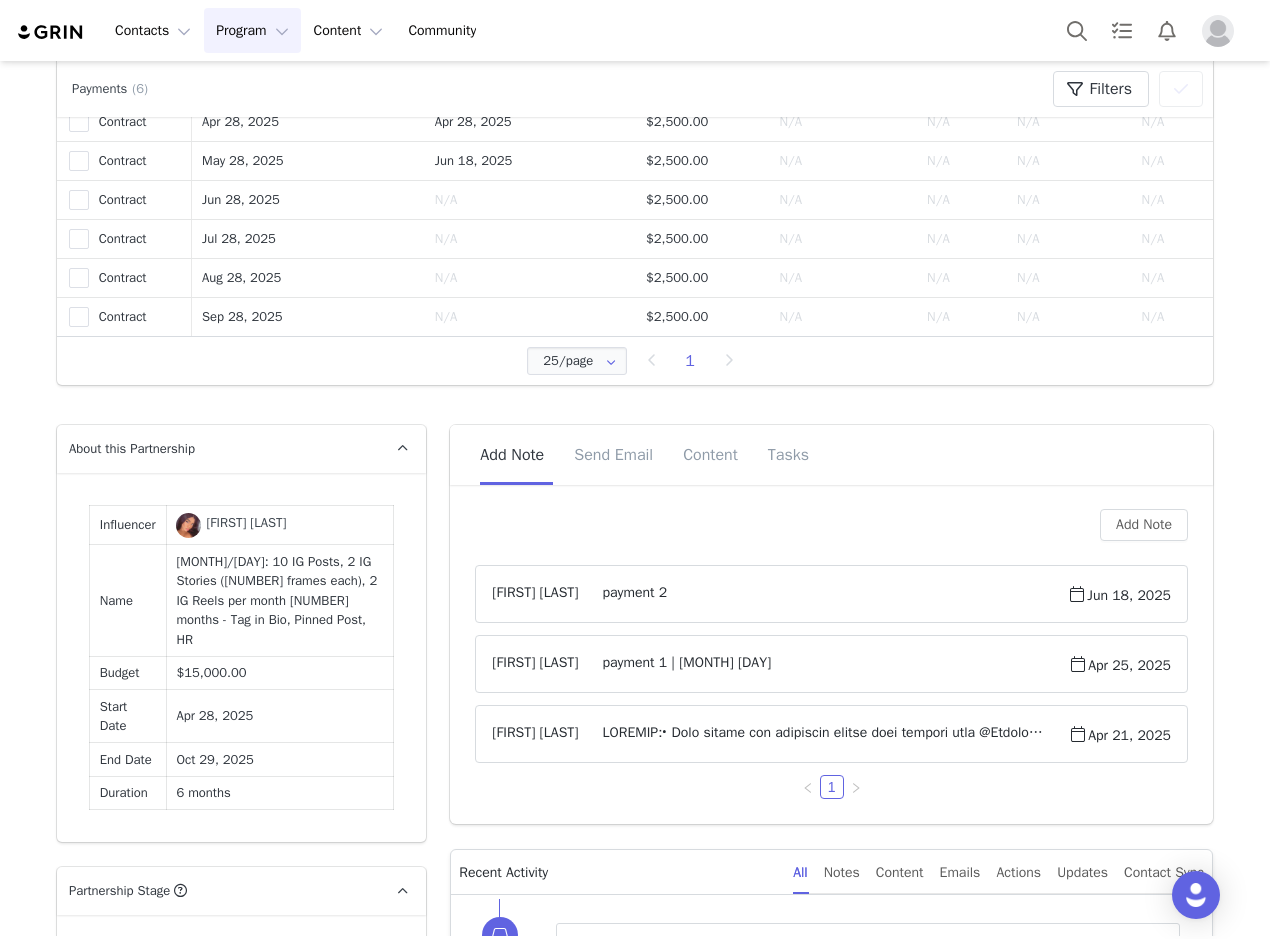 click on "[MONTH]/[DAY]: 10 IG Posts, 2 IG Stories ([NUMBER] frames each), 2 IG Reels per month [NUMBER] months - Tag in Bio, Pinned Post, HR" at bounding box center (280, 601) 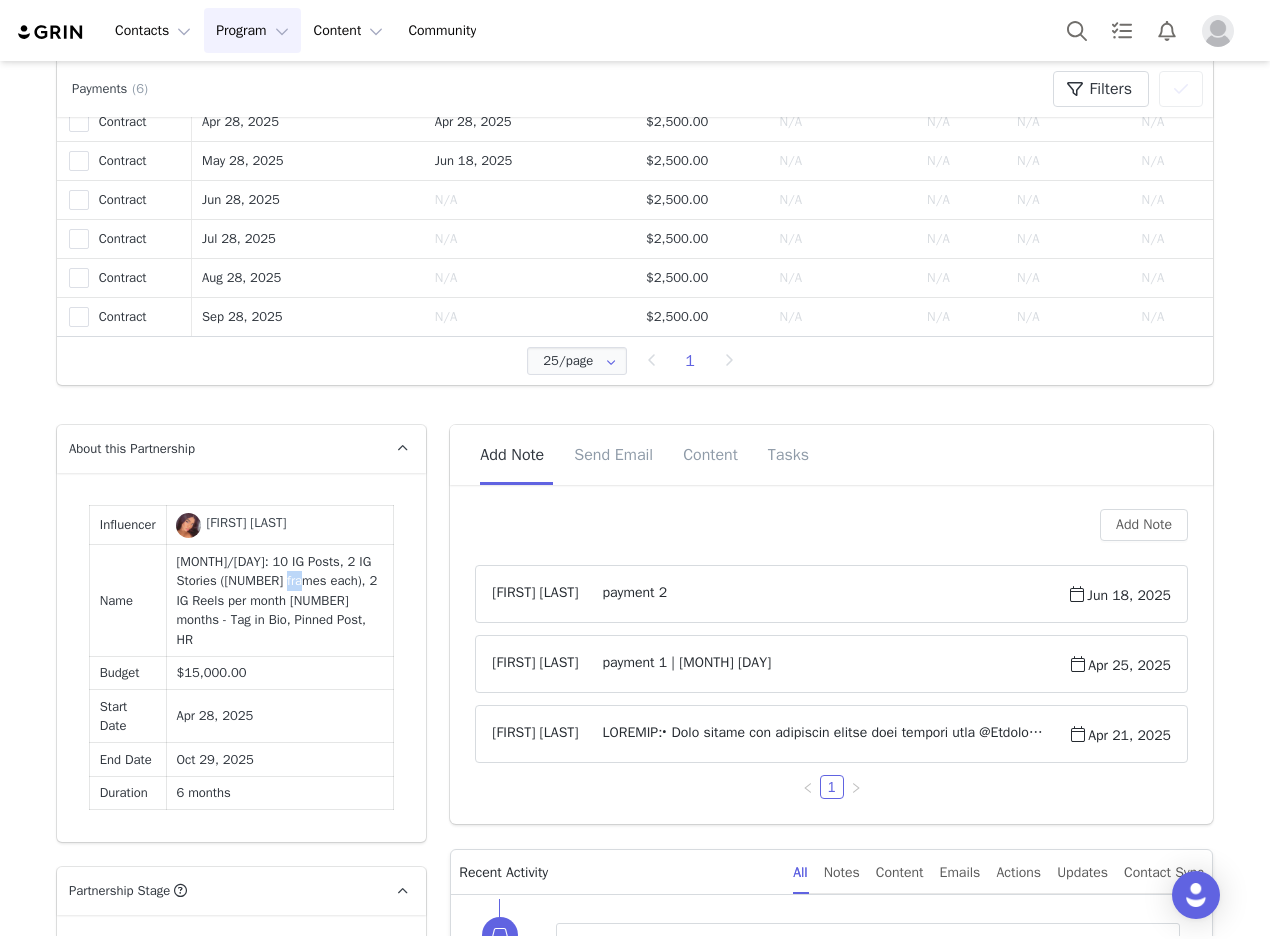 click on "[MONTH]/[DAY]: 10 IG Posts, 2 IG Stories ([NUMBER] frames each), 2 IG Reels per month [NUMBER] months - Tag in Bio, Pinned Post, HR" at bounding box center [280, 601] 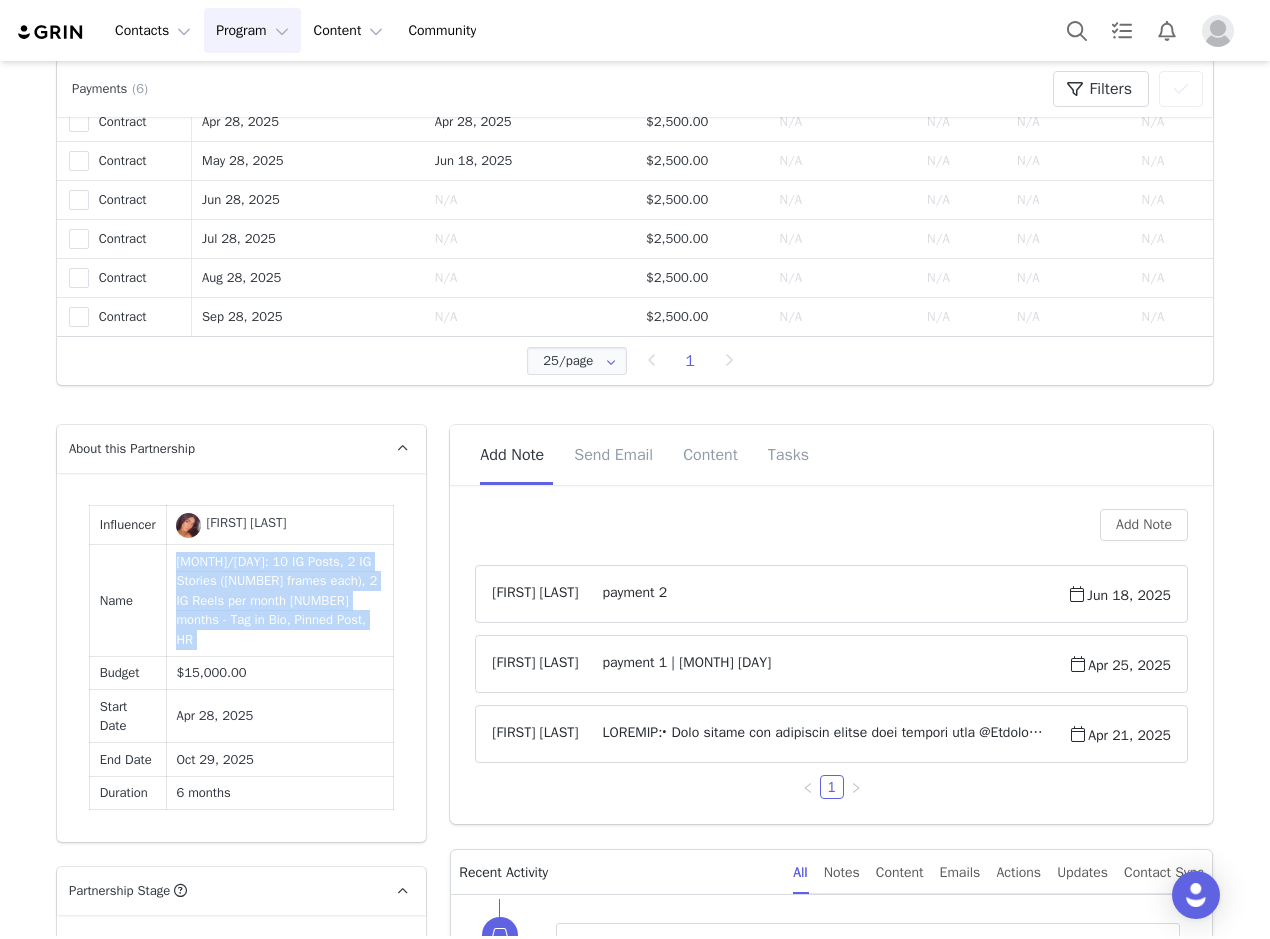 click on "[MONTH]/[DAY]: 10 IG Posts, 2 IG Stories ([NUMBER] frames each), 2 IG Reels per month [NUMBER] months - Tag in Bio, Pinned Post, HR" at bounding box center (280, 601) 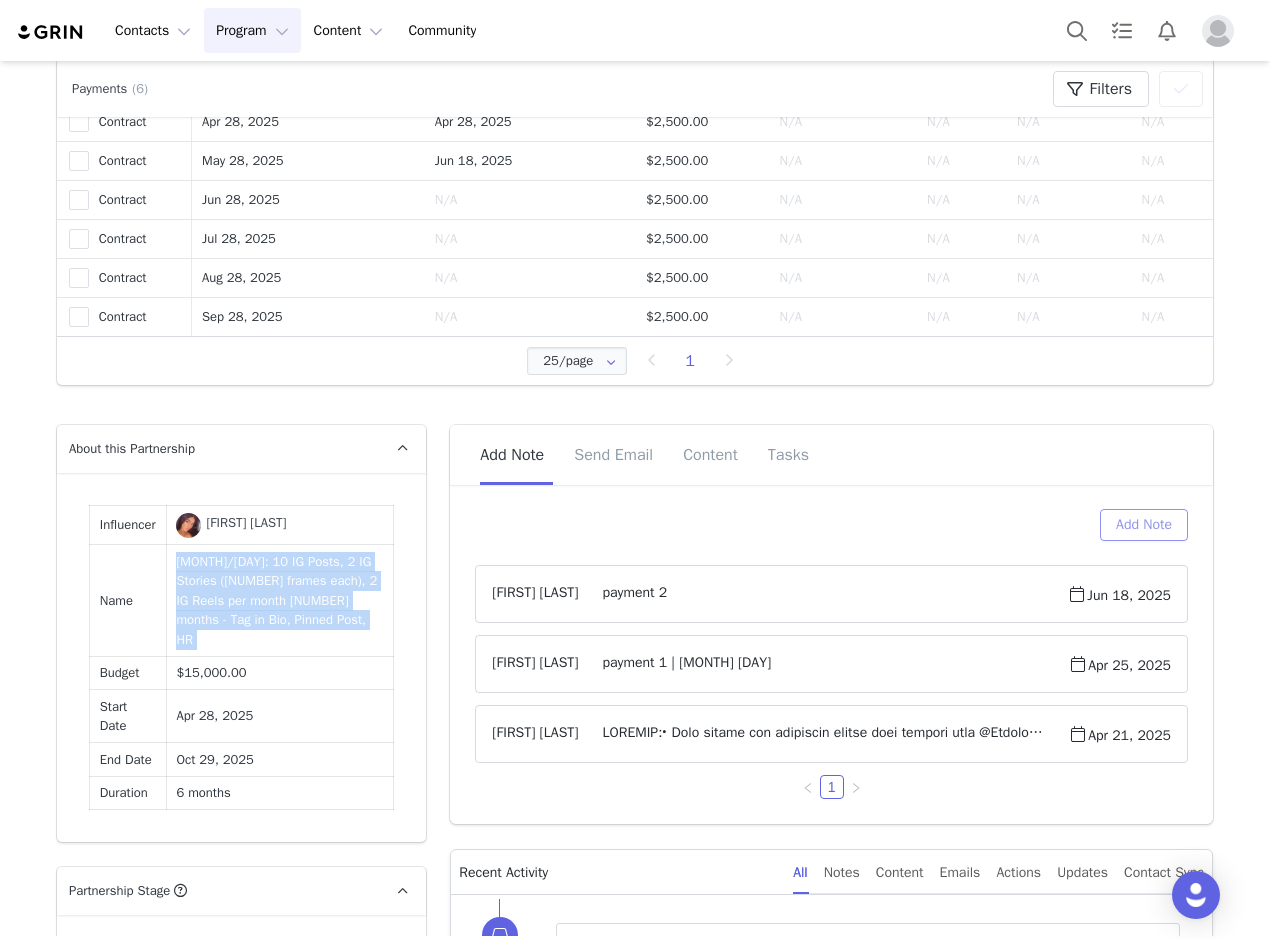 click on "Add Note" at bounding box center [1144, 525] 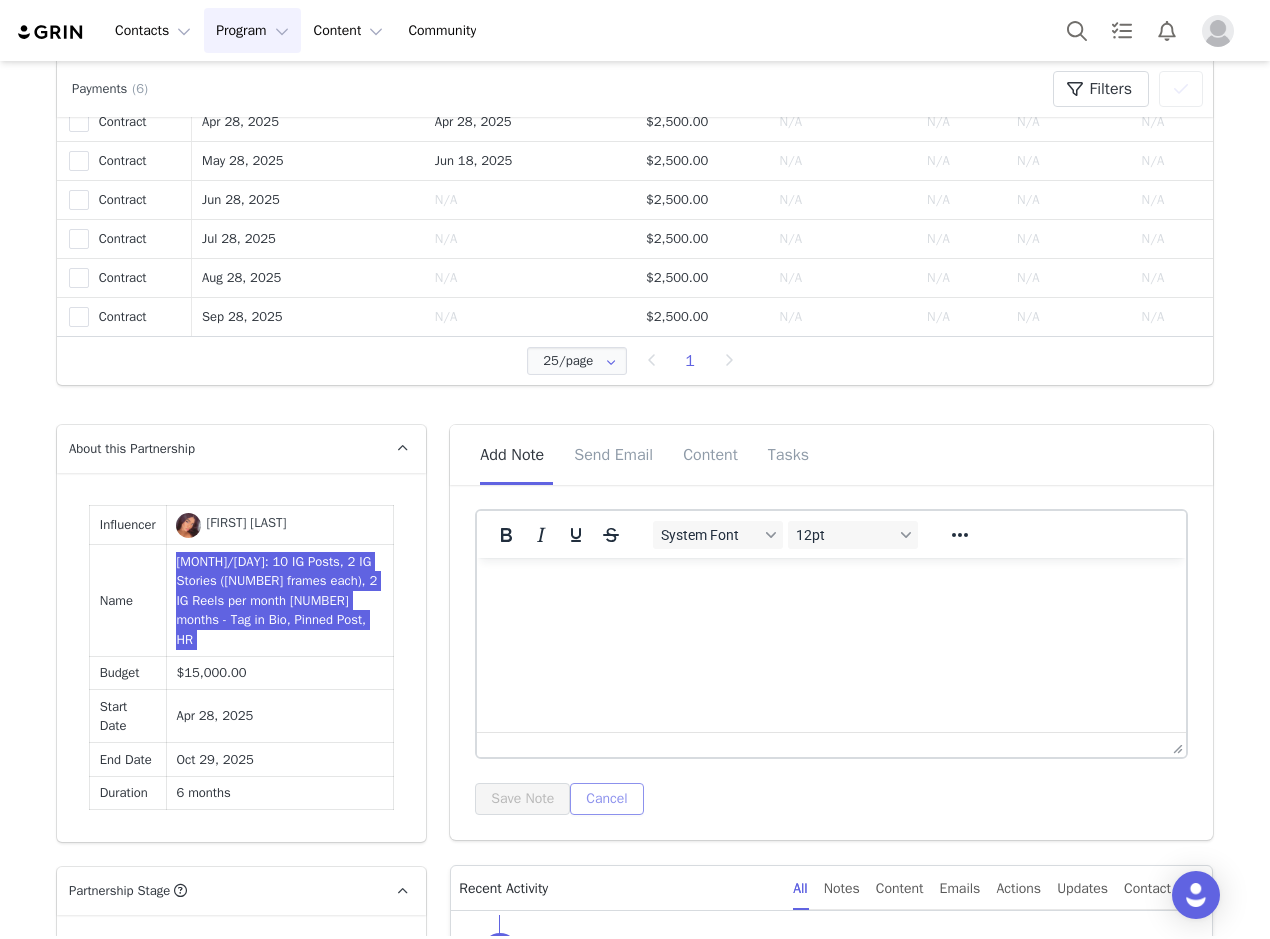 scroll, scrollTop: 0, scrollLeft: 0, axis: both 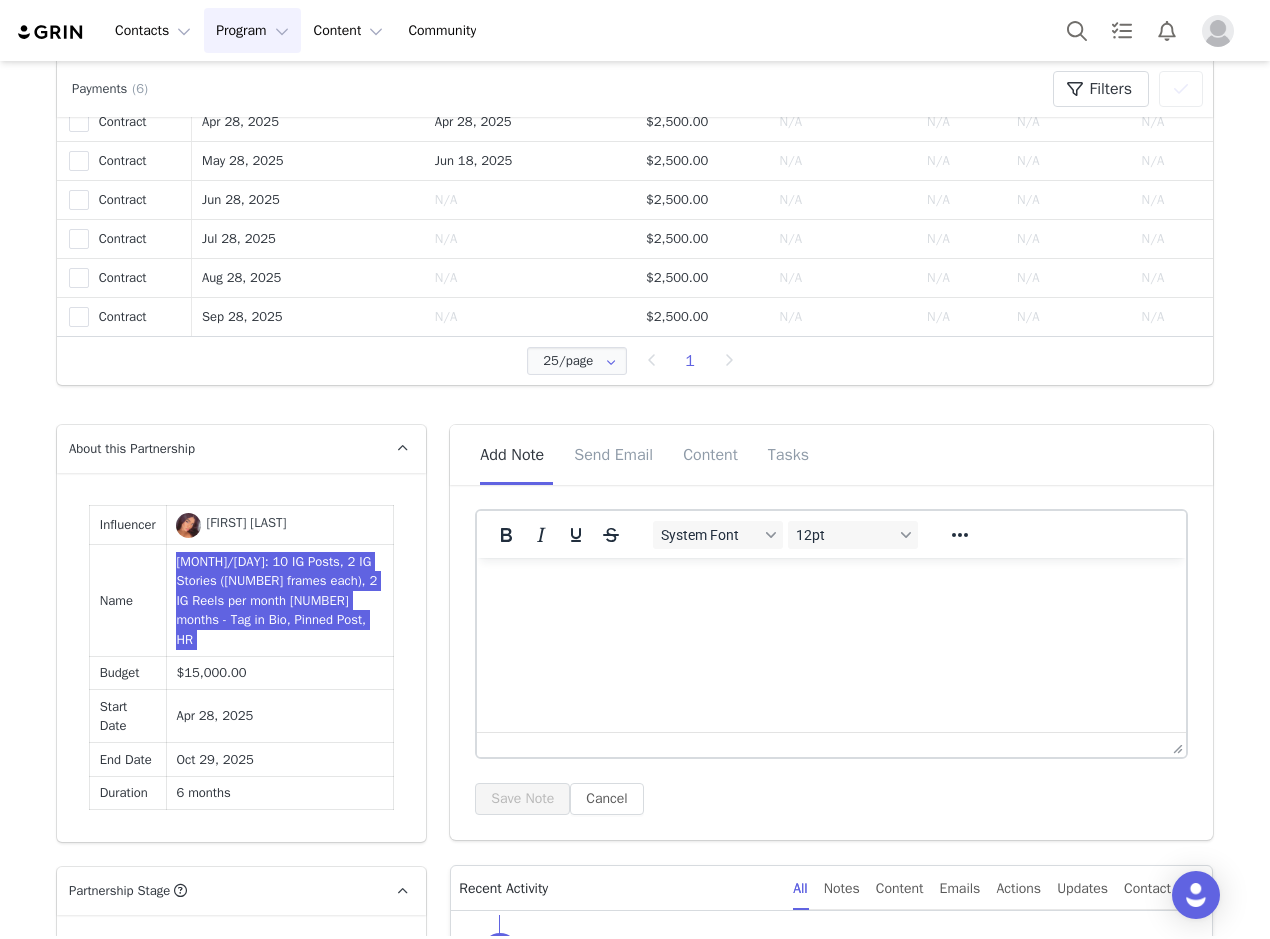 type 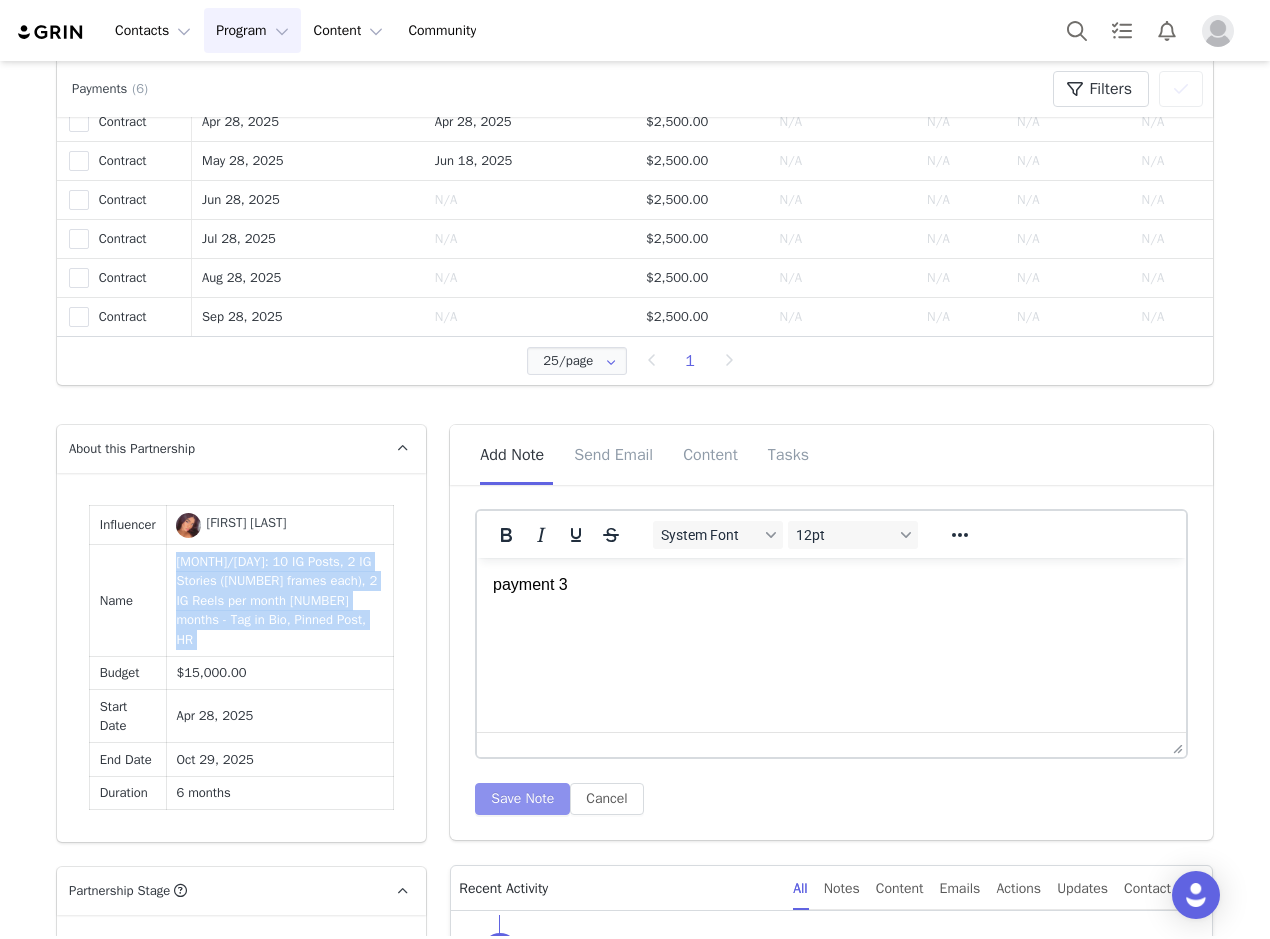 click on "Save Note" at bounding box center (522, 799) 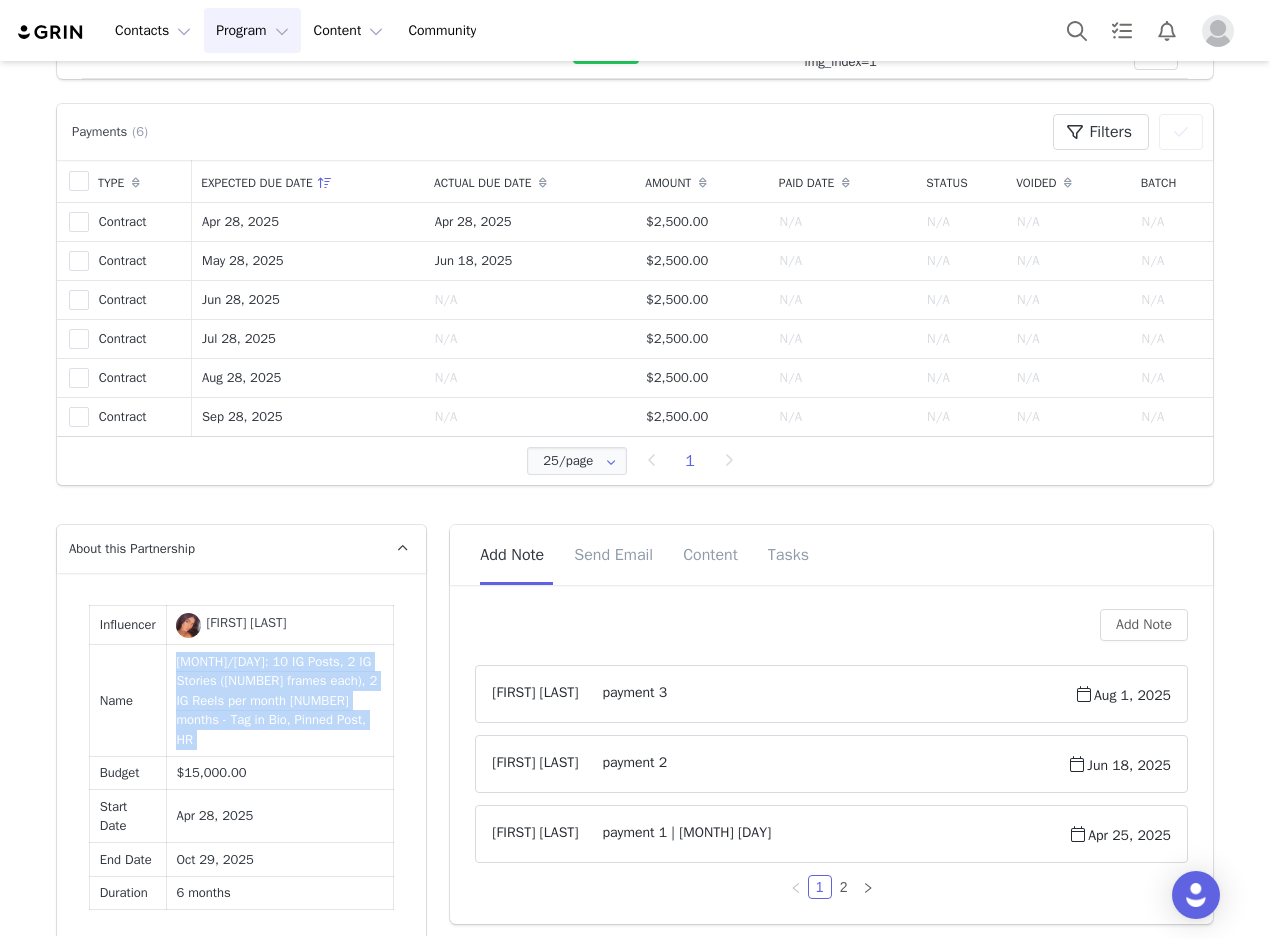 scroll, scrollTop: 1000, scrollLeft: 0, axis: vertical 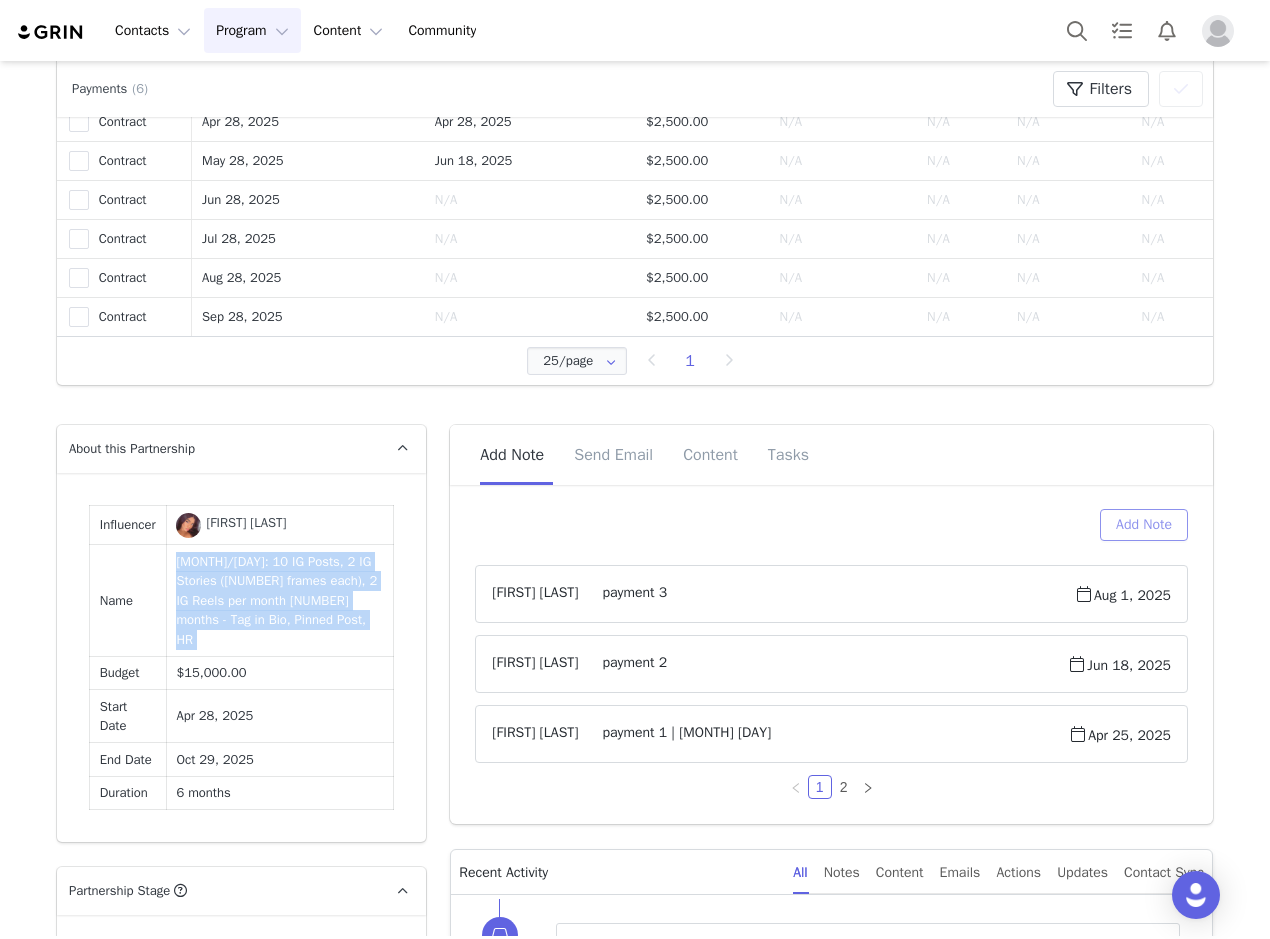 click on "Add Note" at bounding box center [1144, 525] 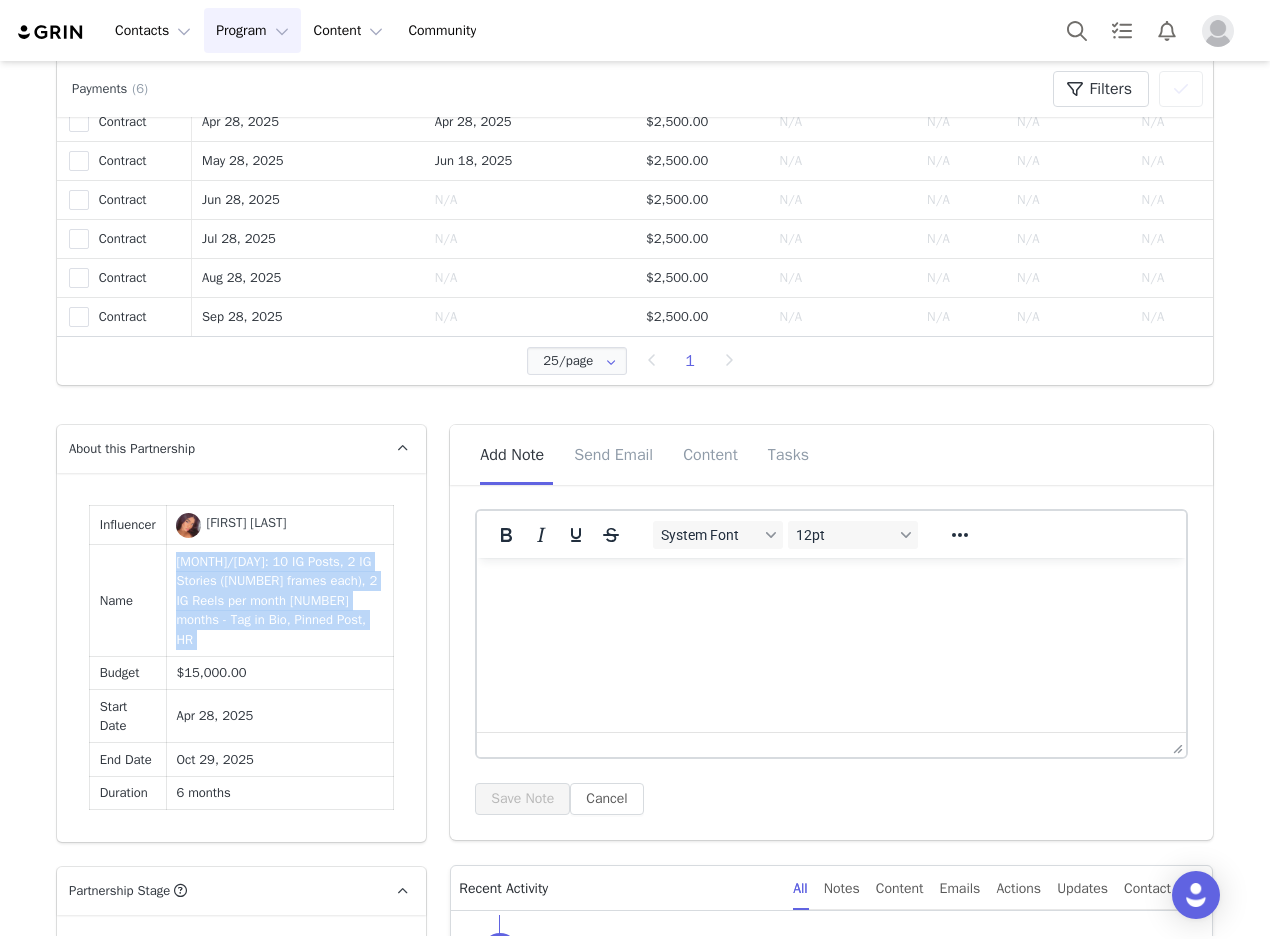 scroll, scrollTop: 0, scrollLeft: 0, axis: both 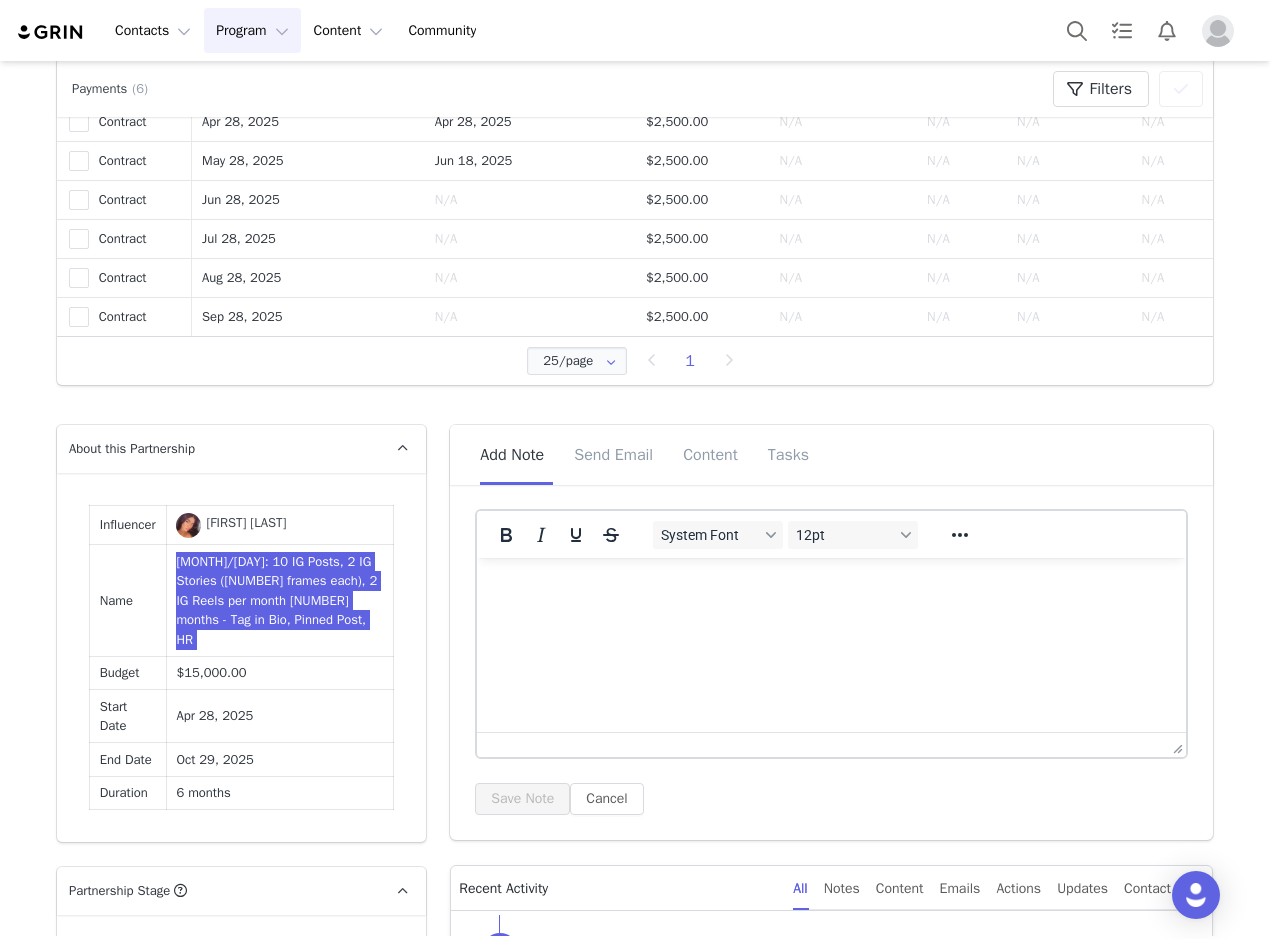 click at bounding box center [831, 585] 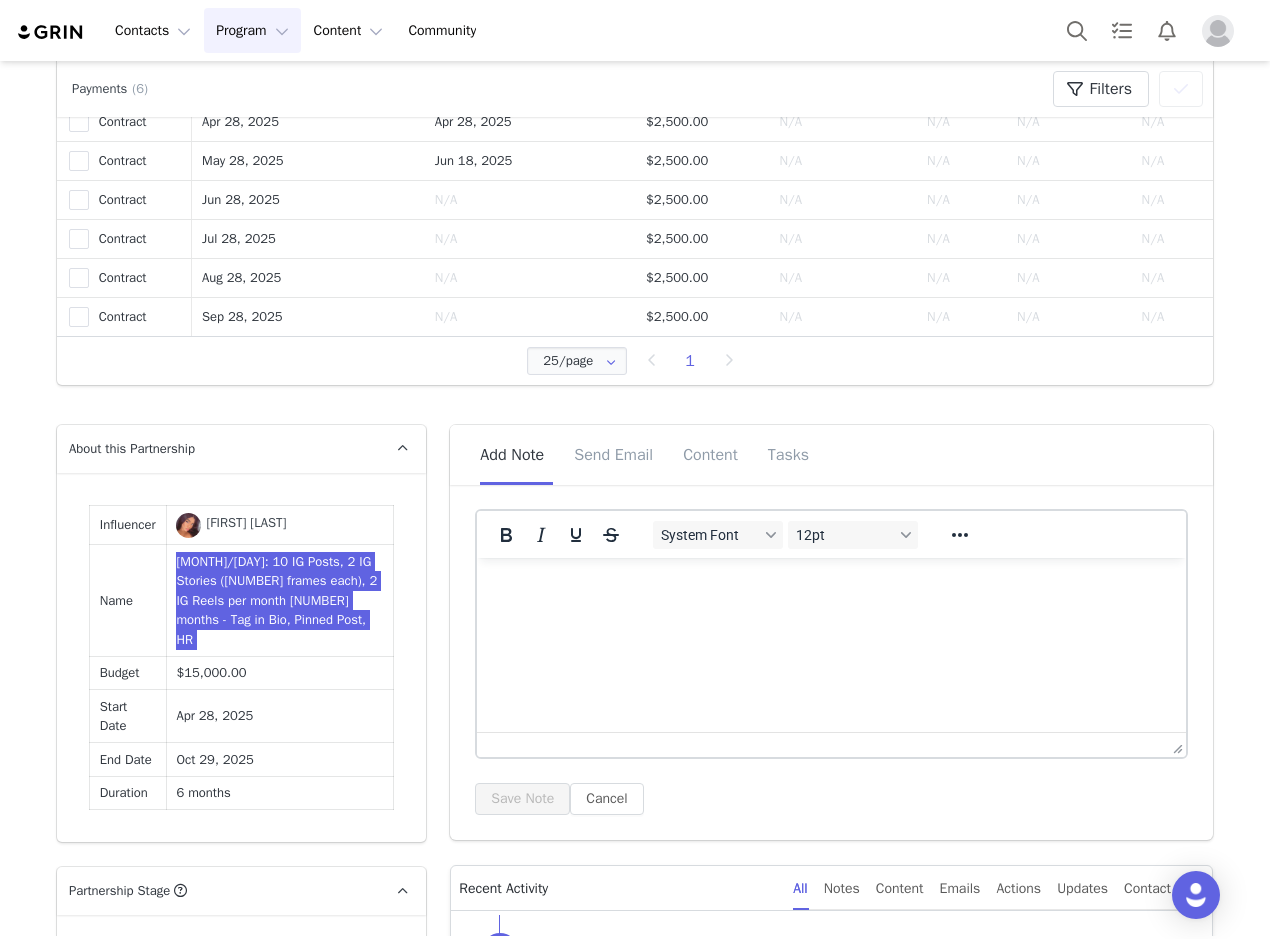 type 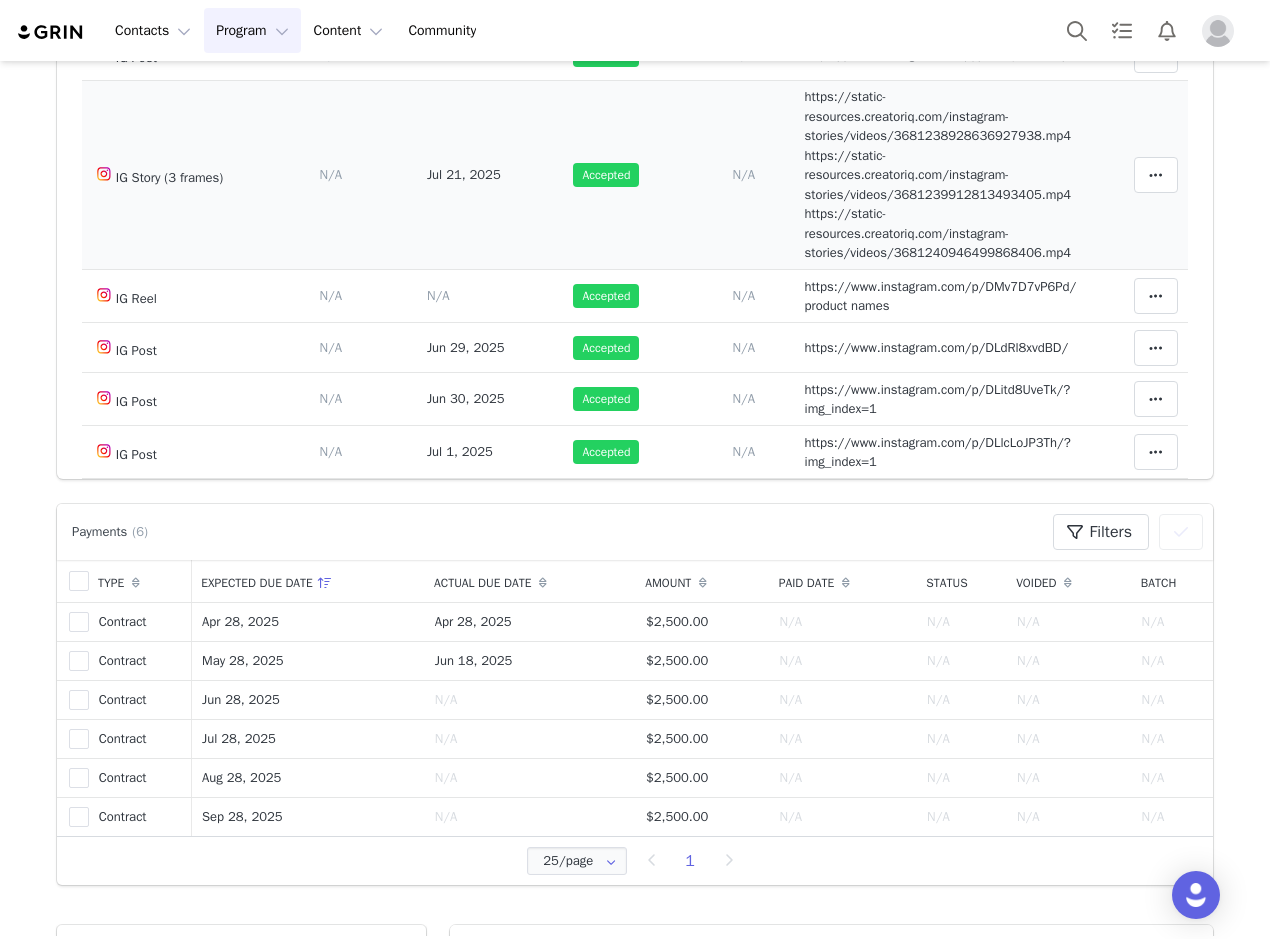 scroll, scrollTop: 0, scrollLeft: 0, axis: both 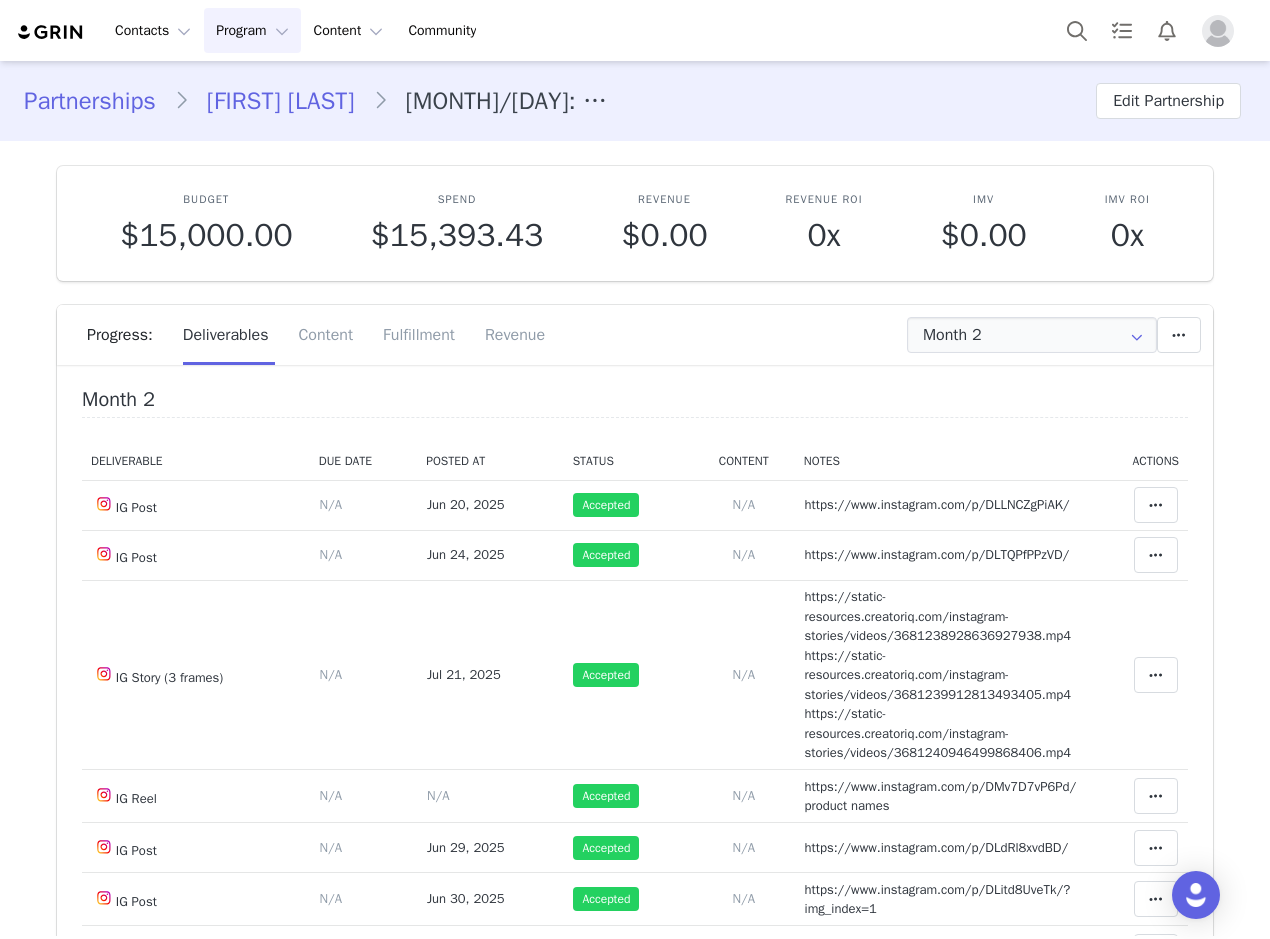click on "[FIRST] [LAST]" at bounding box center [281, 101] 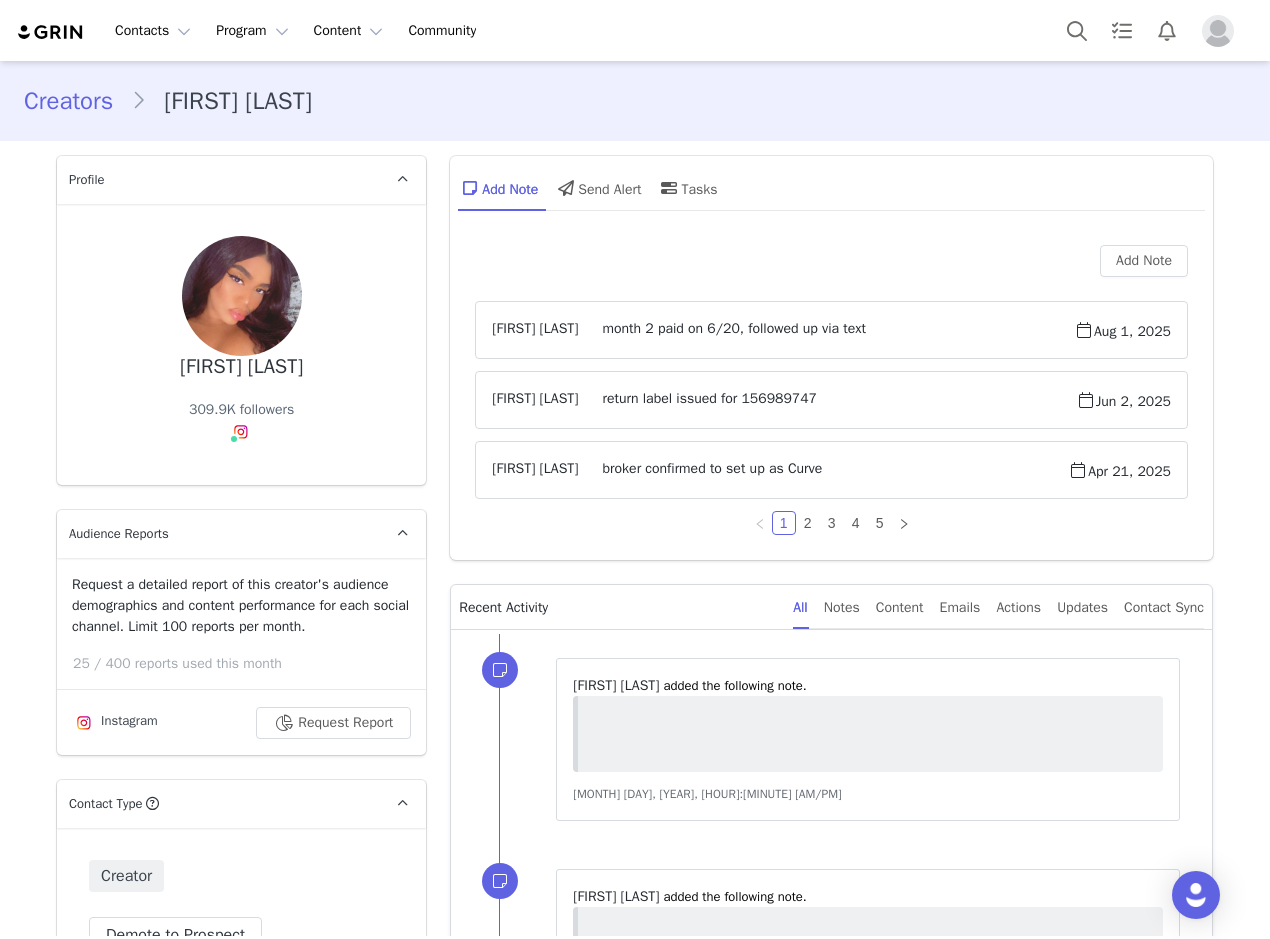 scroll, scrollTop: 400, scrollLeft: 0, axis: vertical 